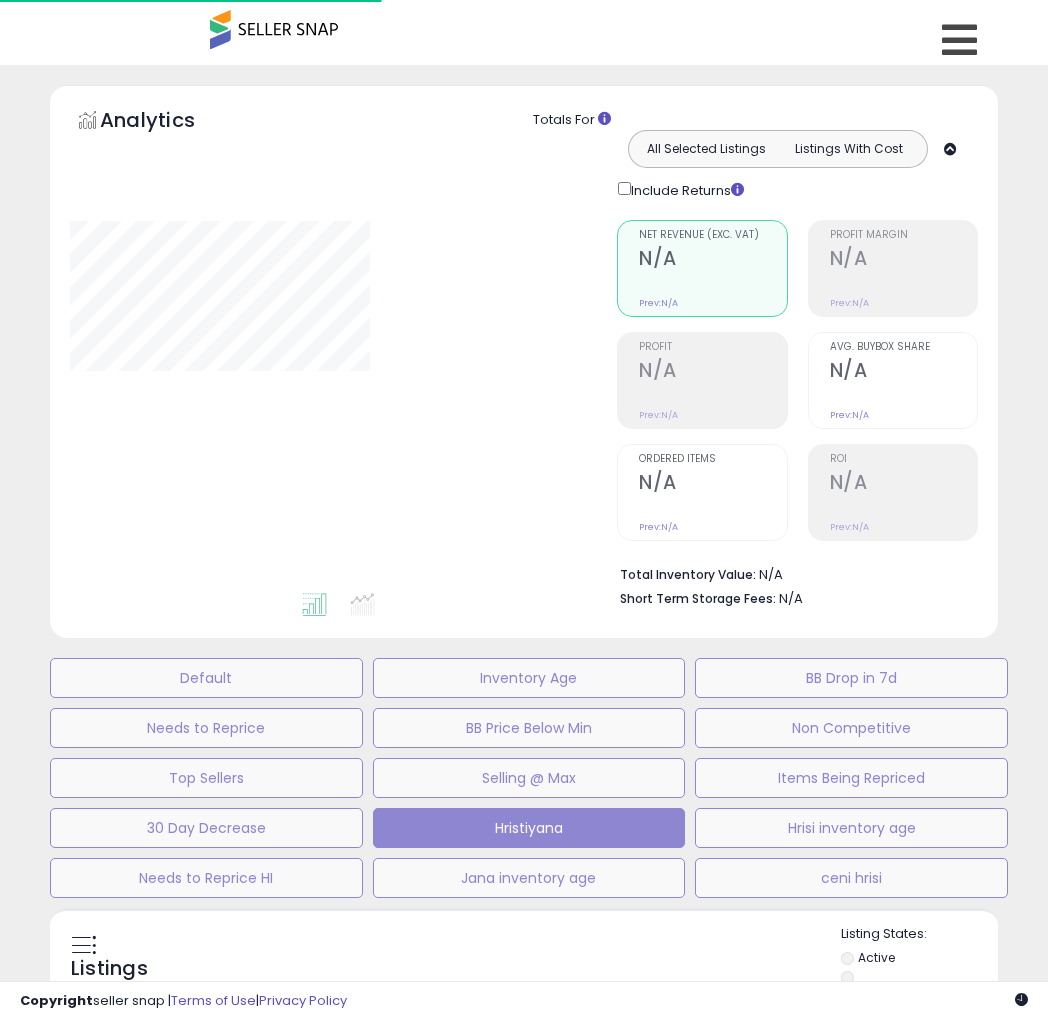 type on "**********" 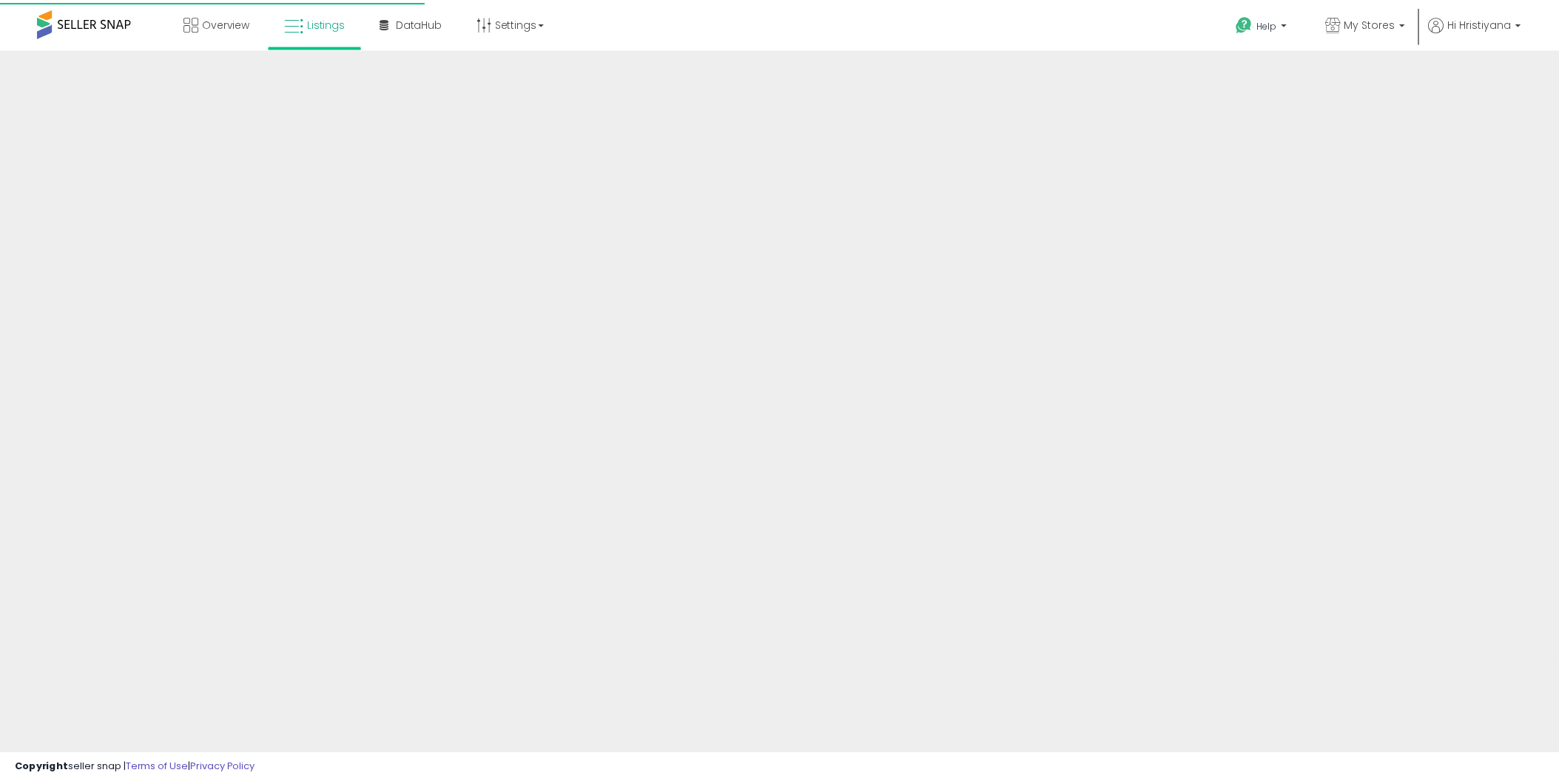 scroll, scrollTop: 0, scrollLeft: 0, axis: both 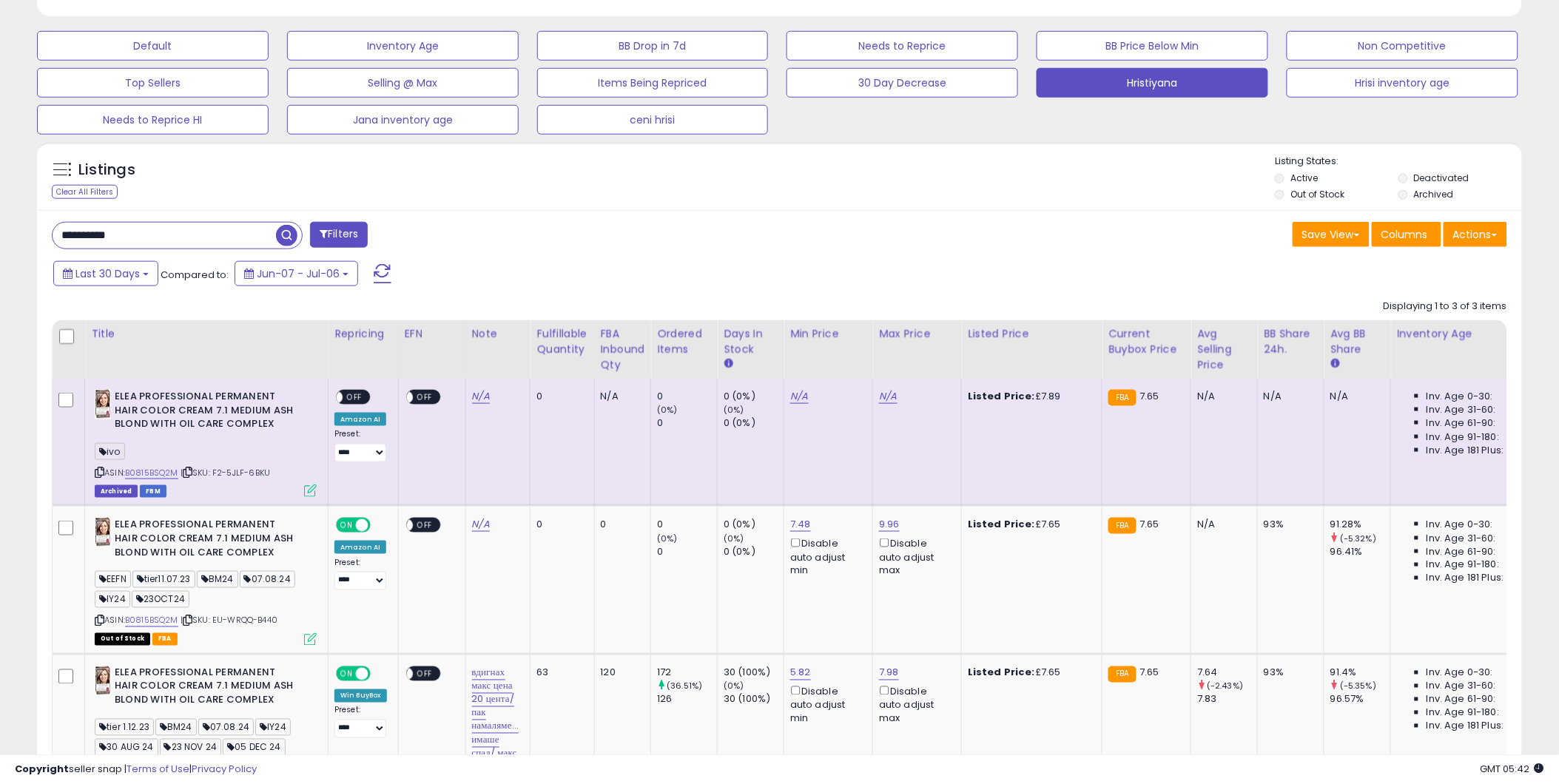 click on "**********" at bounding box center [164, 235] 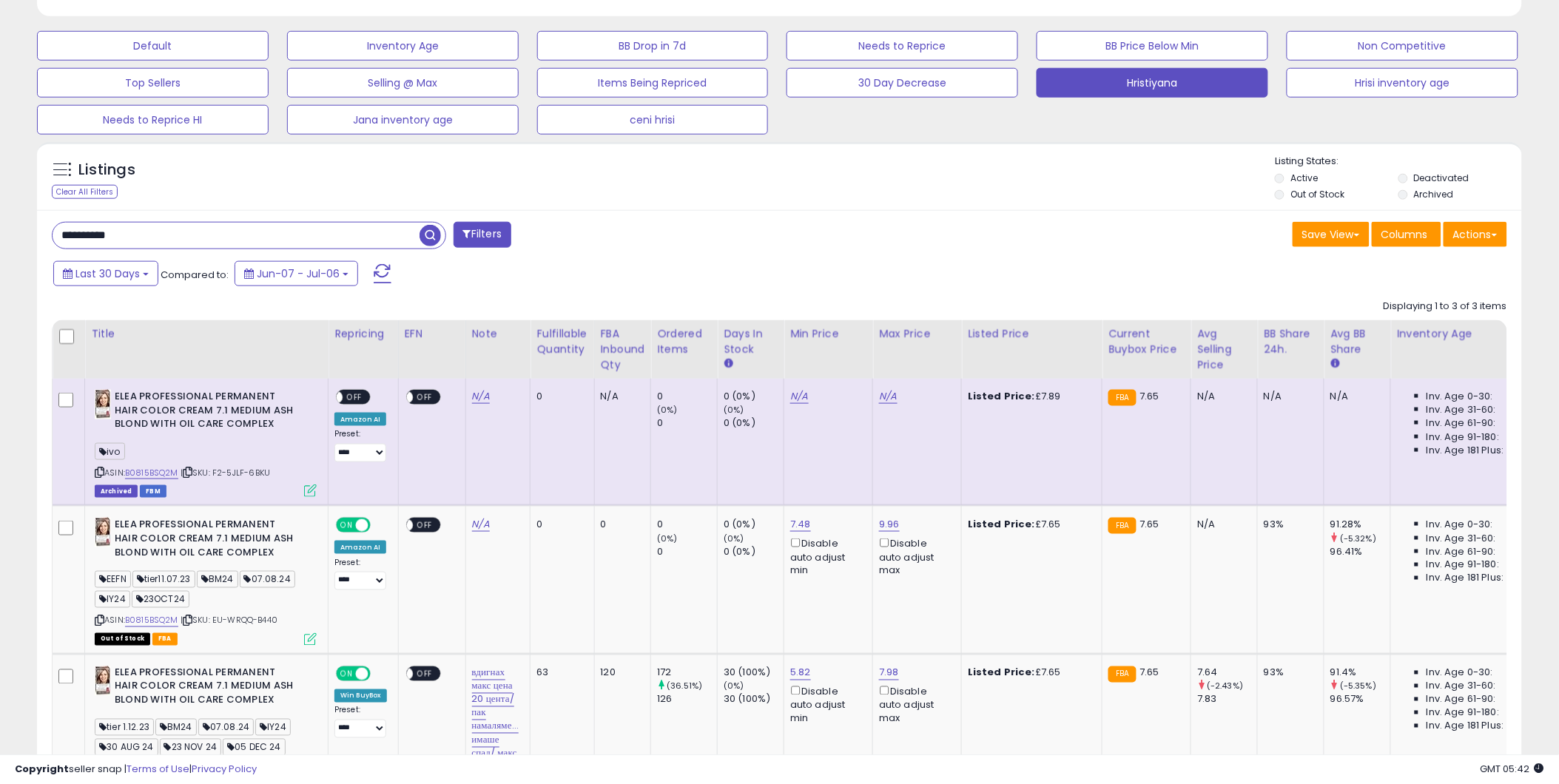 click on "**********" at bounding box center [236, 235] 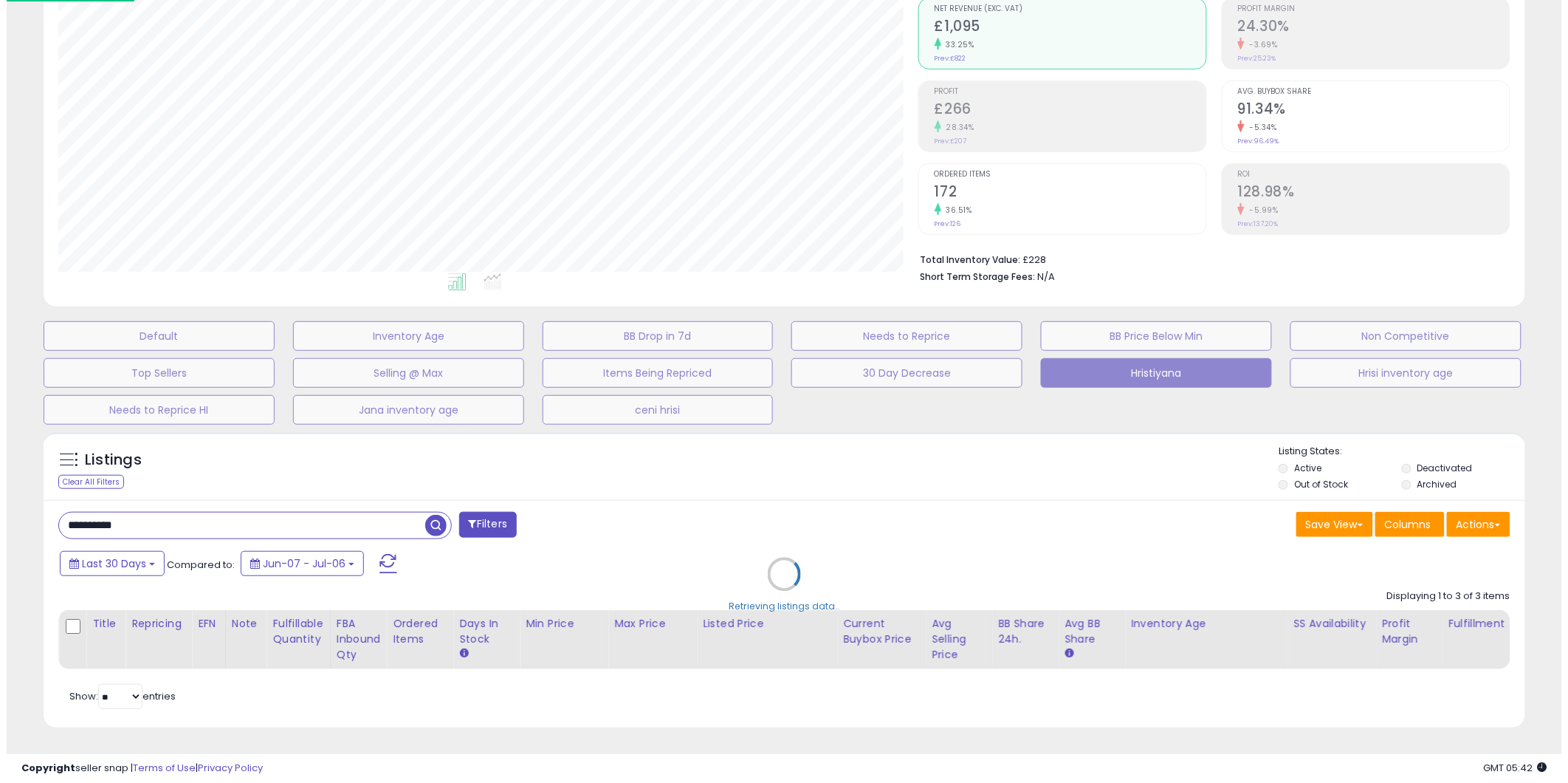 scroll, scrollTop: 157, scrollLeft: 0, axis: vertical 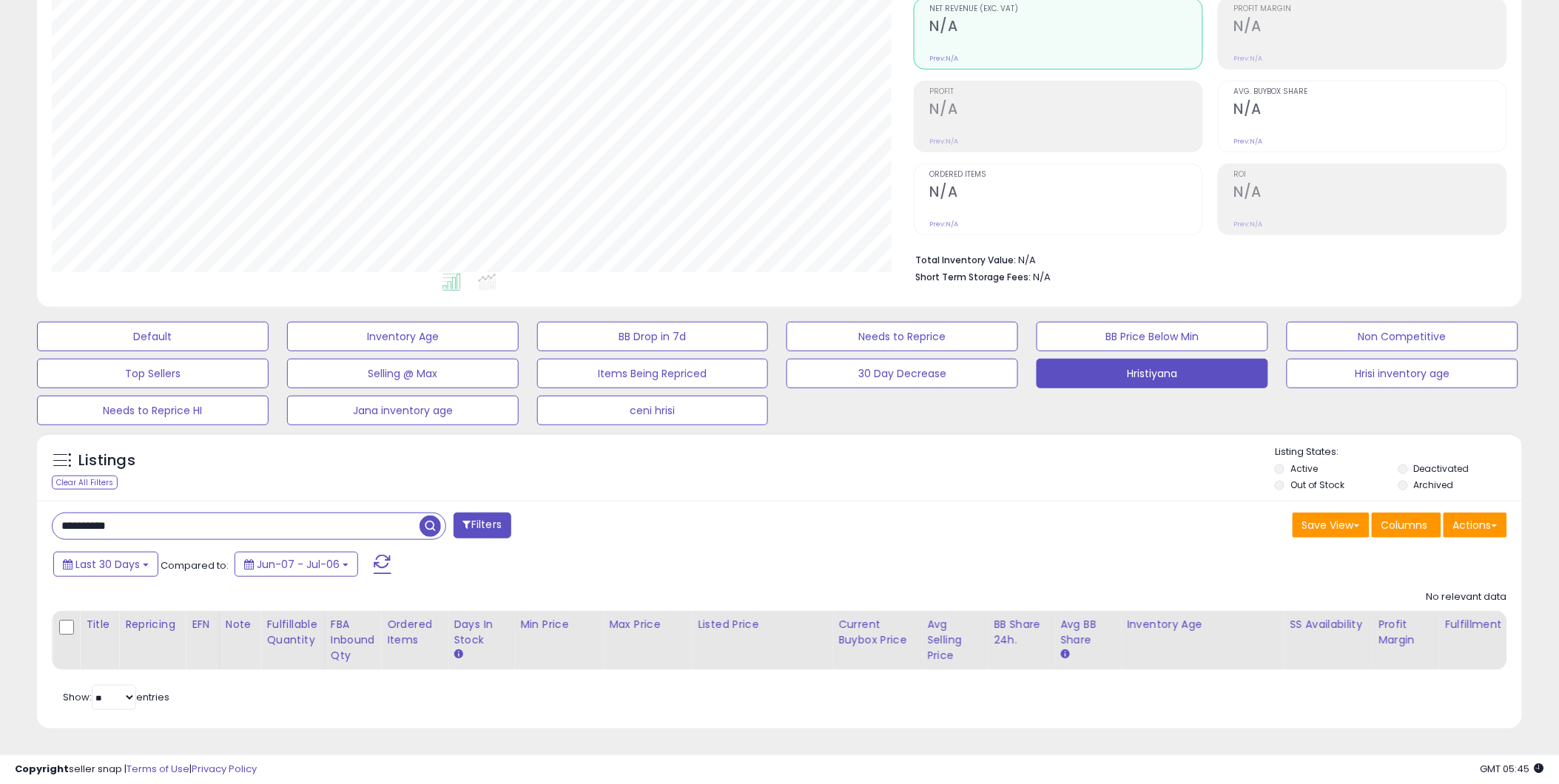 click on "**********" at bounding box center [236, 526] 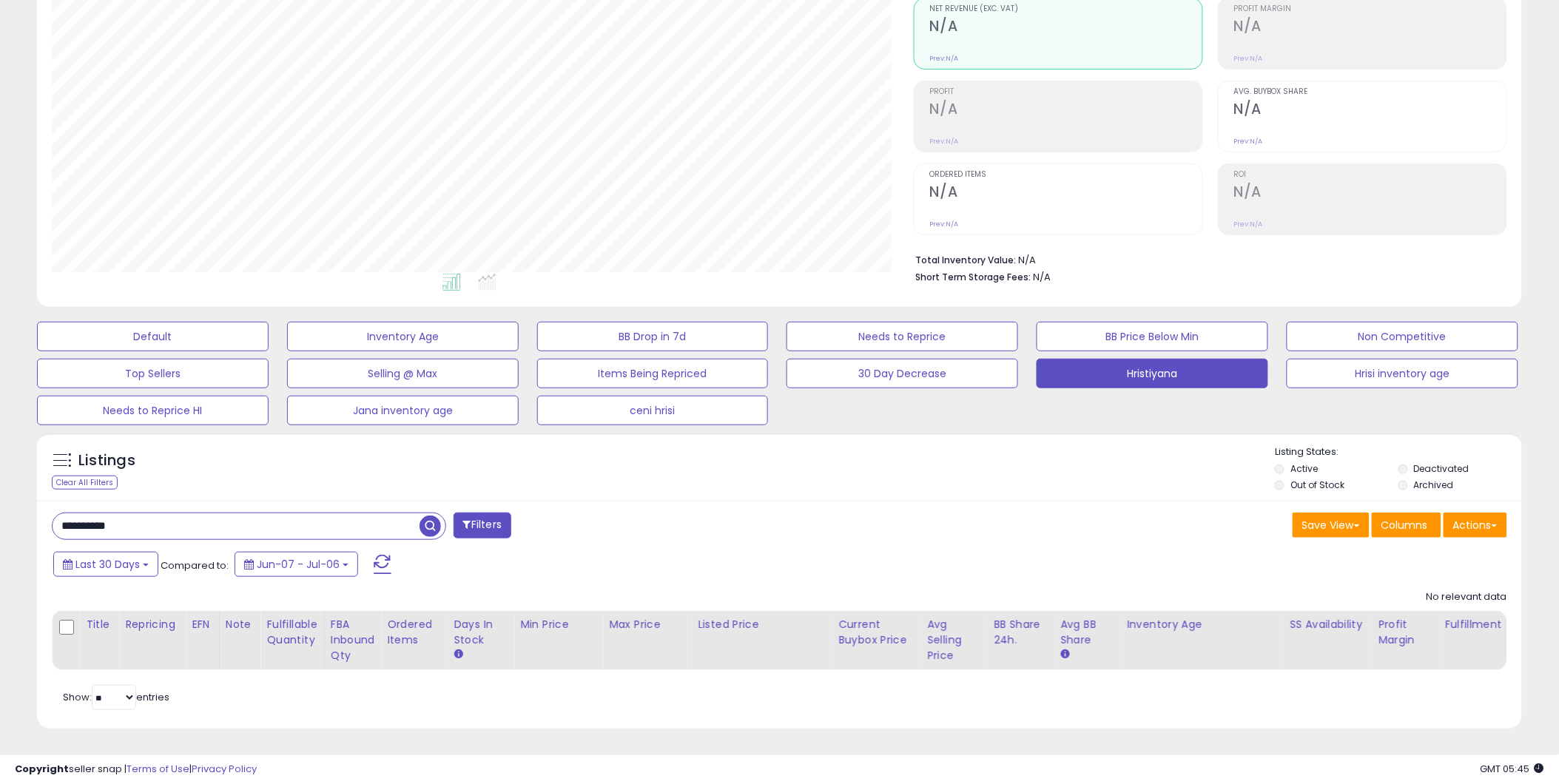 paste 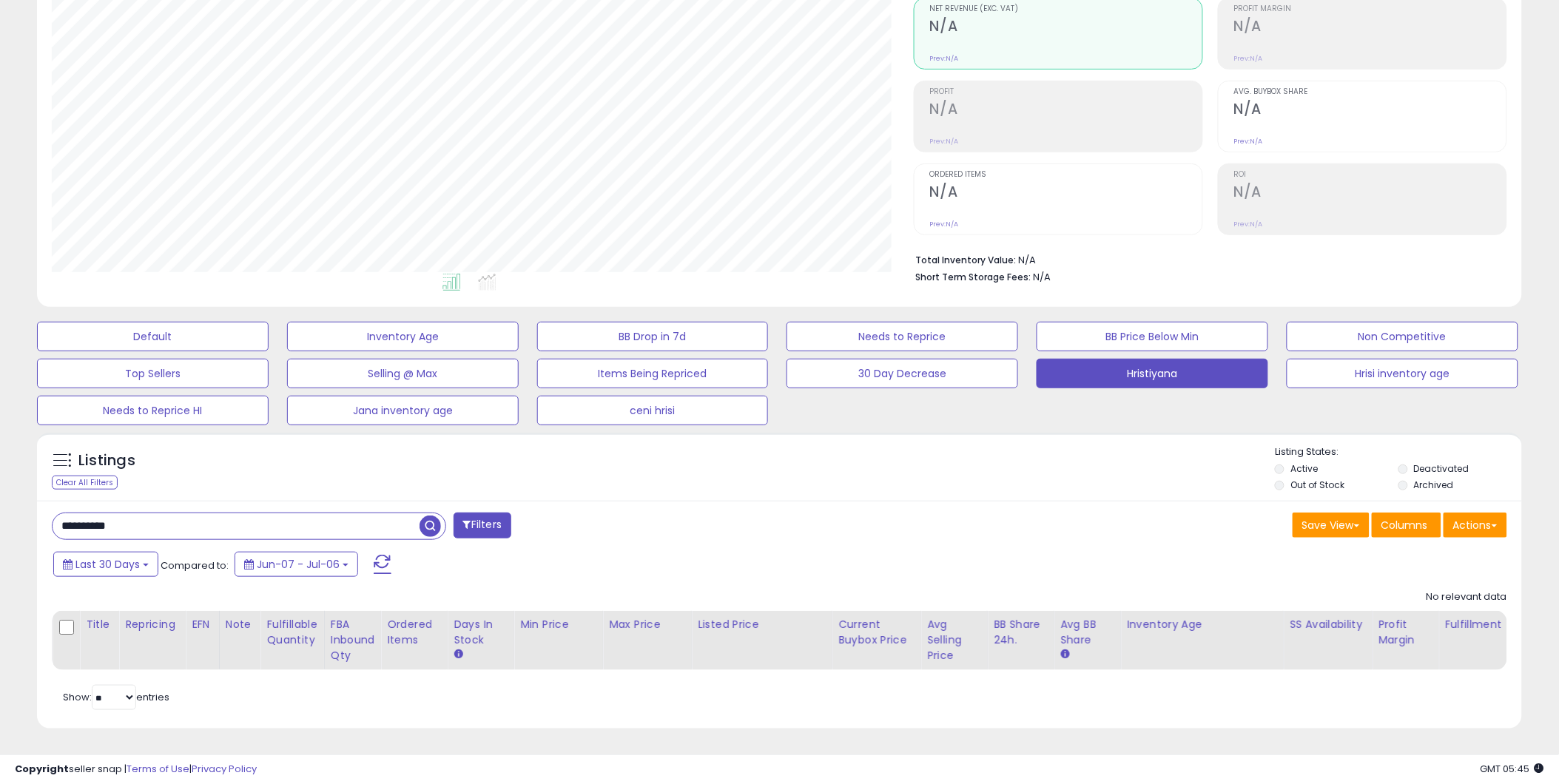 click at bounding box center [430, 526] 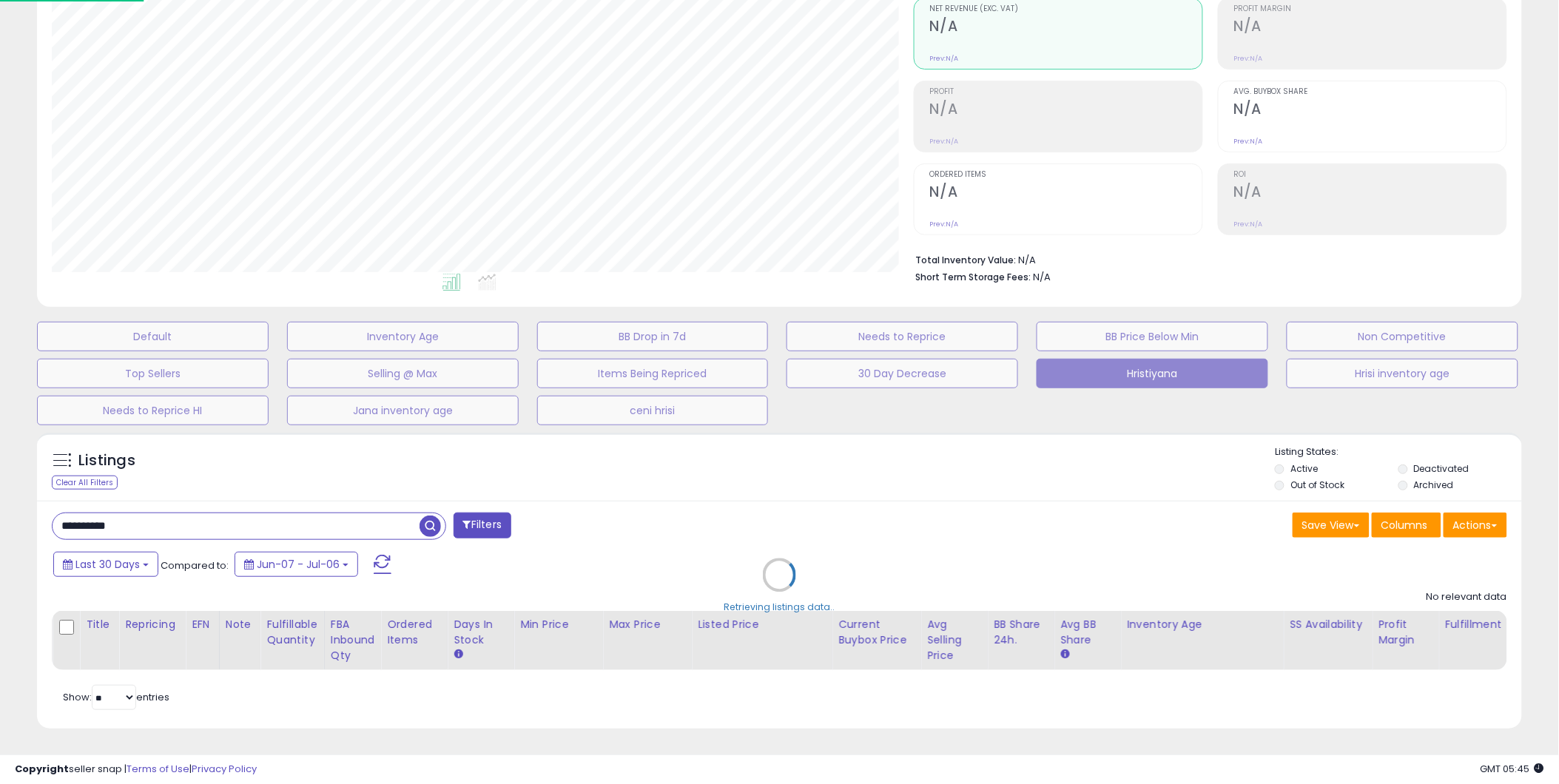 scroll, scrollTop: 739319, scrollLeft: 739044, axis: both 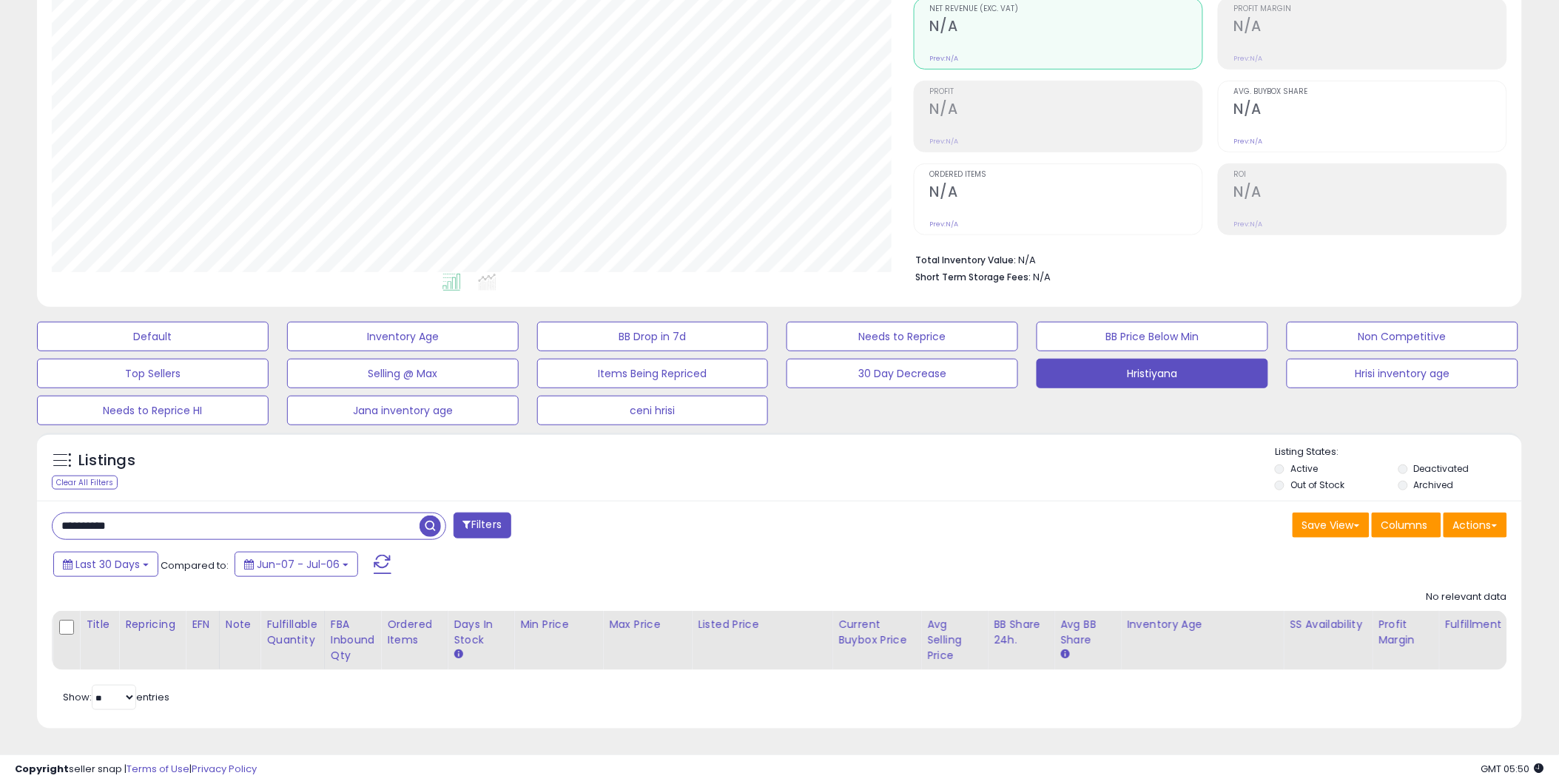 click on "**********" at bounding box center [236, 526] 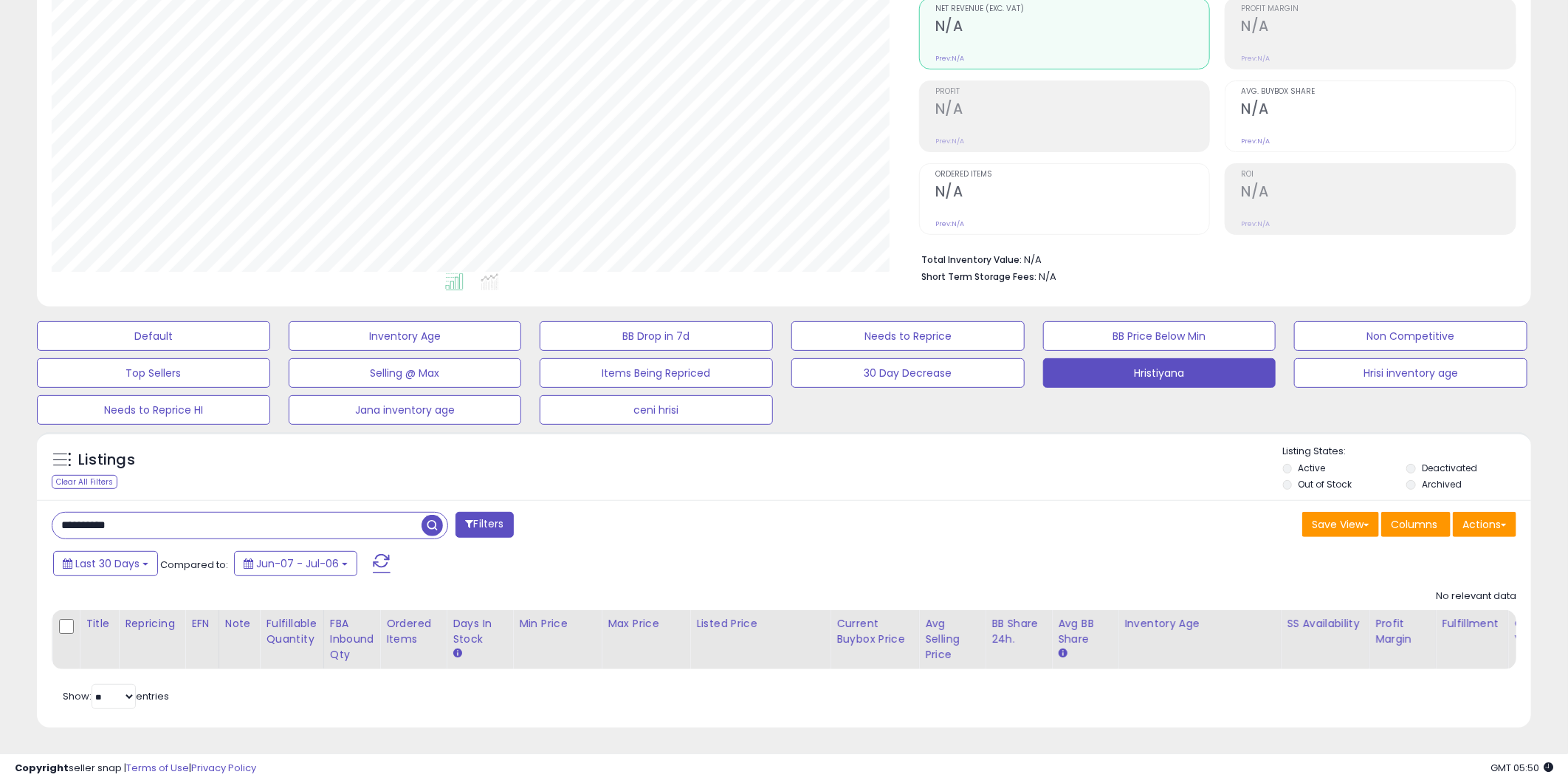 scroll, scrollTop: 738376, scrollLeft: 737362, axis: both 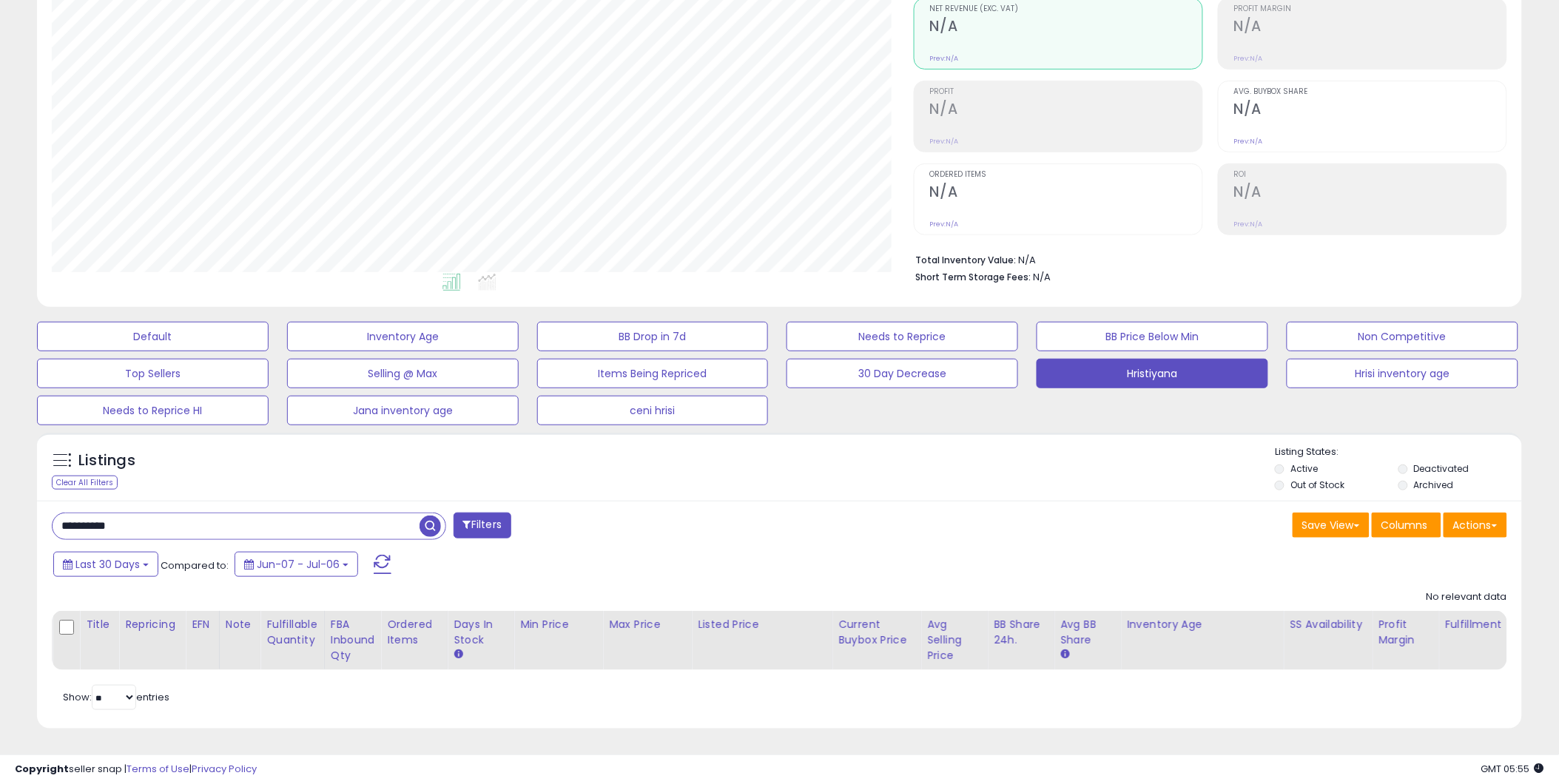 click on "**********" at bounding box center (236, 526) 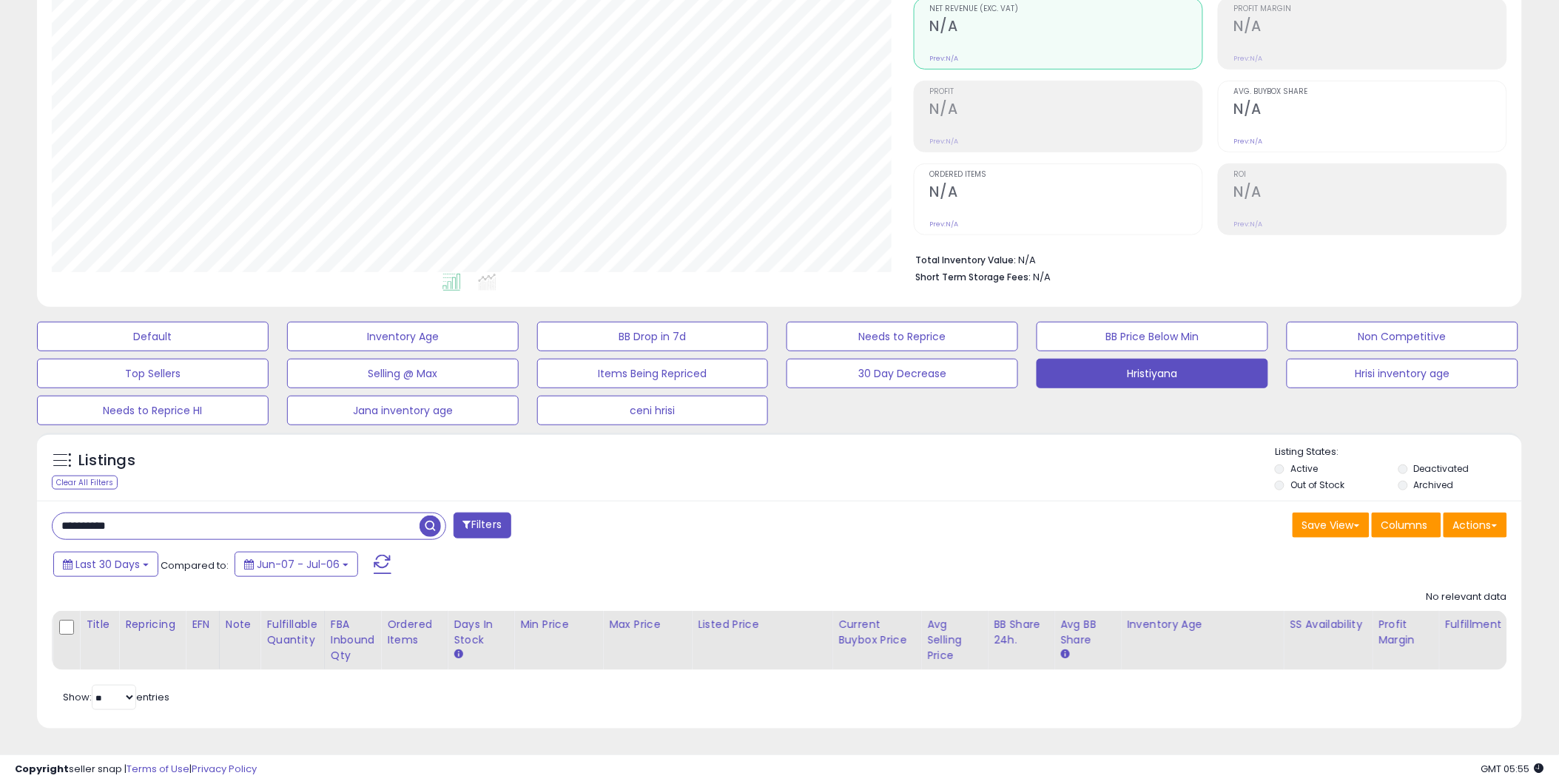 click on "**********" at bounding box center [236, 526] 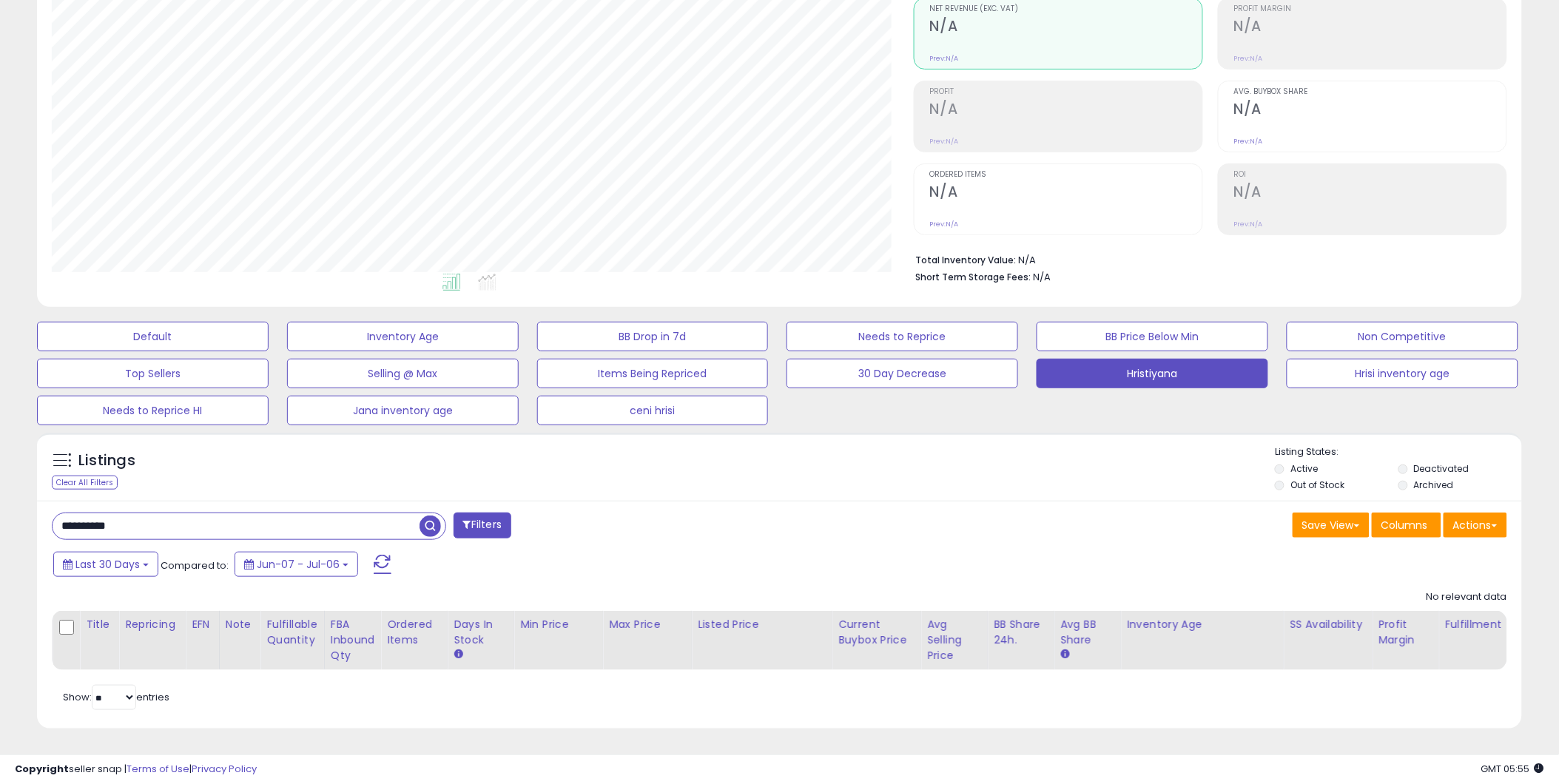 paste 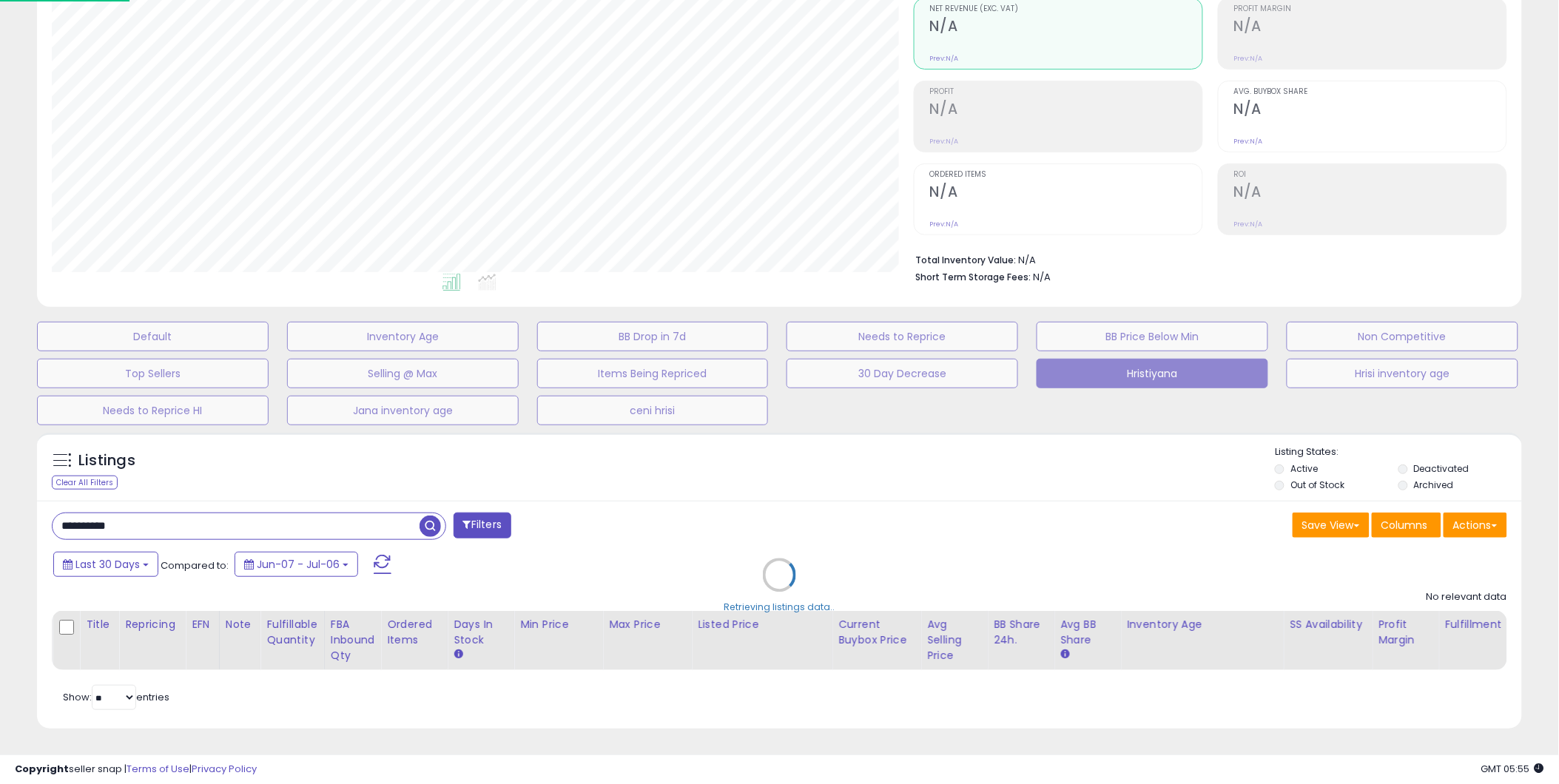 scroll, scrollTop: 739319, scrollLeft: 739044, axis: both 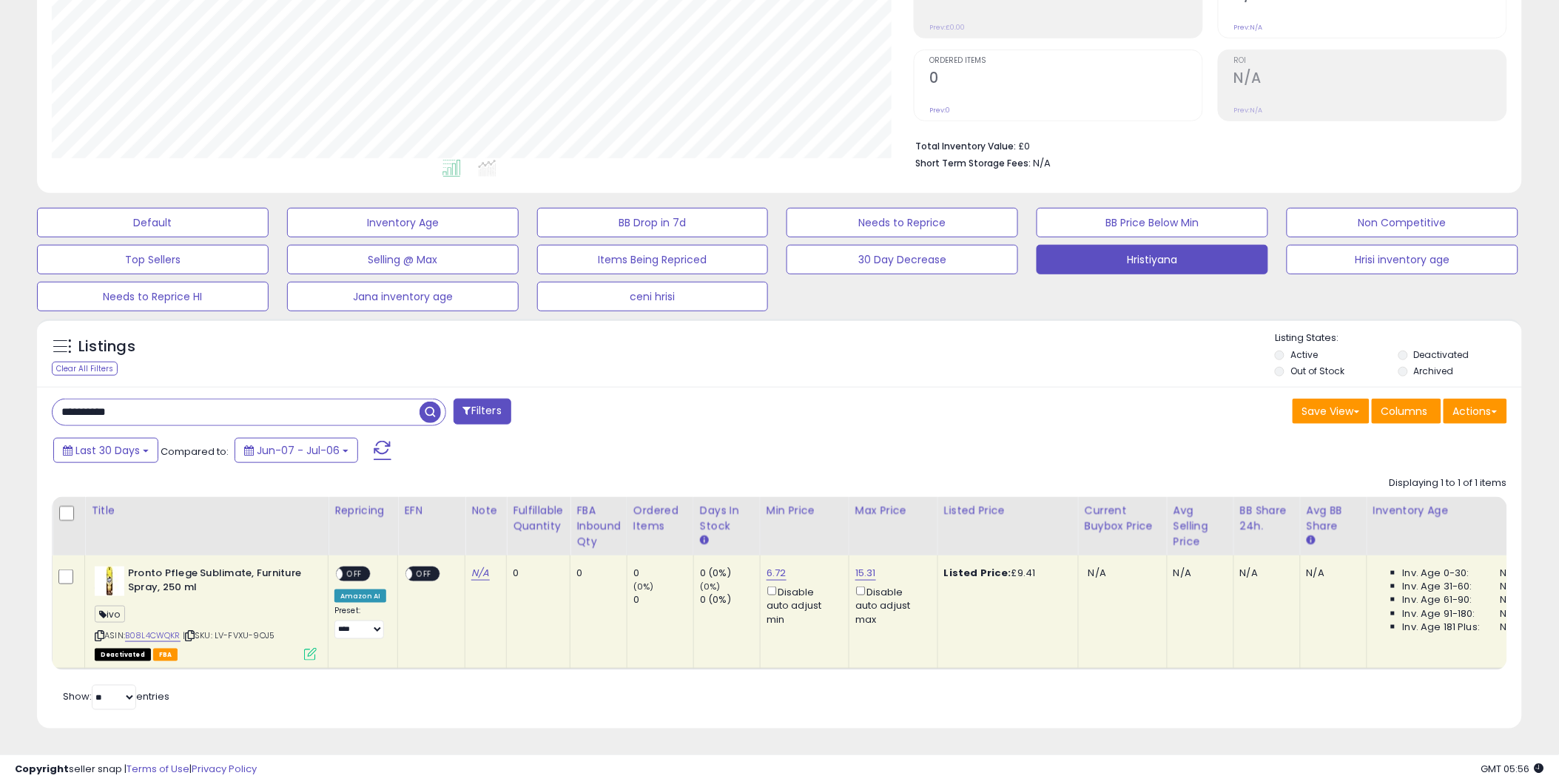 click on "**********" at bounding box center [236, 412] 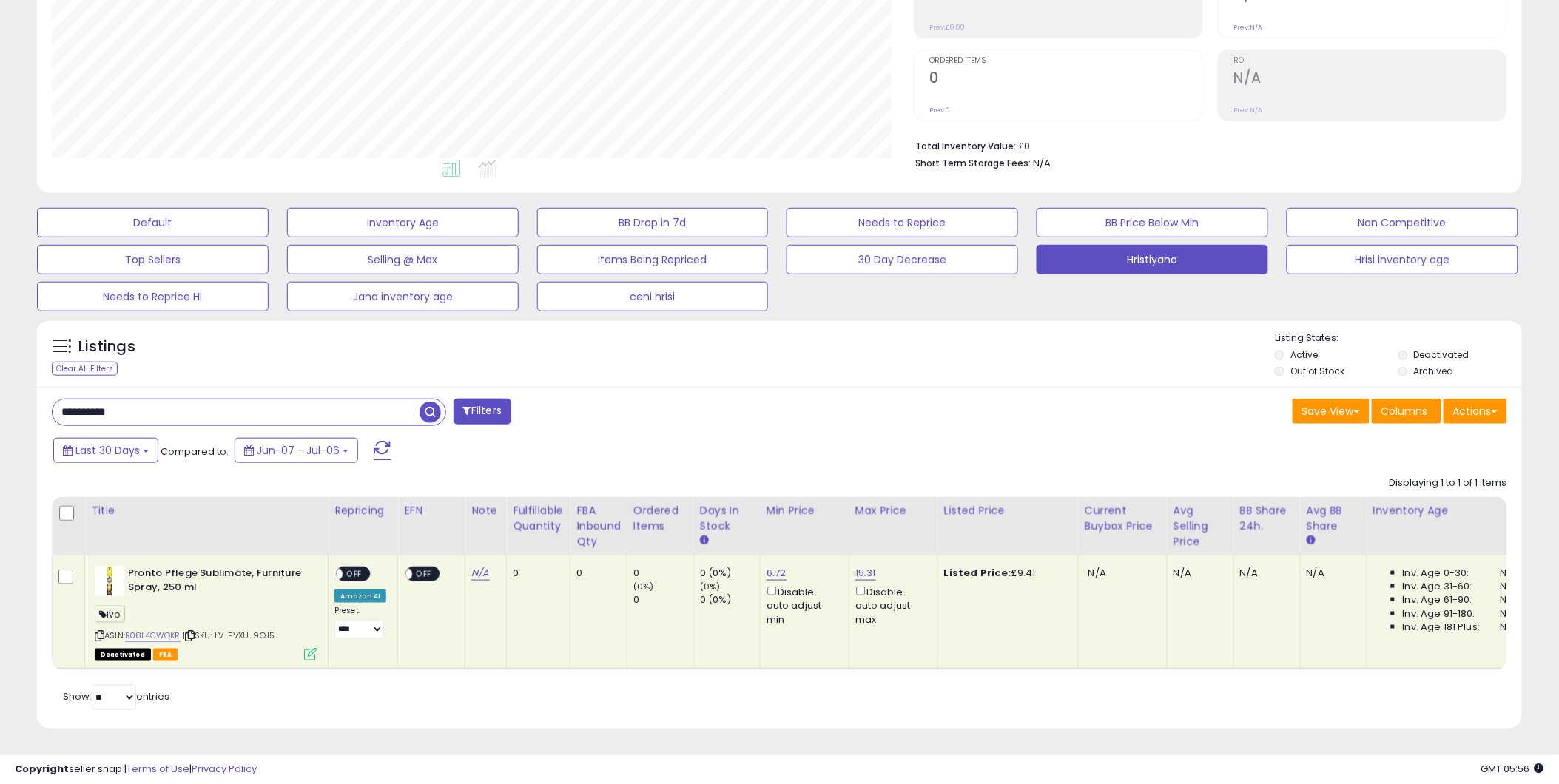 click on "**********" at bounding box center (236, 412) 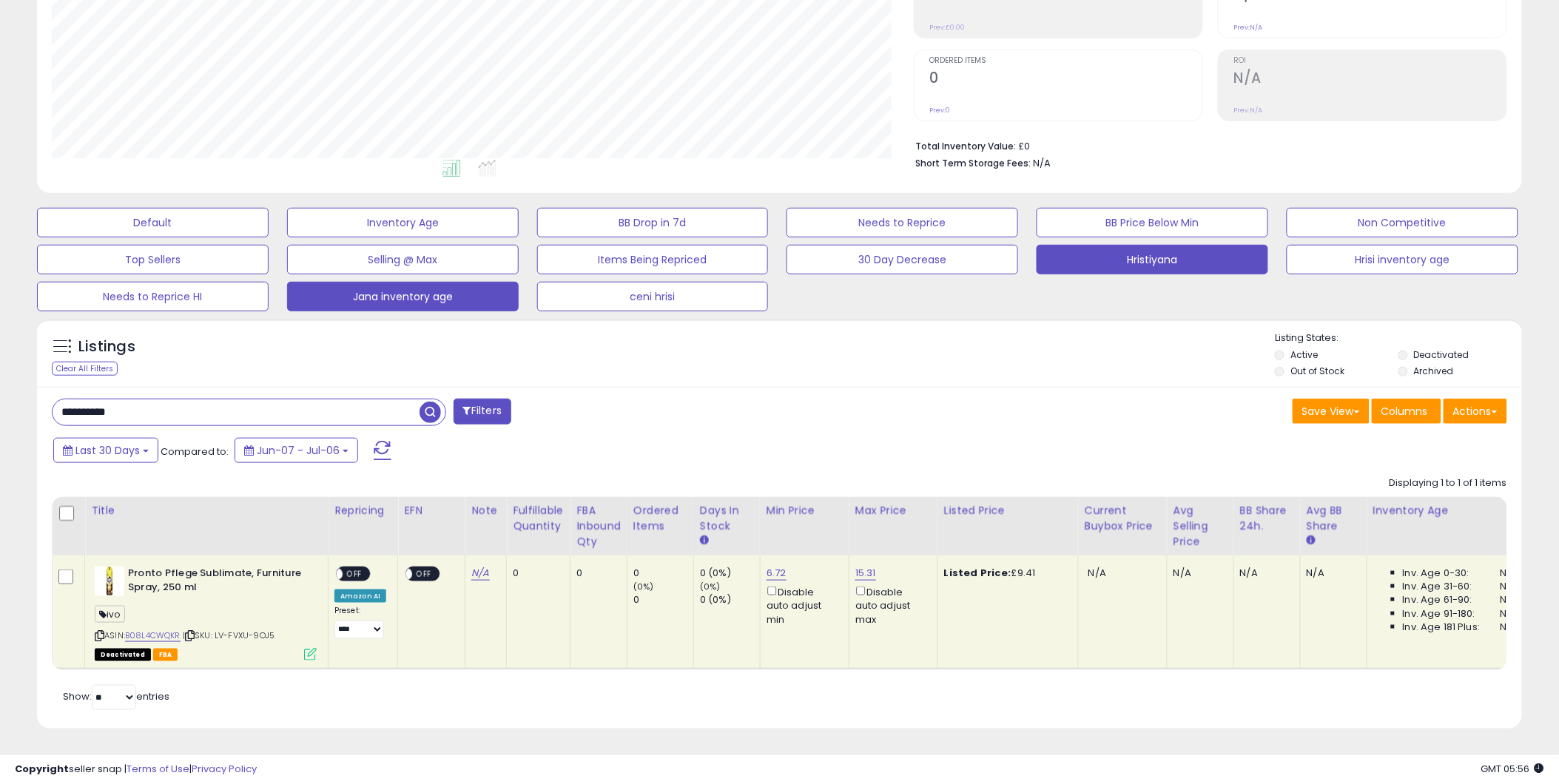 scroll, scrollTop: 739319, scrollLeft: 739044, axis: both 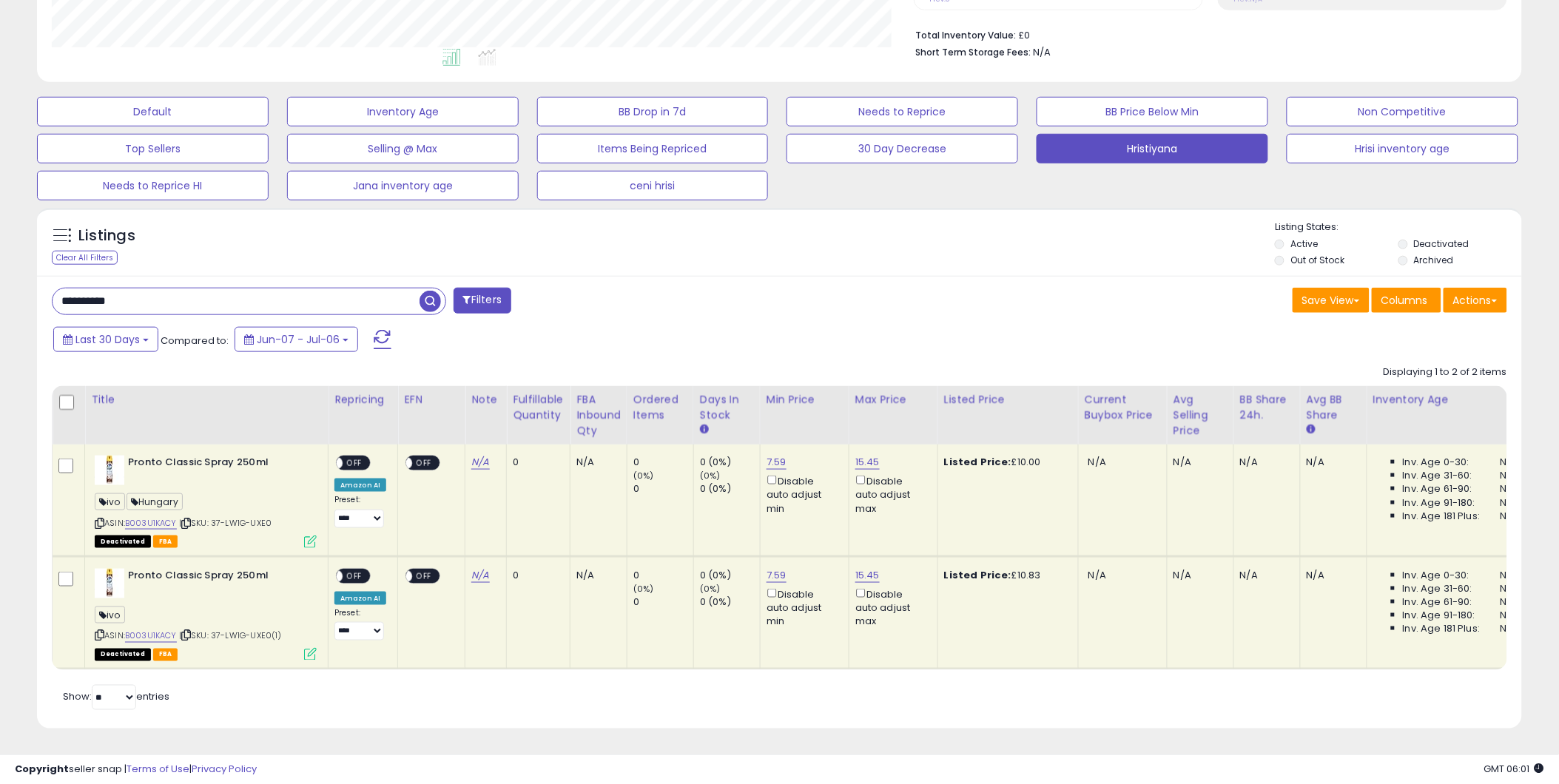 click on "**********" at bounding box center (236, 301) 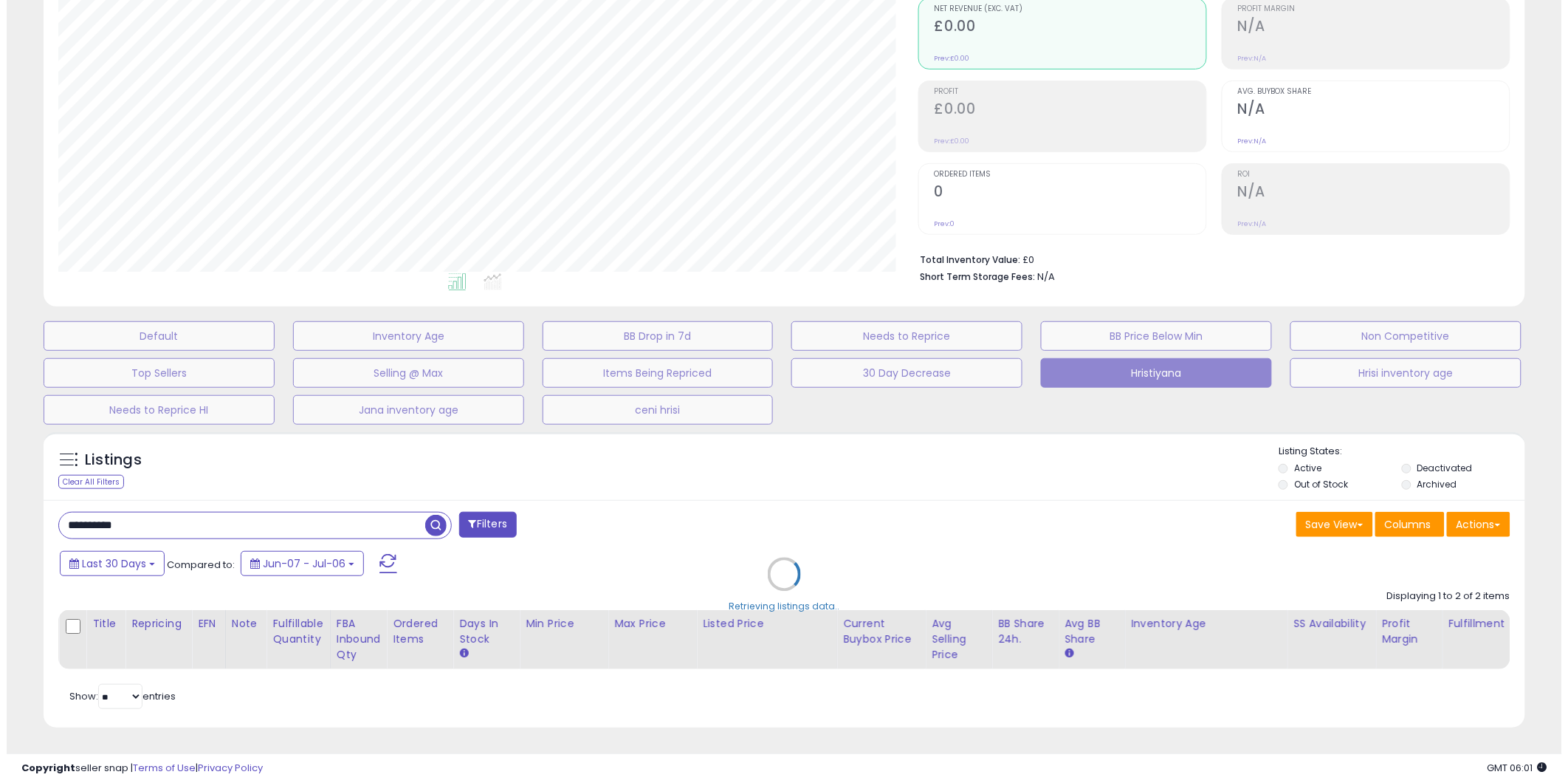 scroll, scrollTop: 157, scrollLeft: 0, axis: vertical 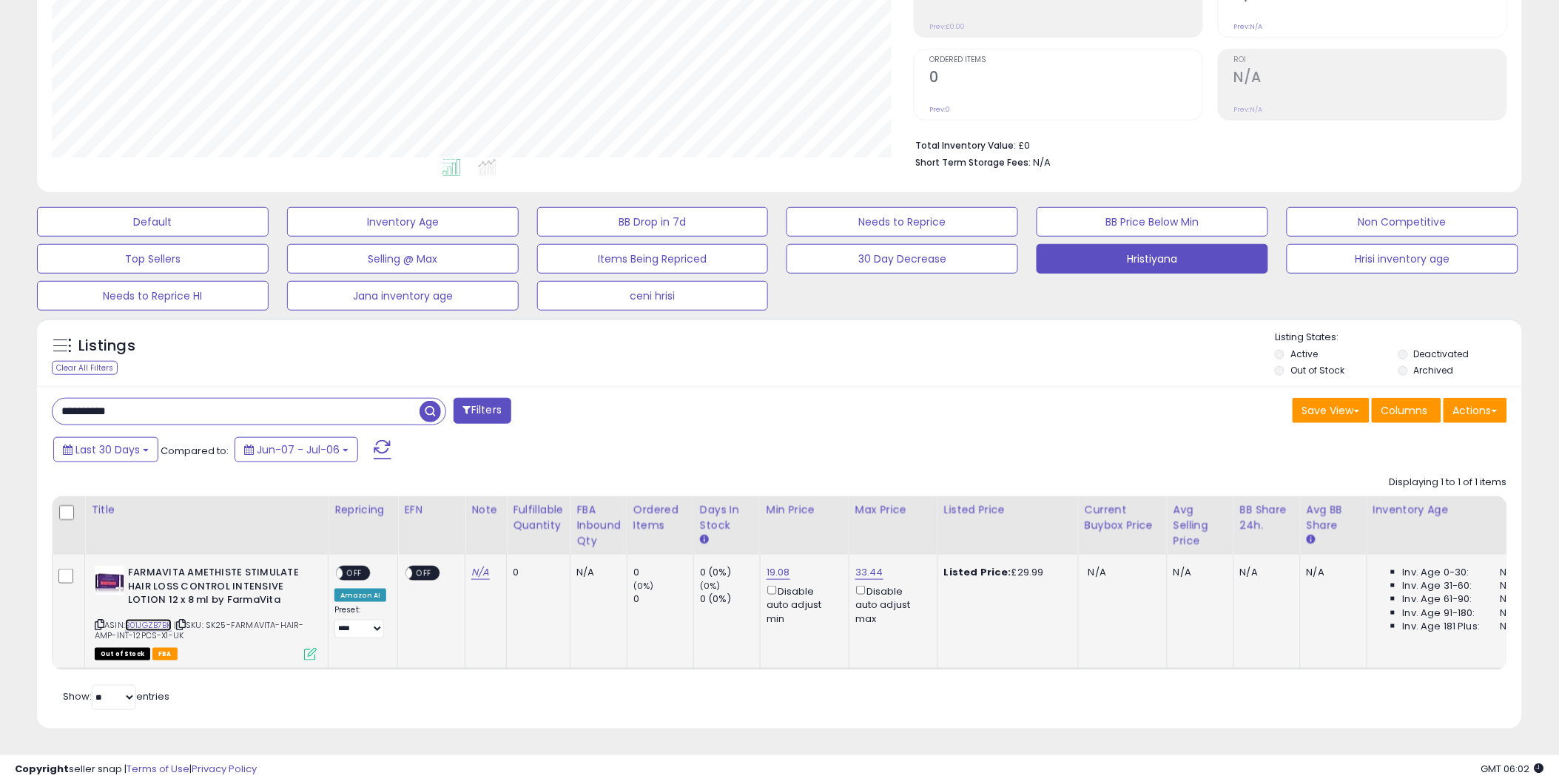 click on "B01JGZB7BK" at bounding box center (148, 625) 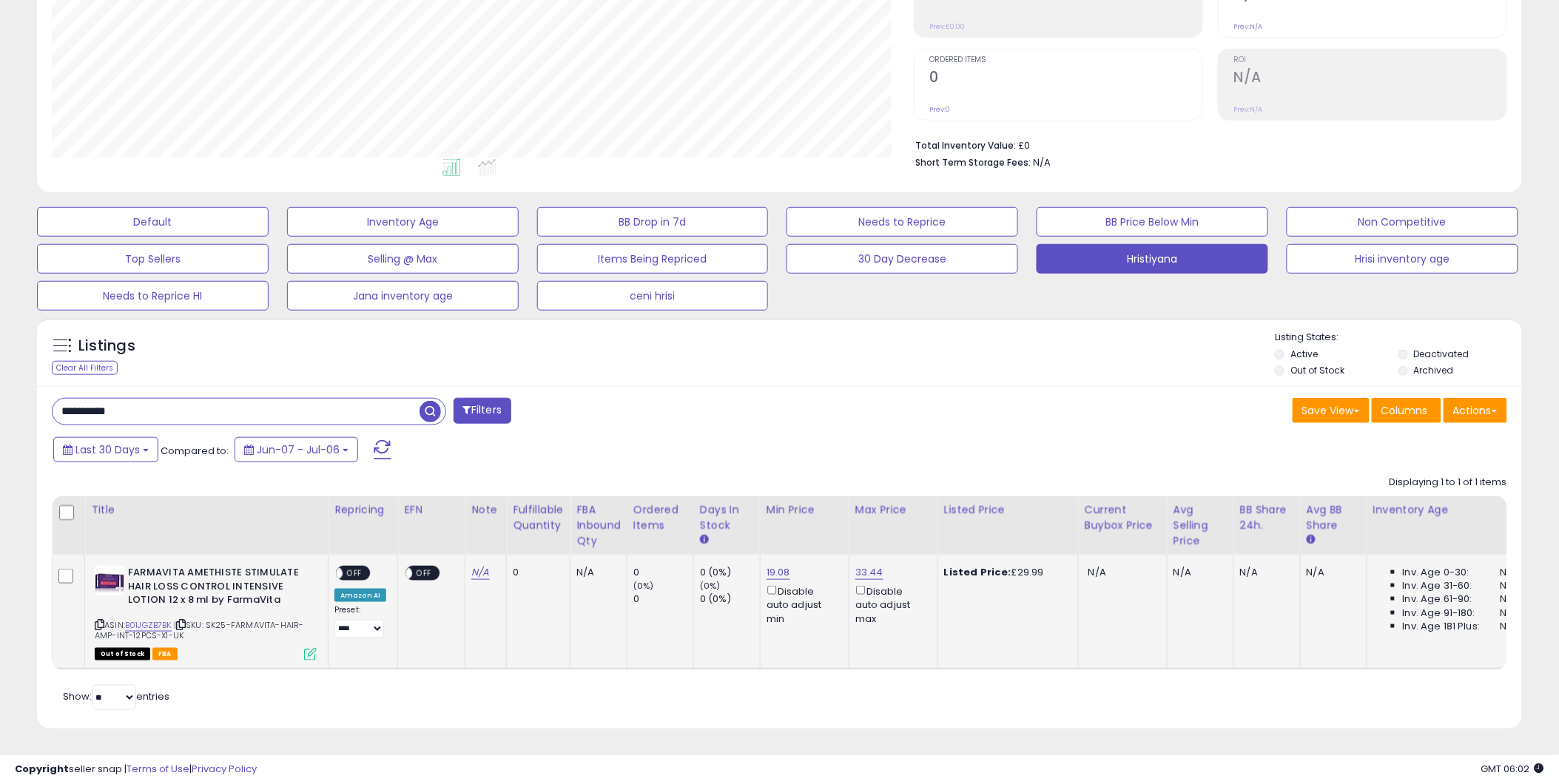 click at bounding box center (310, 654) 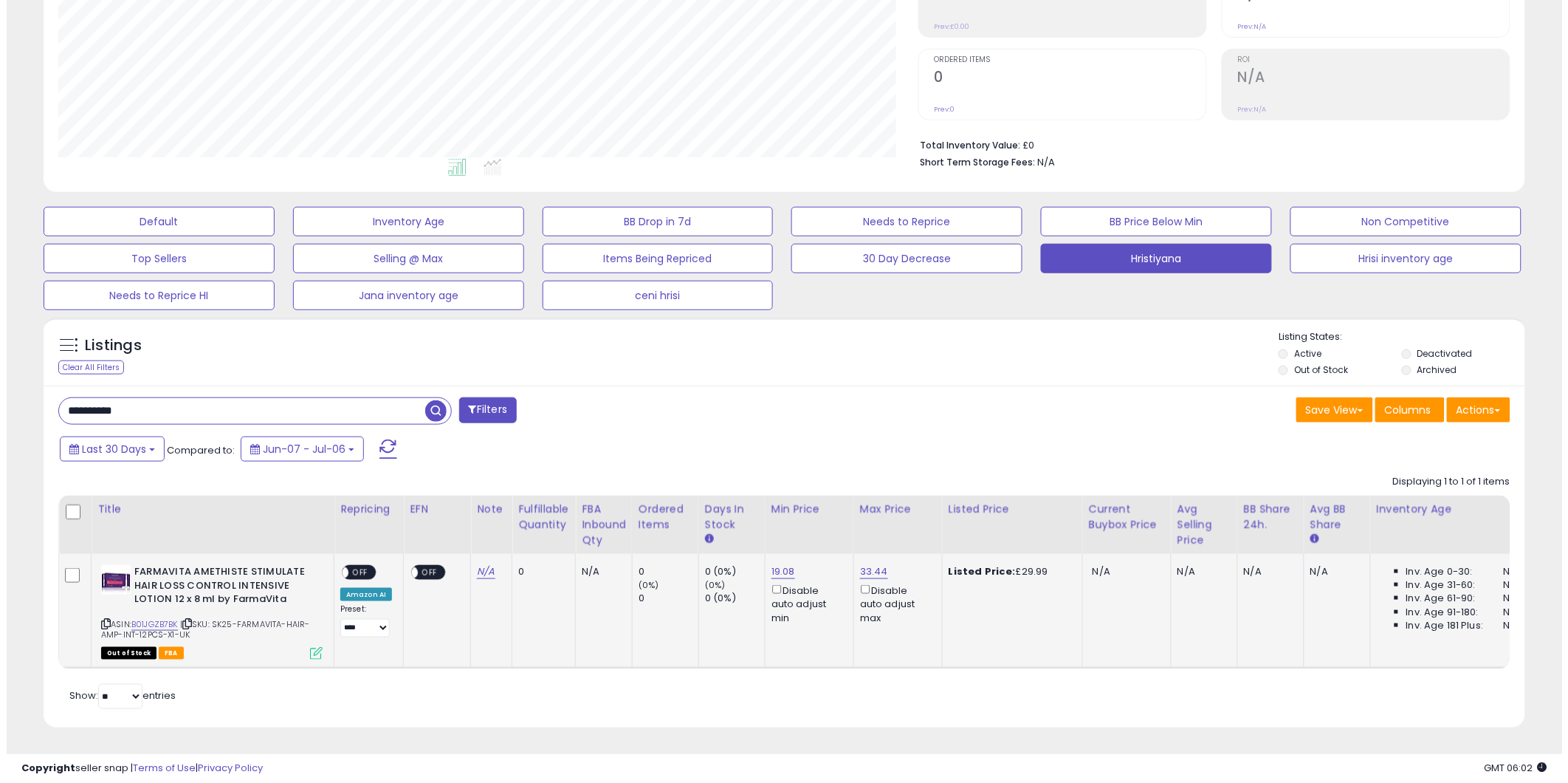 scroll, scrollTop: 738376, scrollLeft: 737362, axis: both 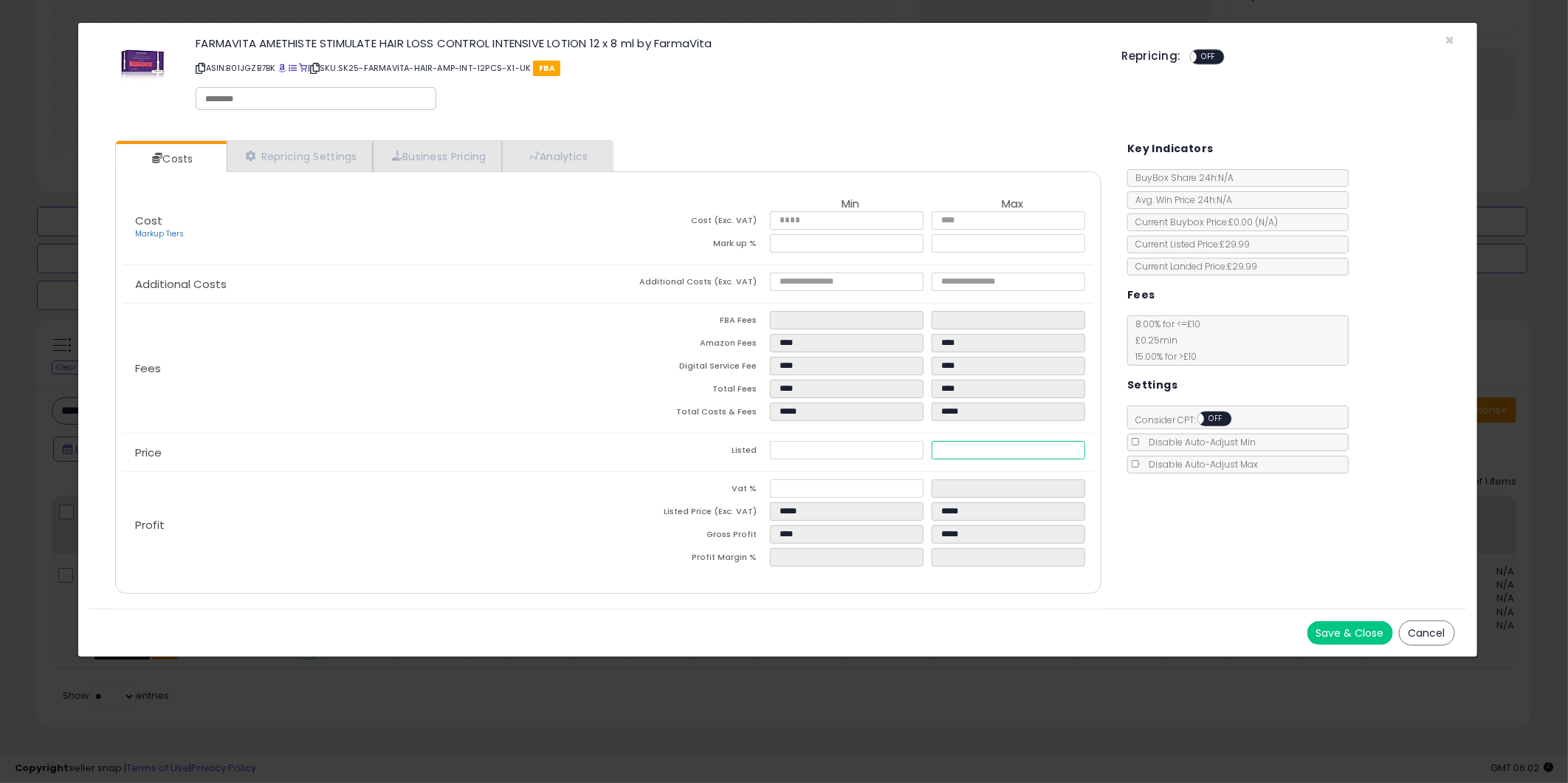 drag, startPoint x: 995, startPoint y: 452, endPoint x: 740, endPoint y: 478, distance: 256.3221 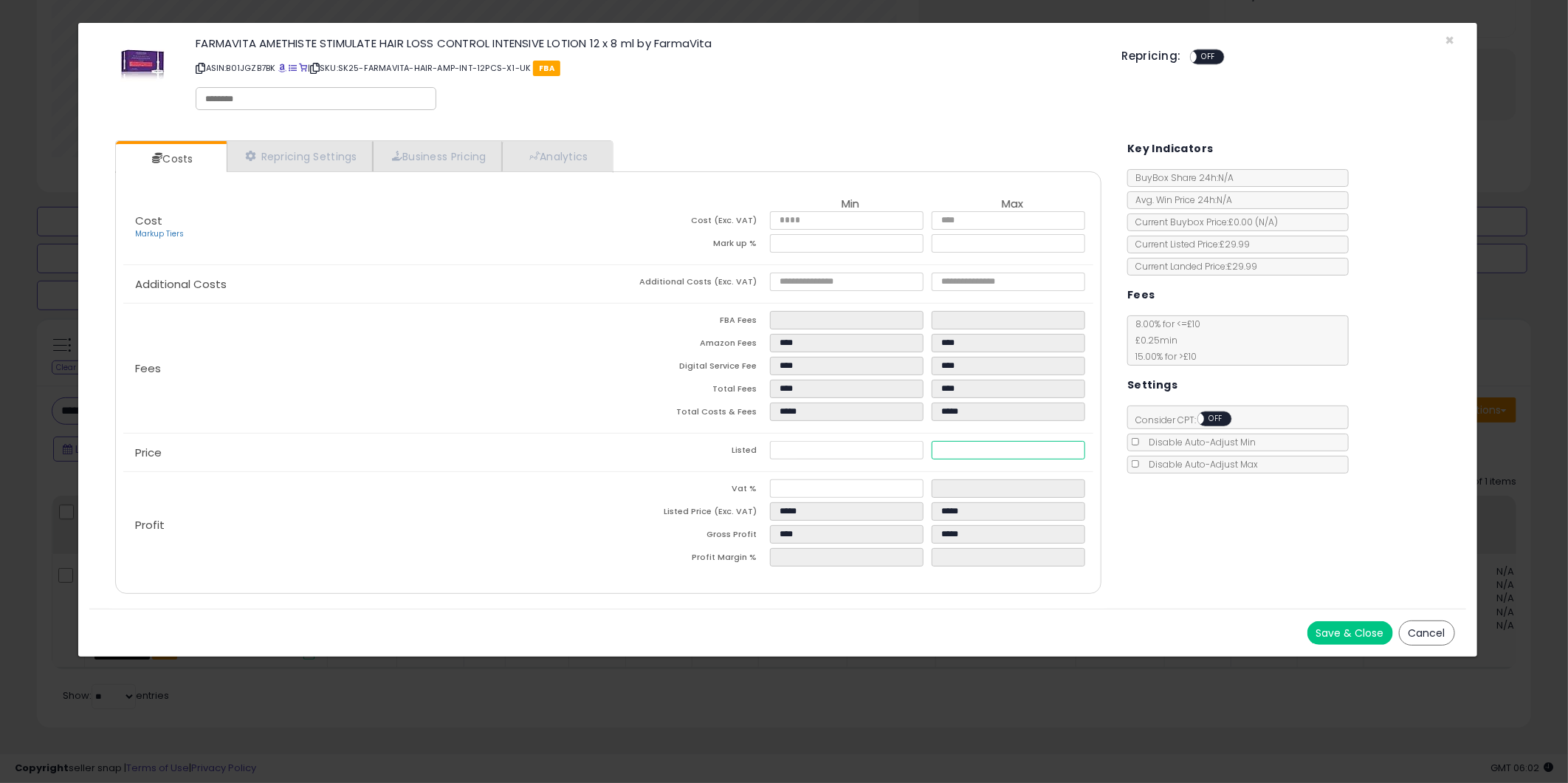 click on "Cost
Markup Tiers
Min
Max
Cost (Exc. VAT)
****
****
Mark up %
*****
******
Additional Costs
Additional Costs (Exc. VAT)
****
****" at bounding box center (608, 384) 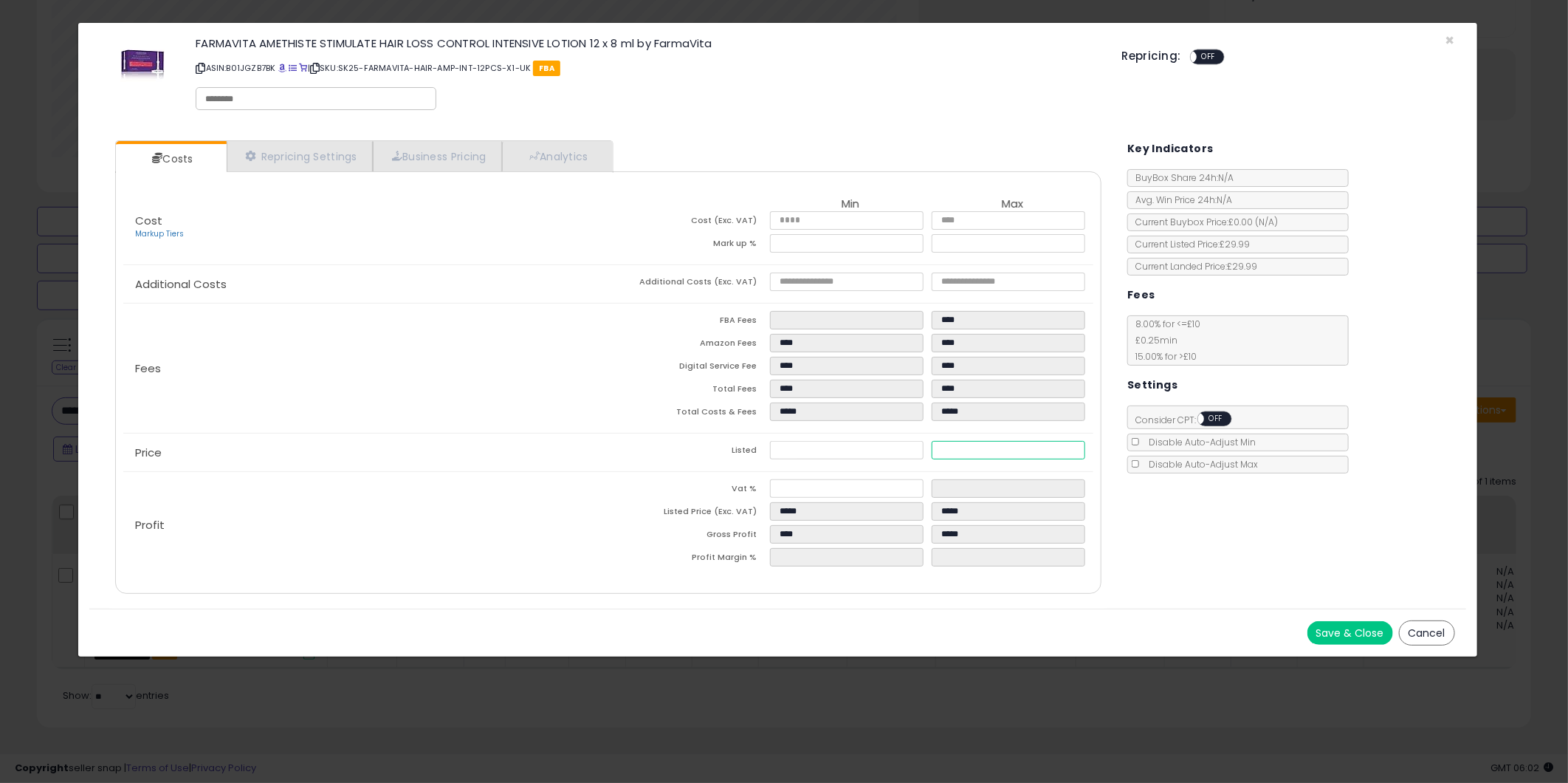 type on "****" 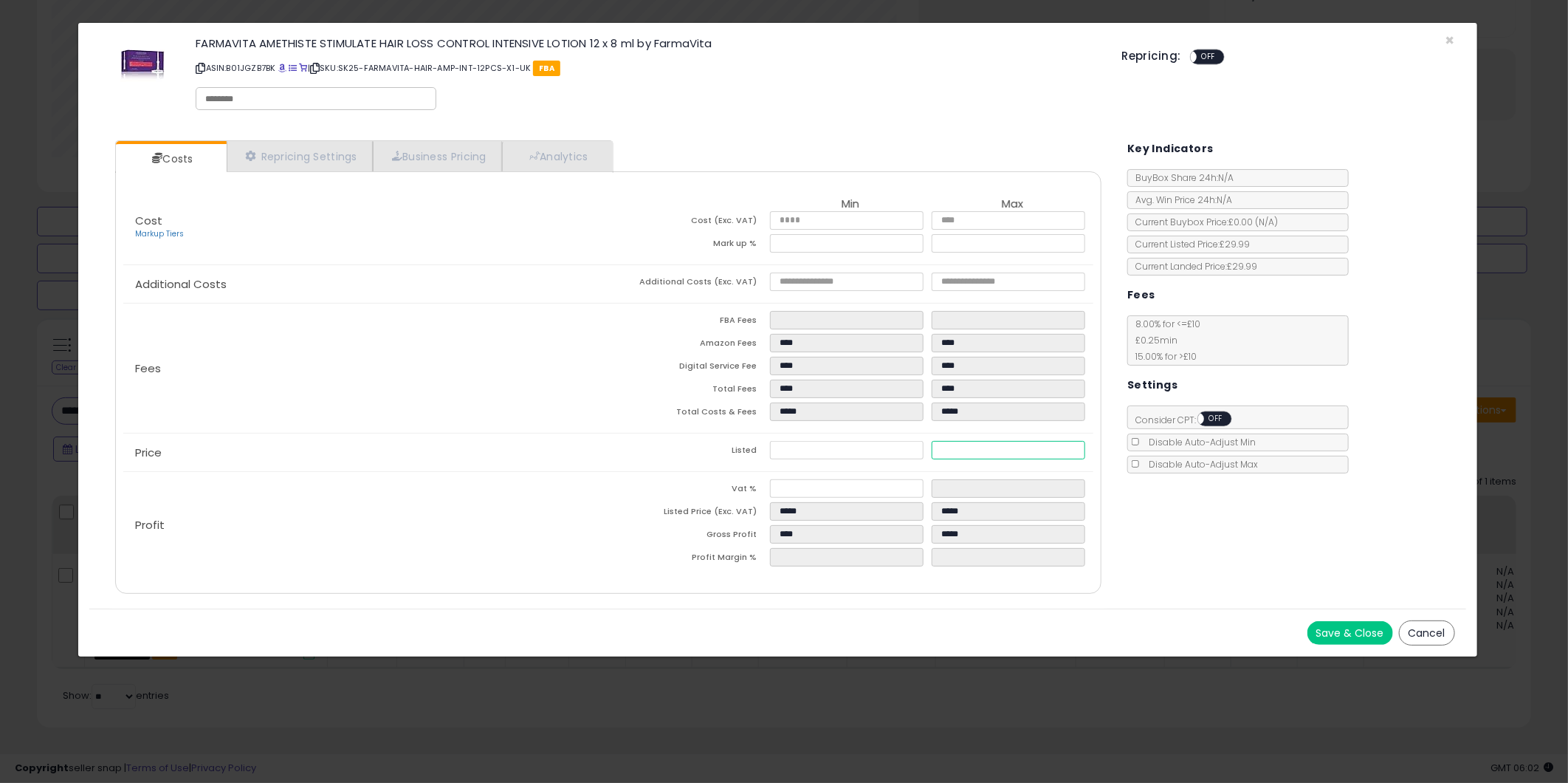 type on "****" 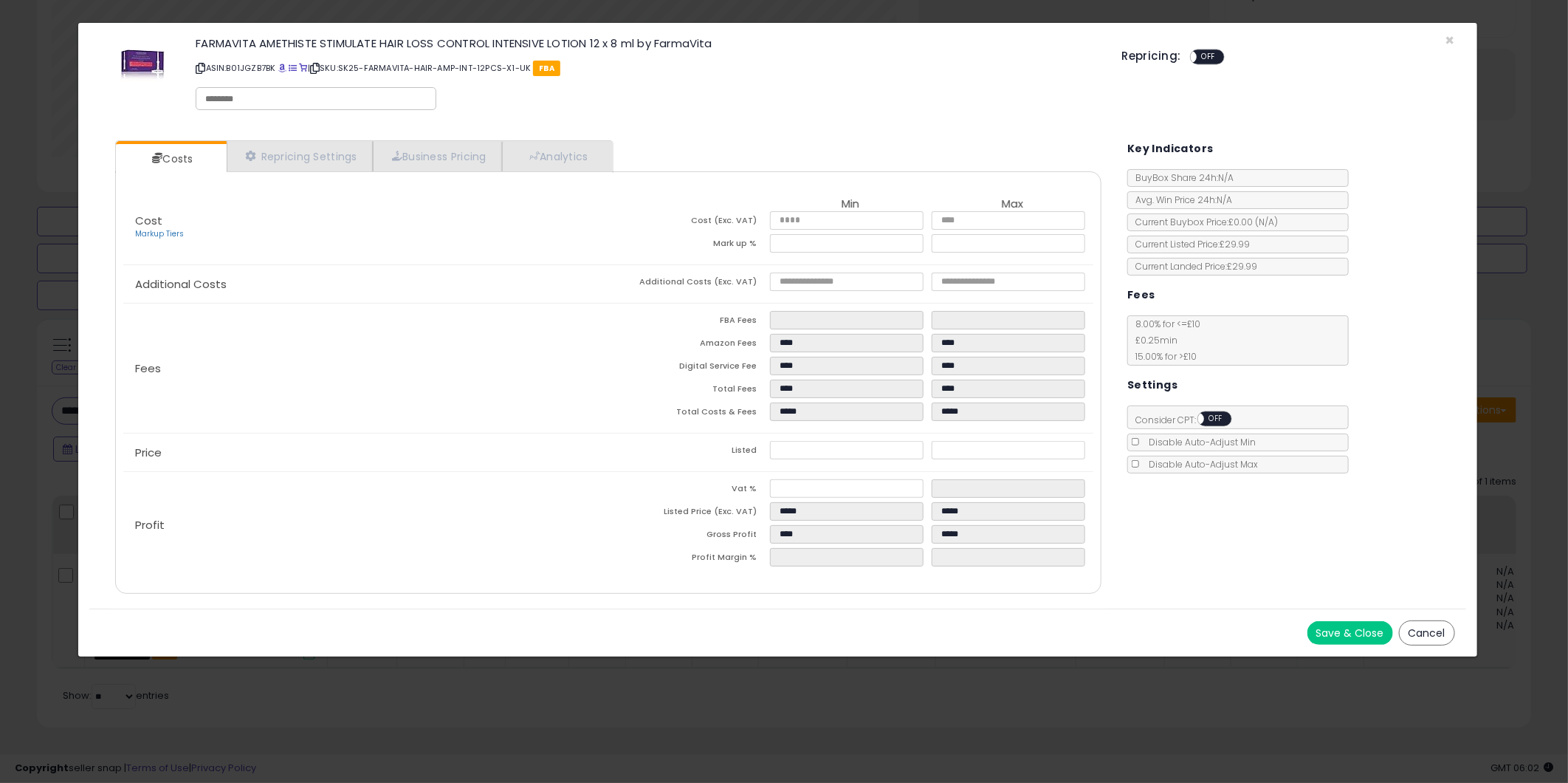 type on "******" 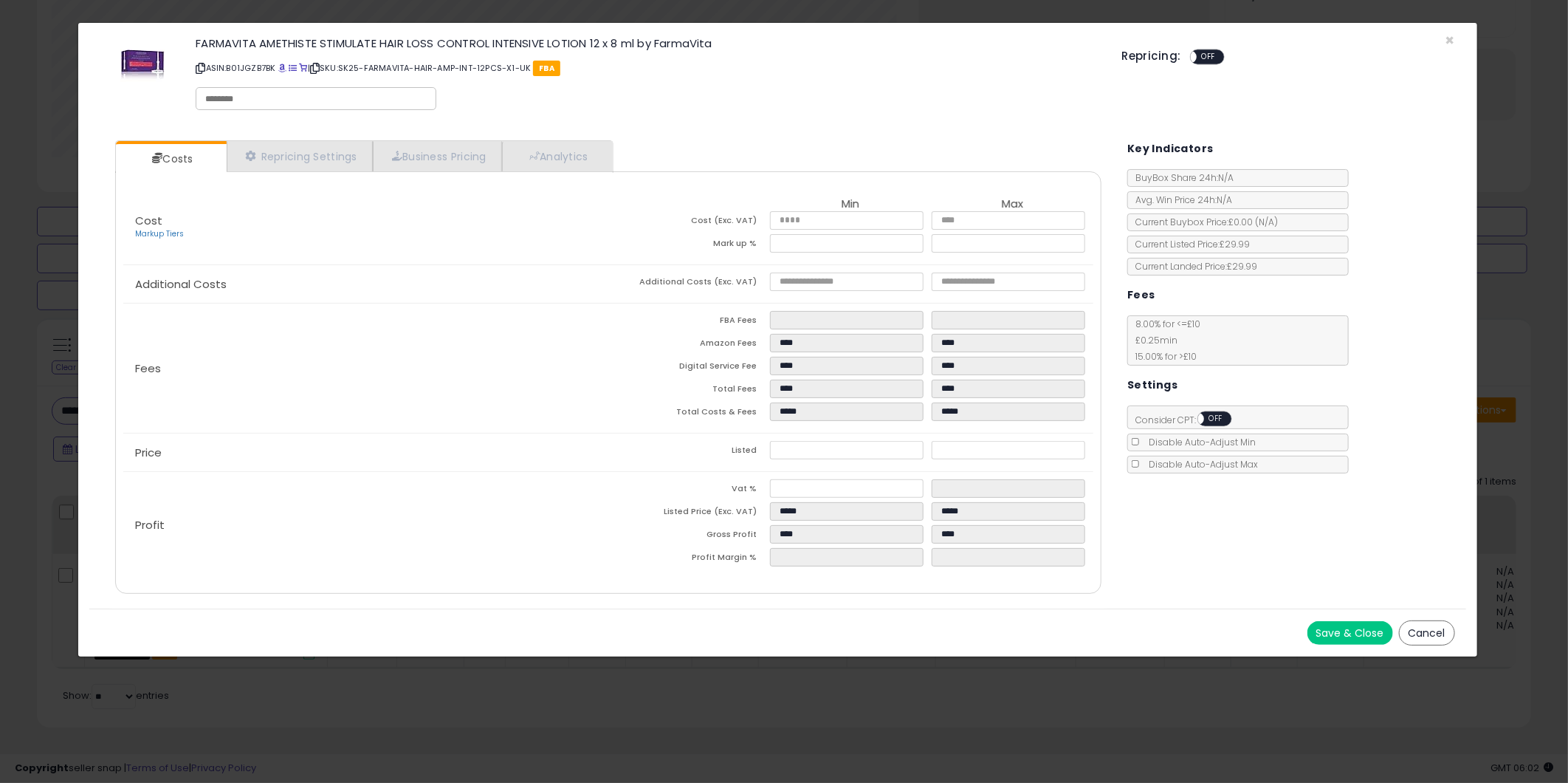 click on "Price
Listed
*****
*****" 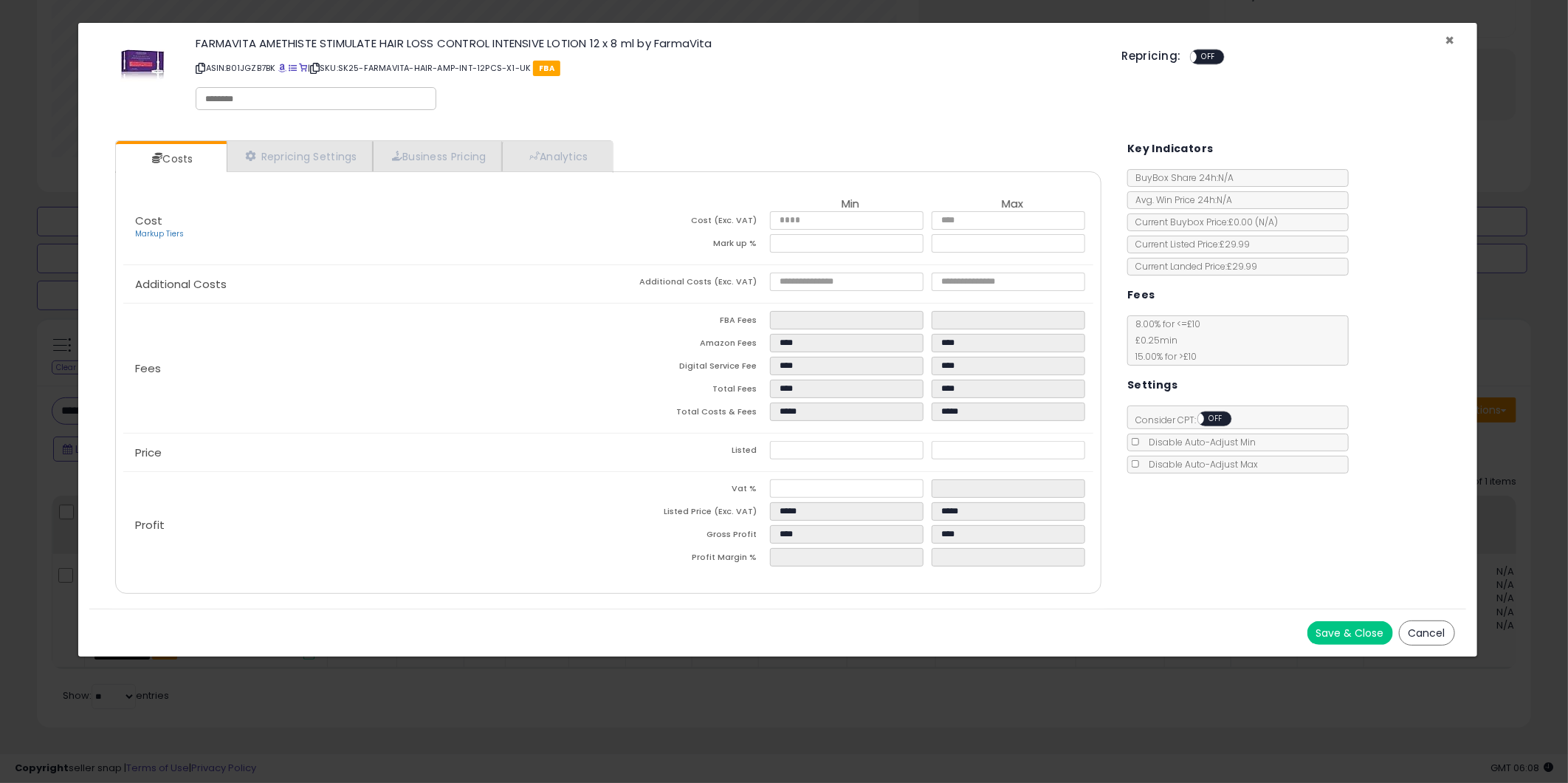 click on "×" at bounding box center [1450, 40] 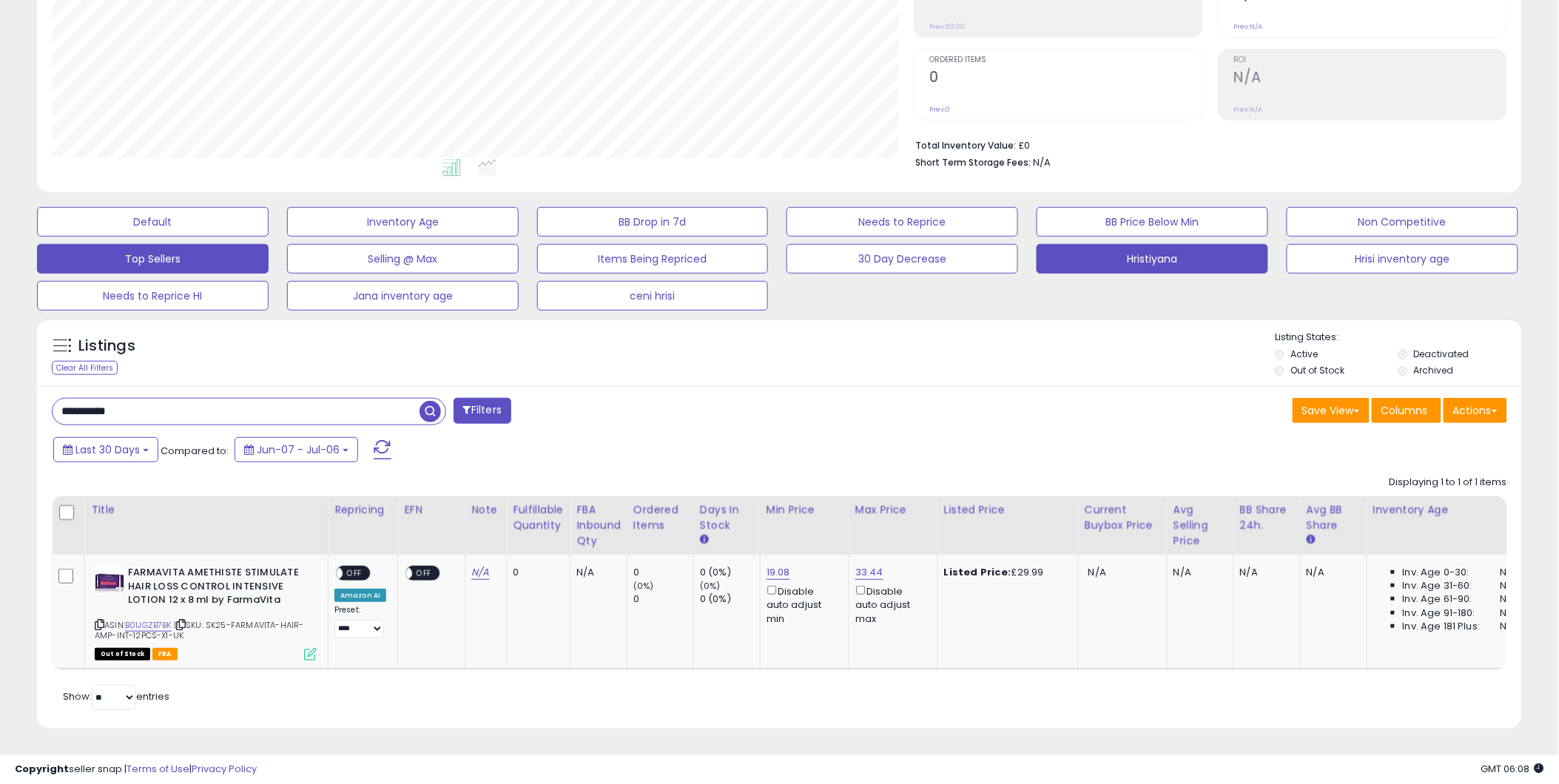 scroll, scrollTop: 303, scrollLeft: 862, axis: both 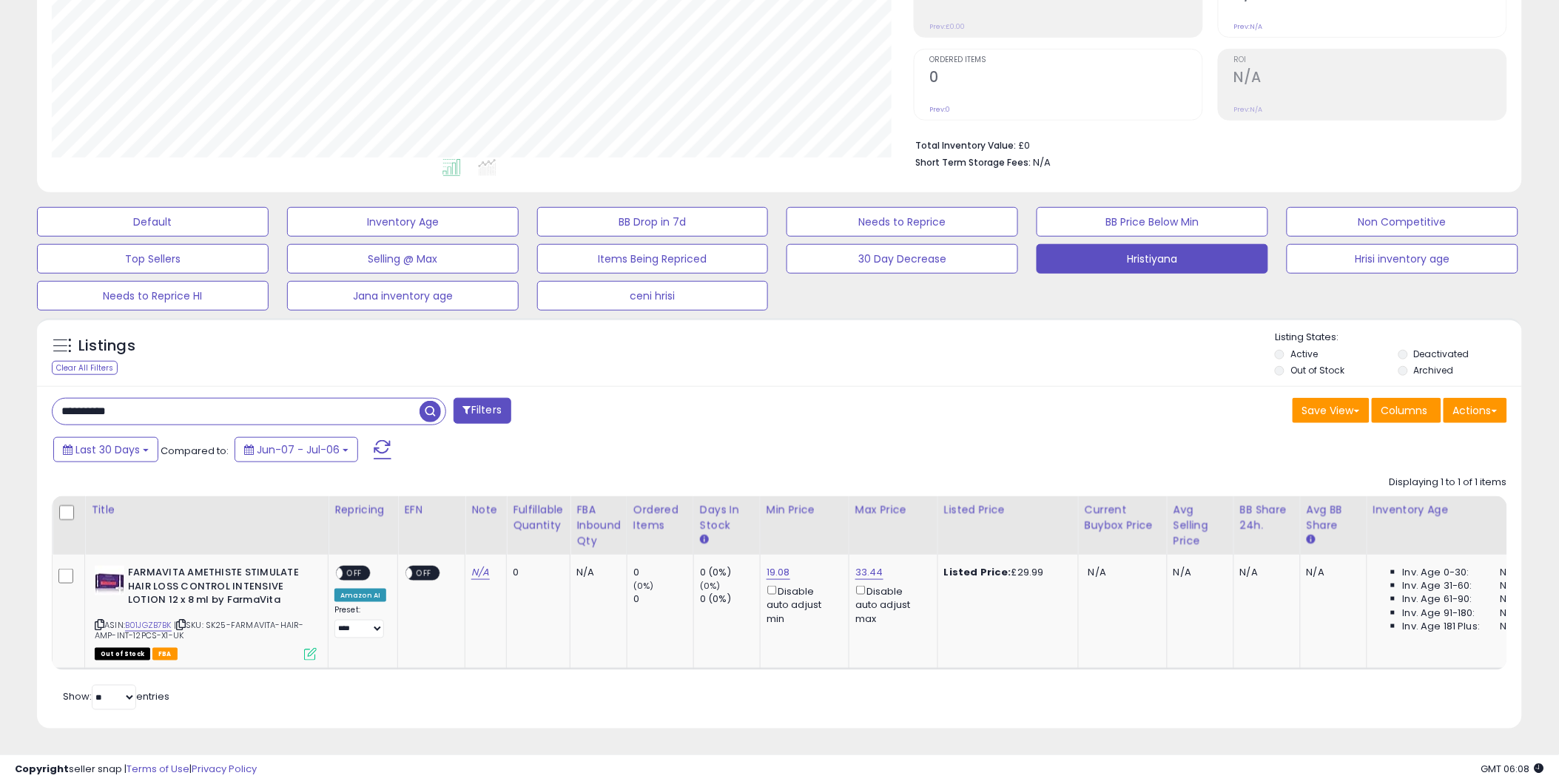 click on "**********" at bounding box center (236, 411) 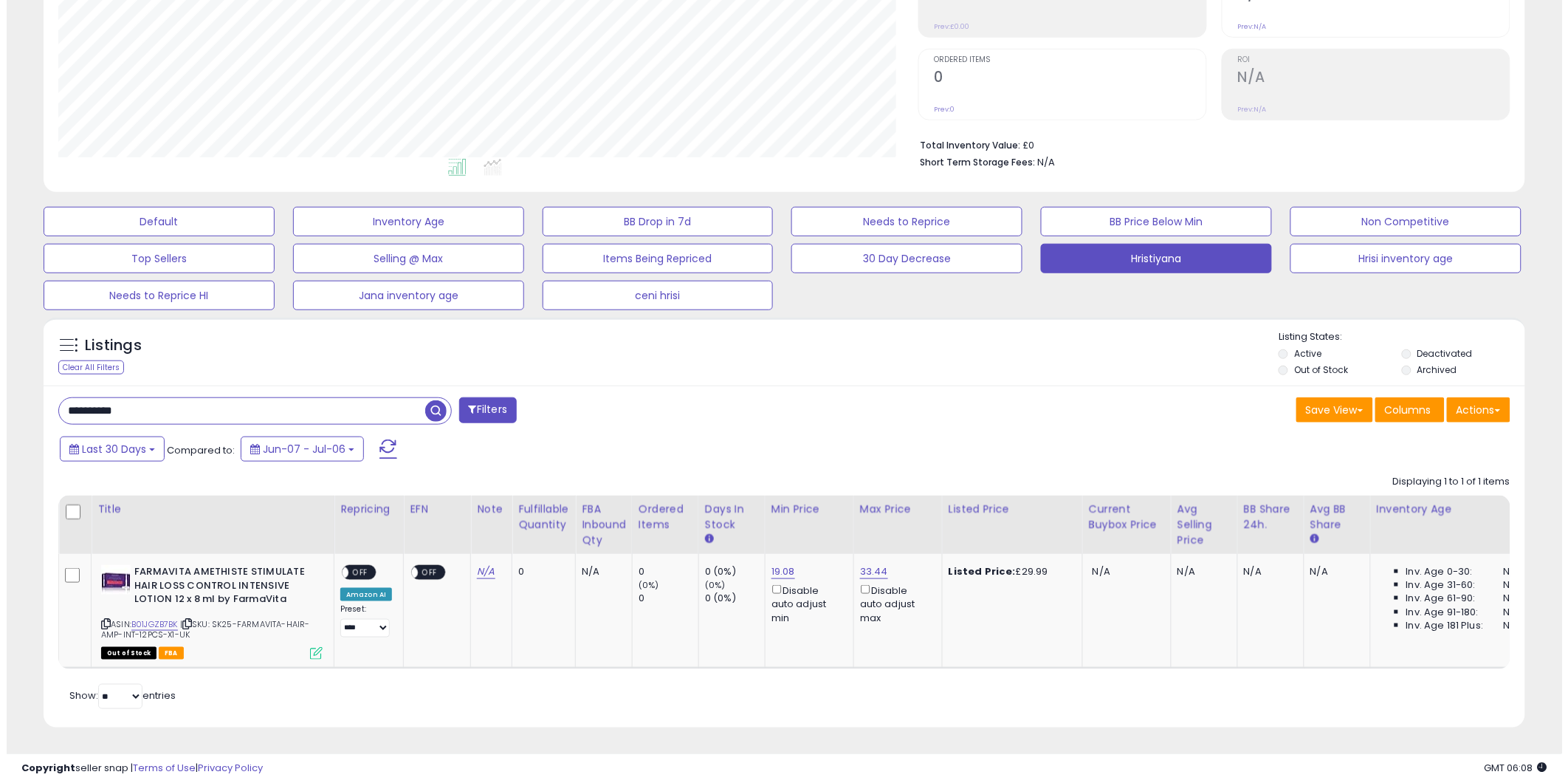 scroll, scrollTop: 157, scrollLeft: 0, axis: vertical 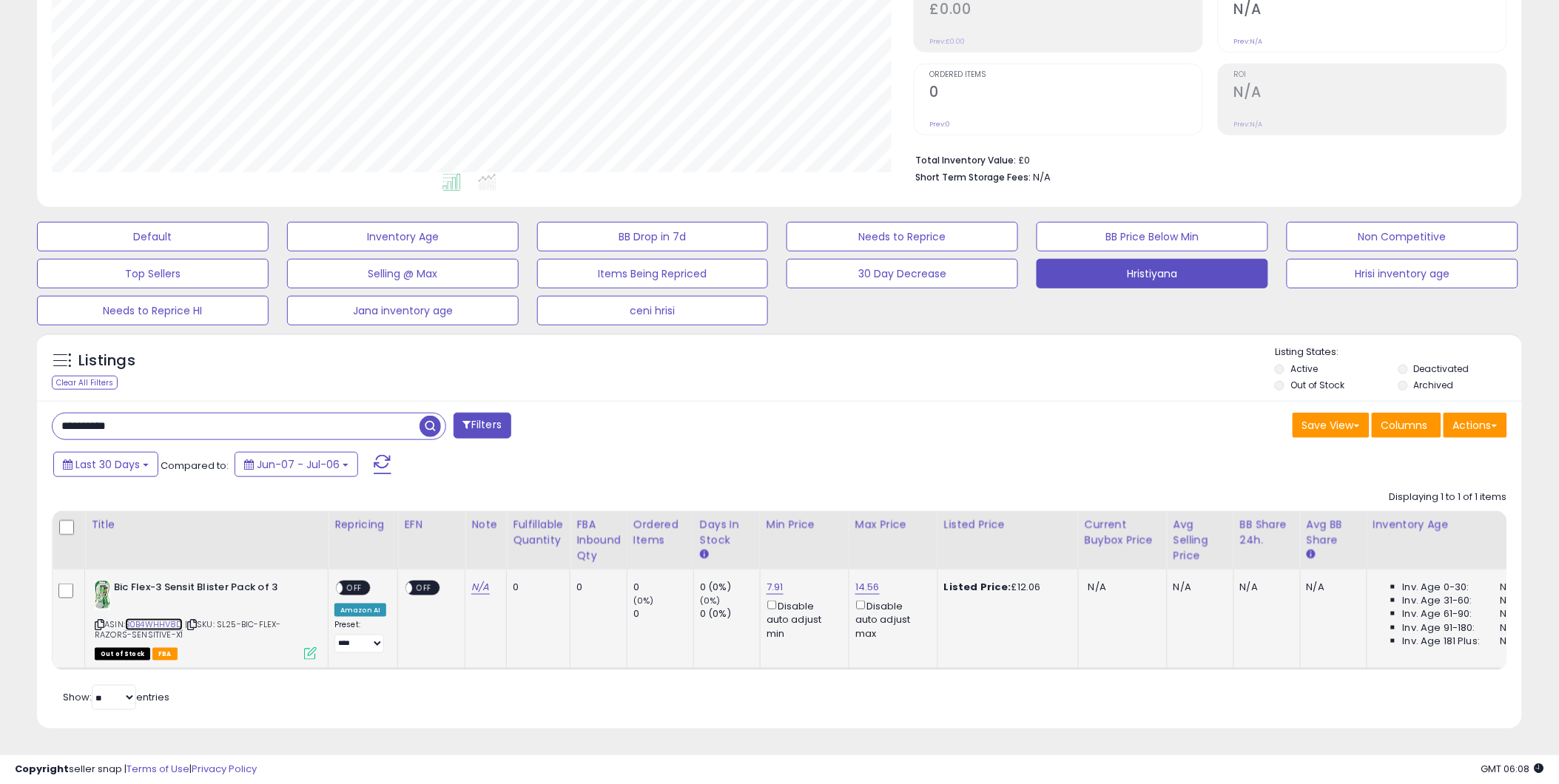 click on "B0B4WHHV8D" at bounding box center (154, 624) 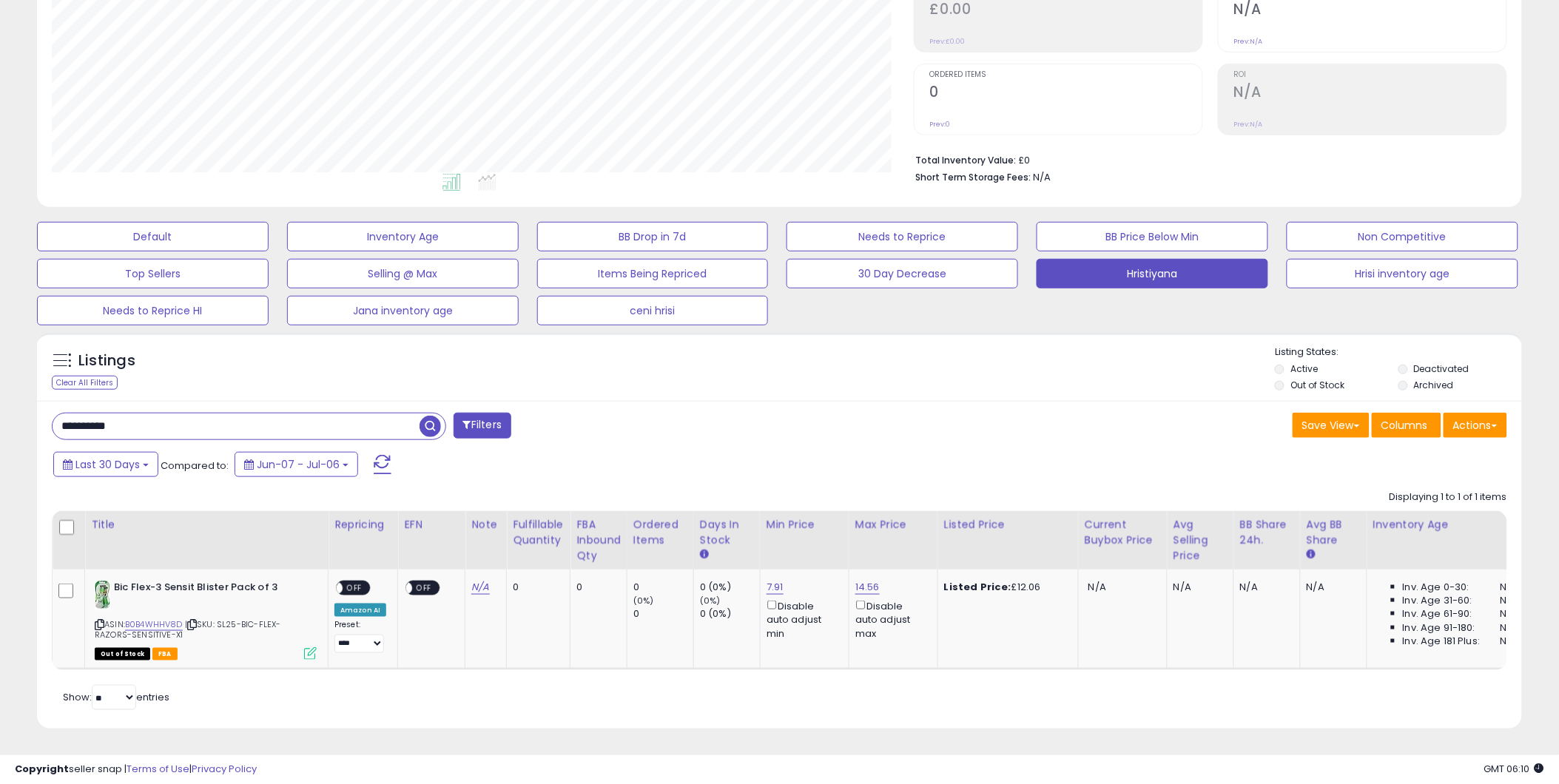 click on "**********" at bounding box center (236, 426) 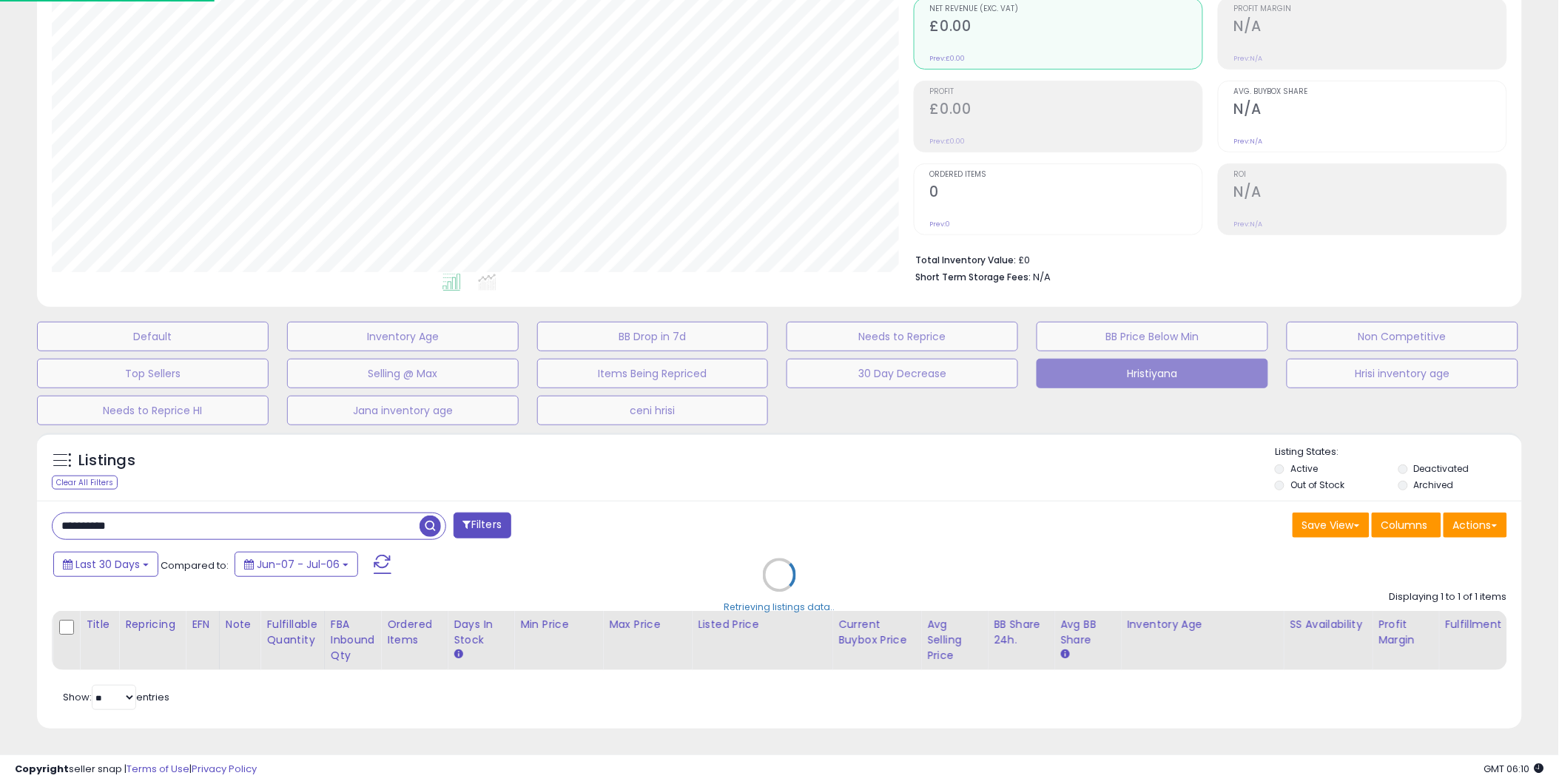 scroll, scrollTop: 739319, scrollLeft: 739044, axis: both 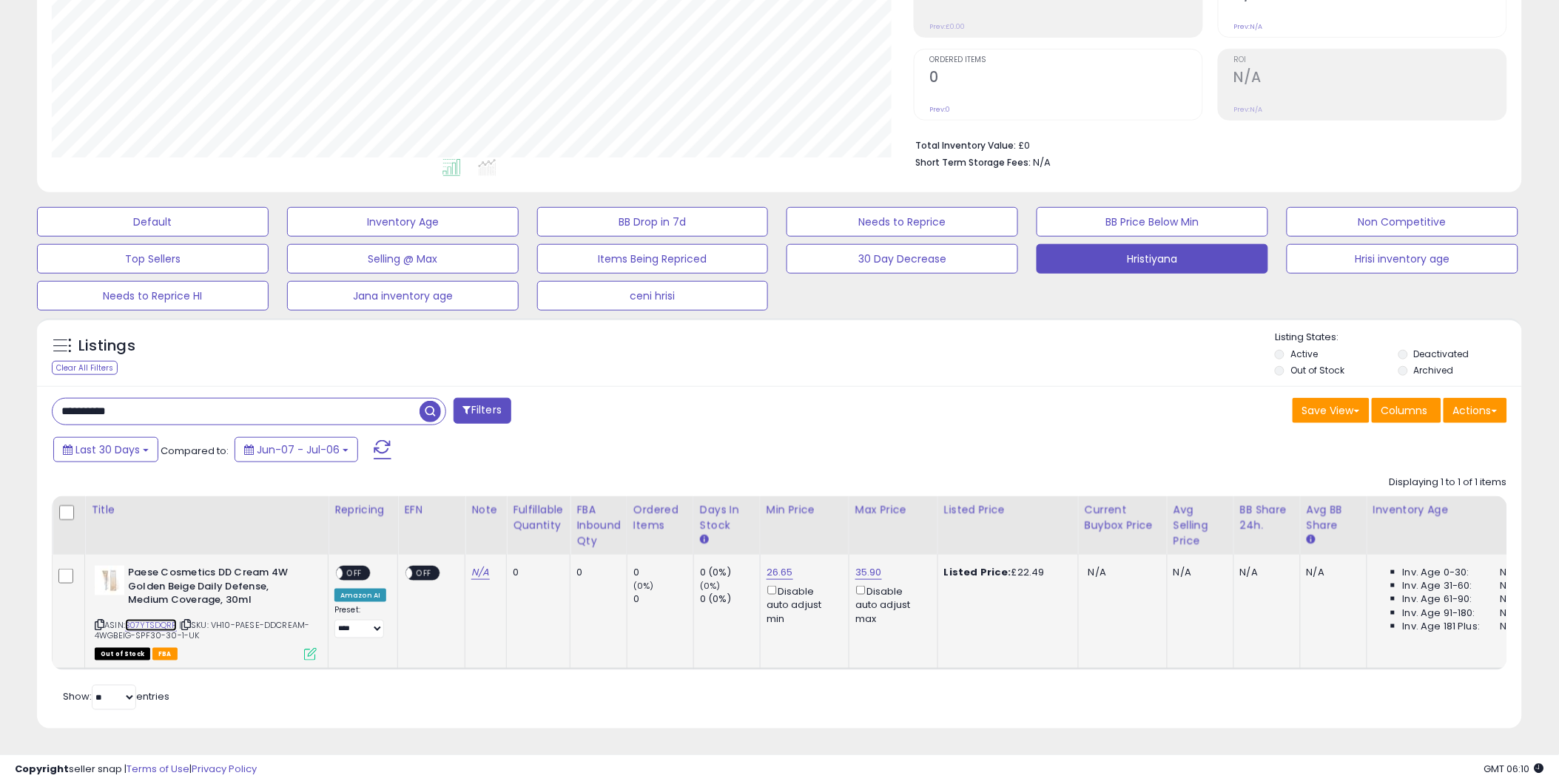 click on "B07YTSDQRF" at bounding box center [151, 625] 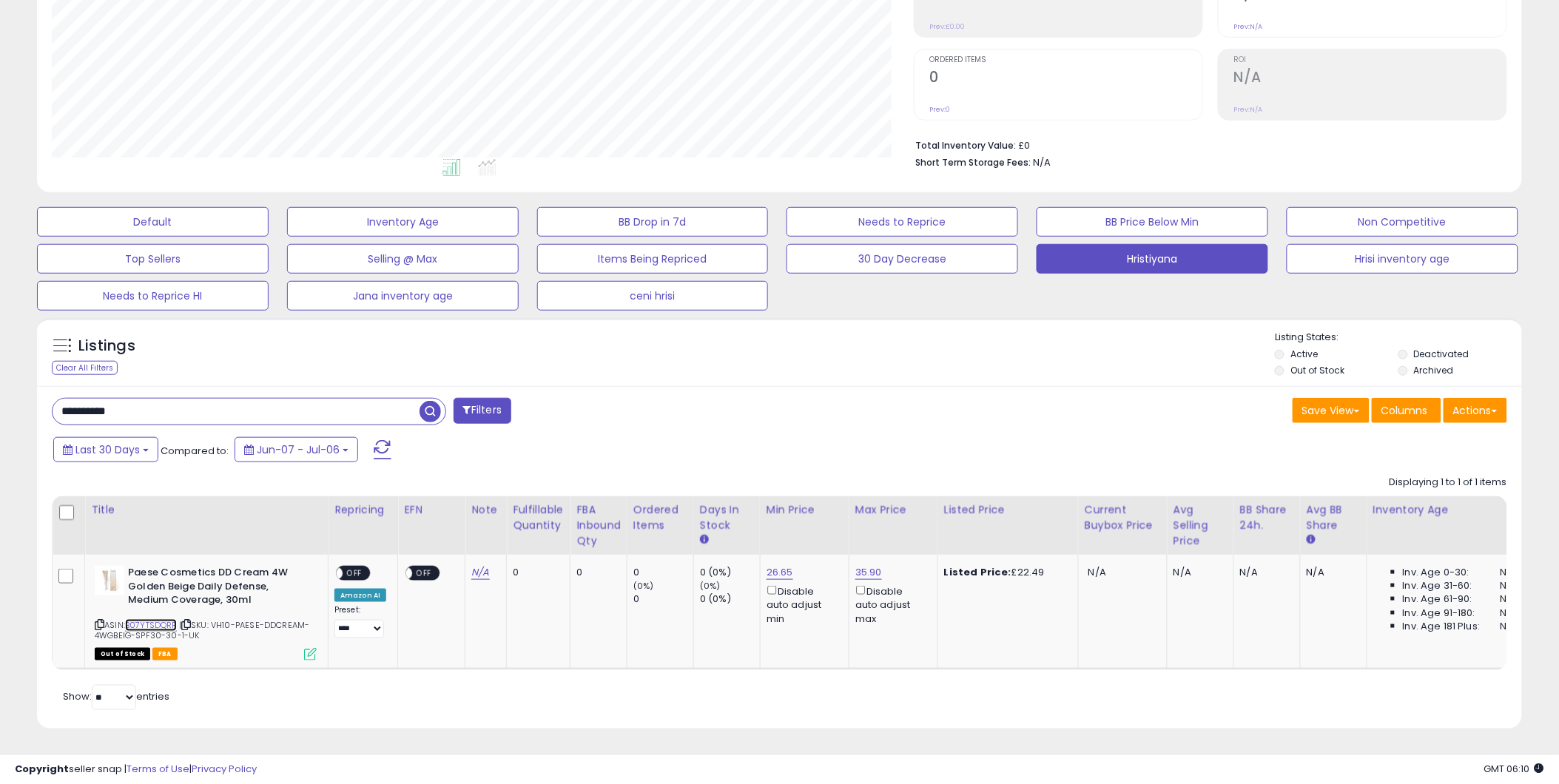scroll, scrollTop: 0, scrollLeft: 579, axis: horizontal 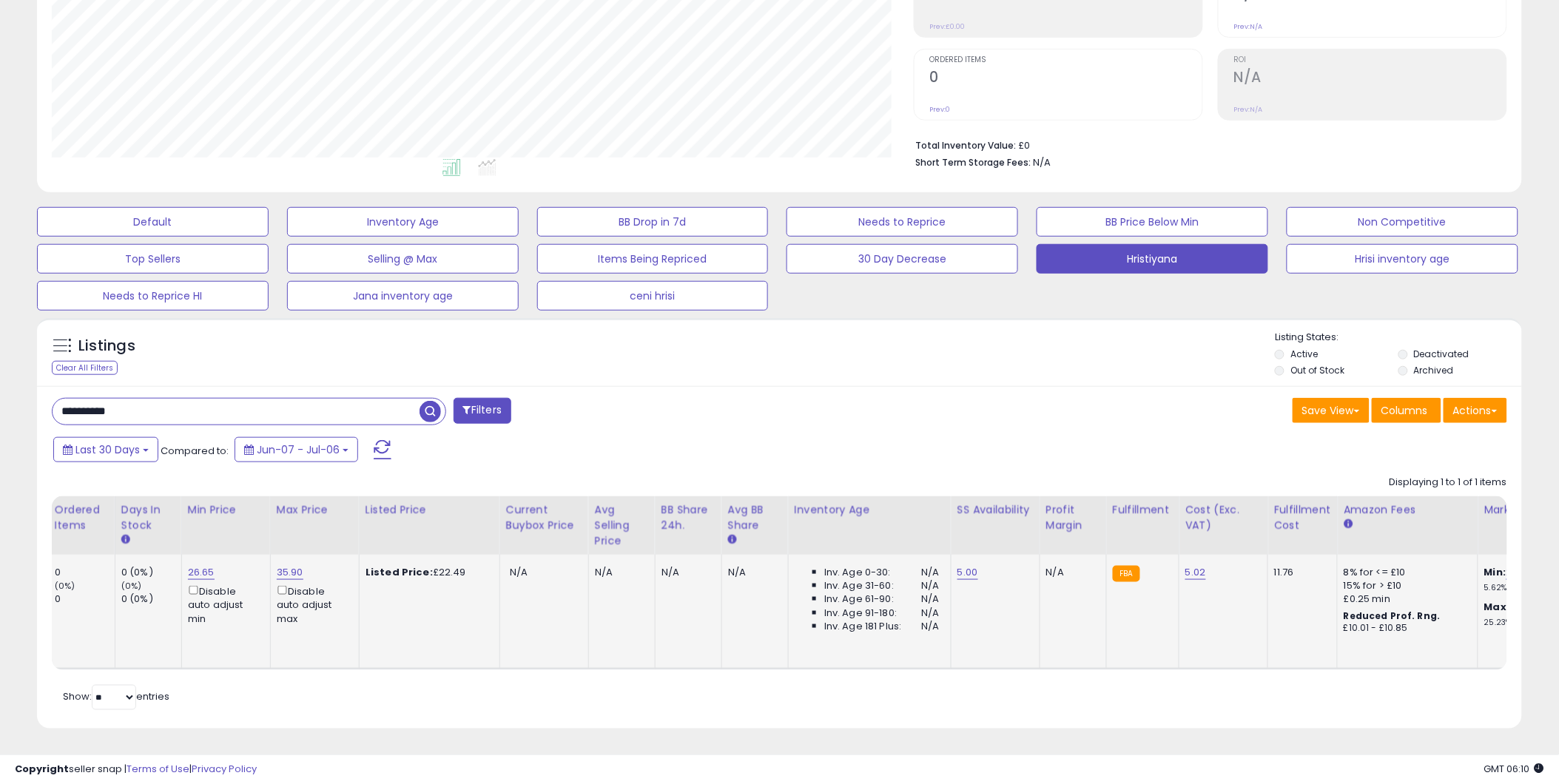 drag, startPoint x: 1000, startPoint y: 651, endPoint x: 989, endPoint y: 652, distance: 11.045361 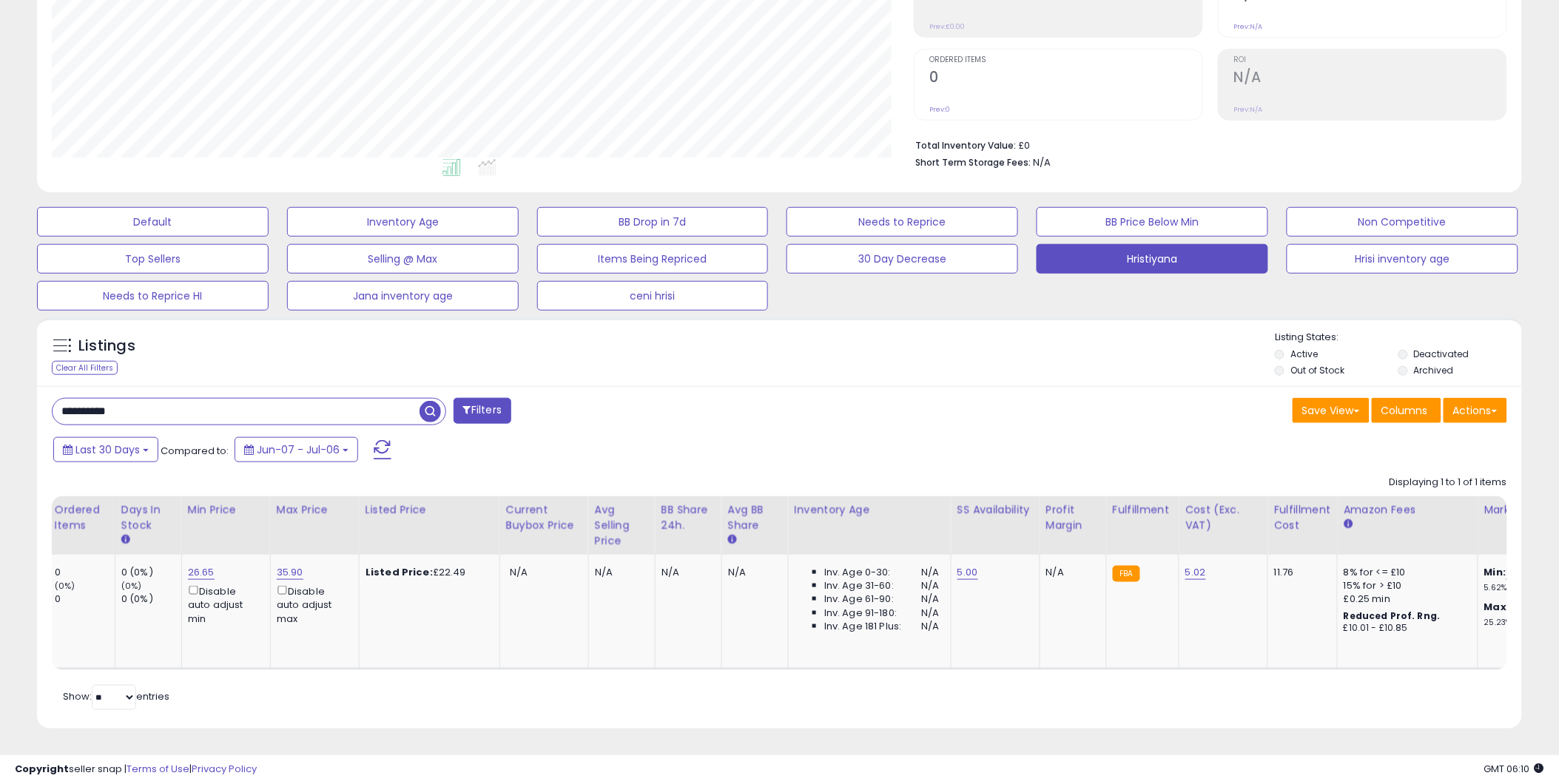scroll, scrollTop: 0, scrollLeft: 0, axis: both 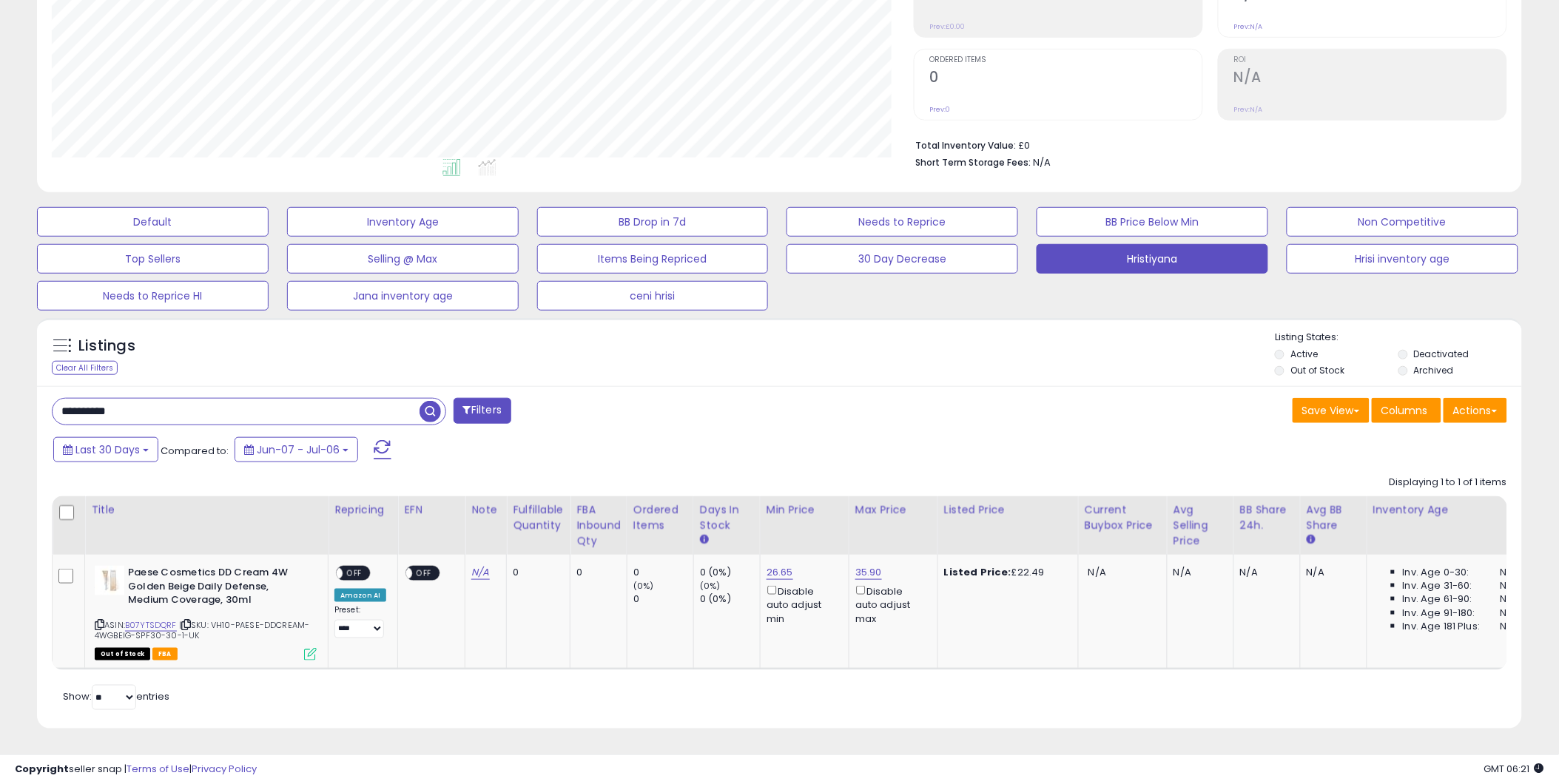 click on "**********" at bounding box center [236, 411] 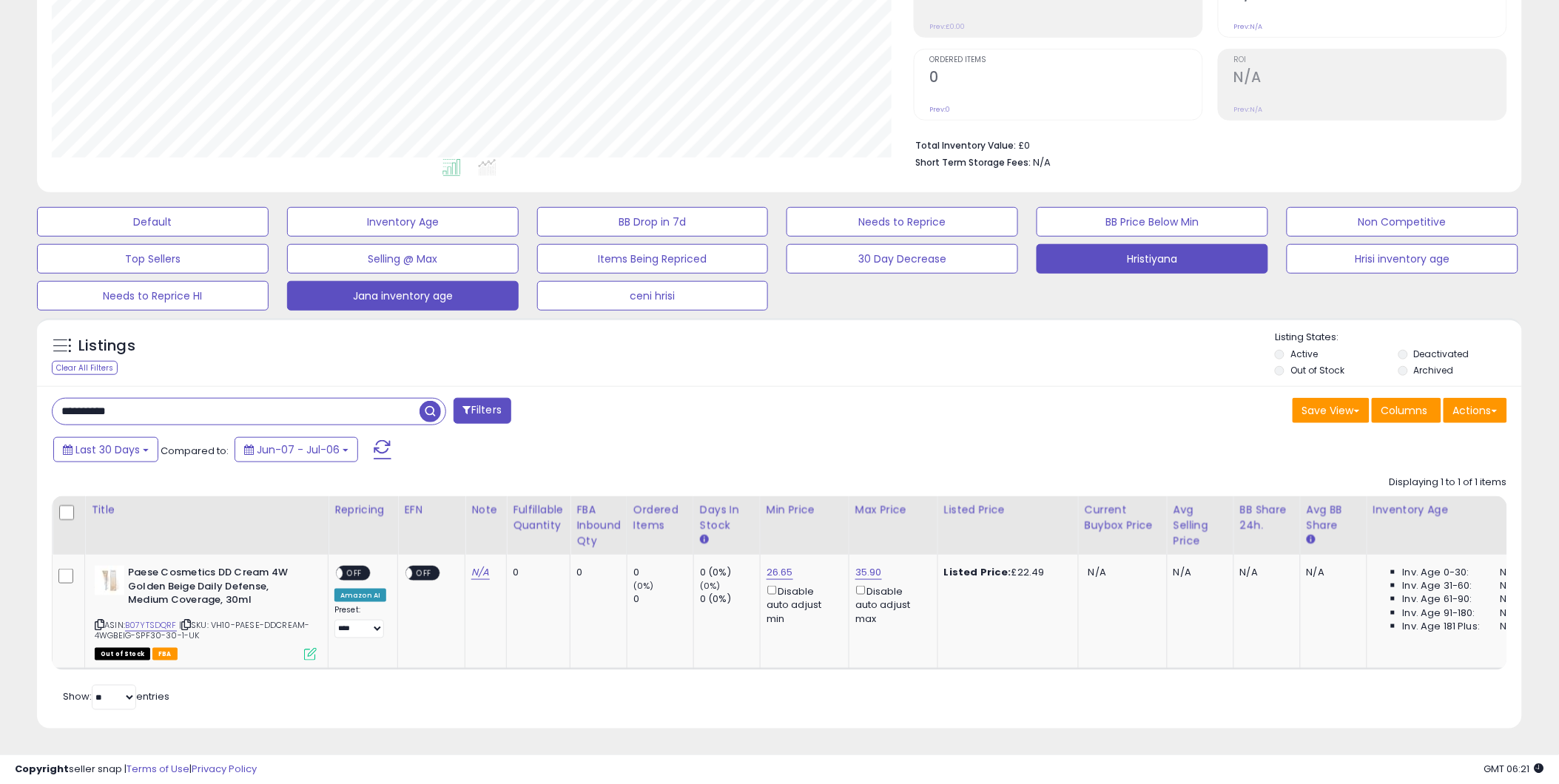 click at bounding box center (430, 411) 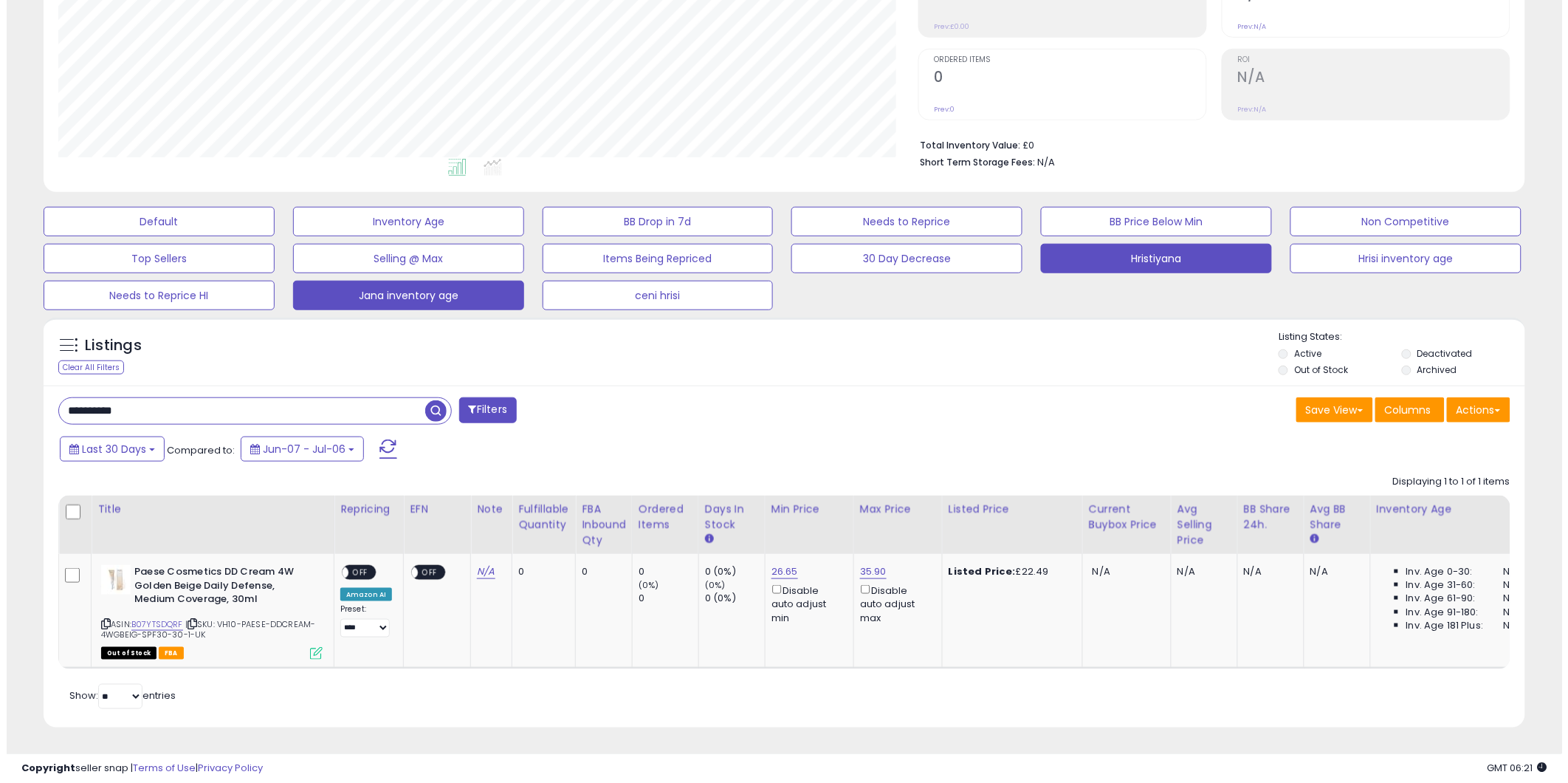 scroll, scrollTop: 157, scrollLeft: 0, axis: vertical 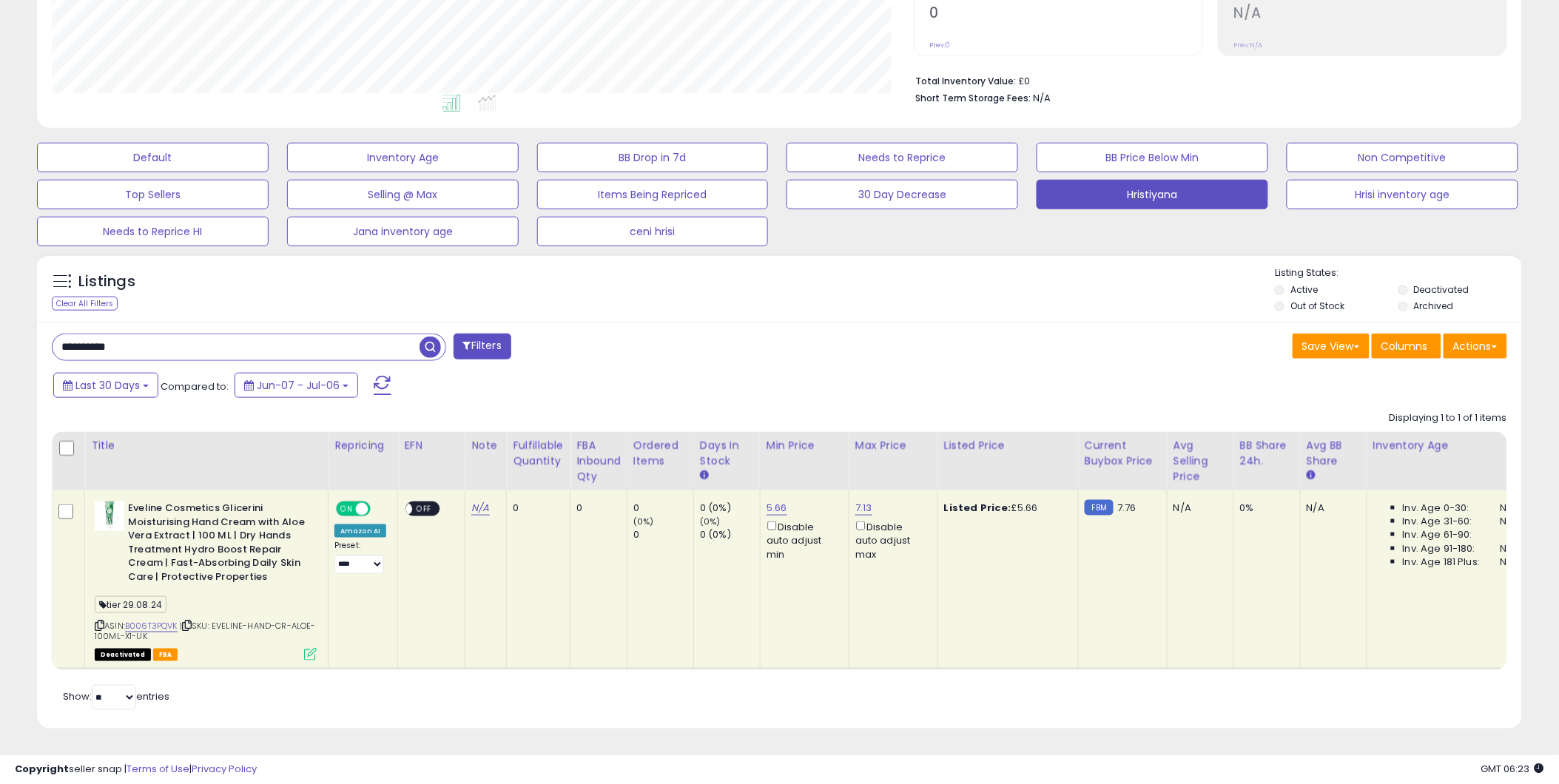 click on "**********" at bounding box center (236, 347) 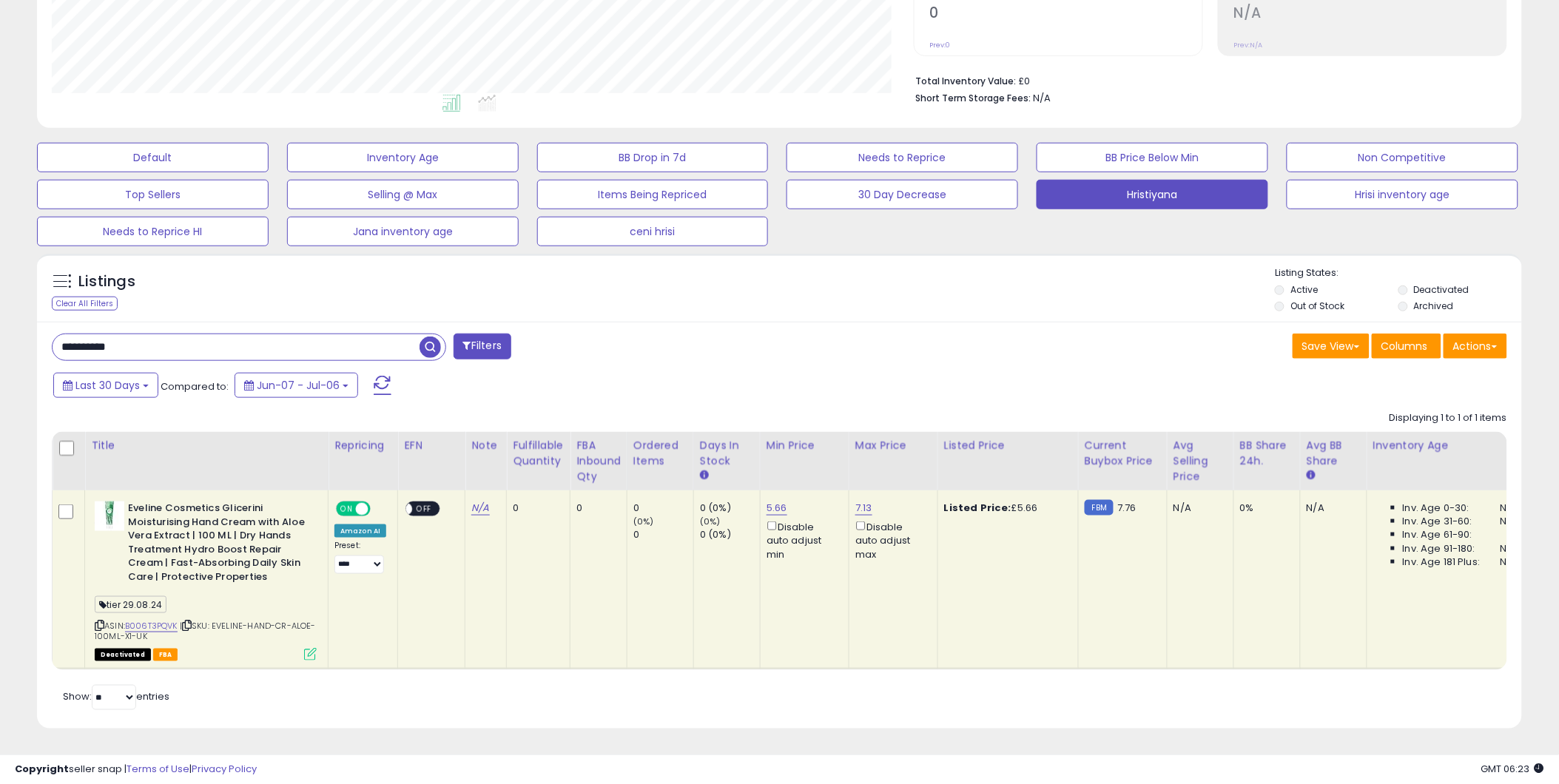 click on "**********" at bounding box center [236, 347] 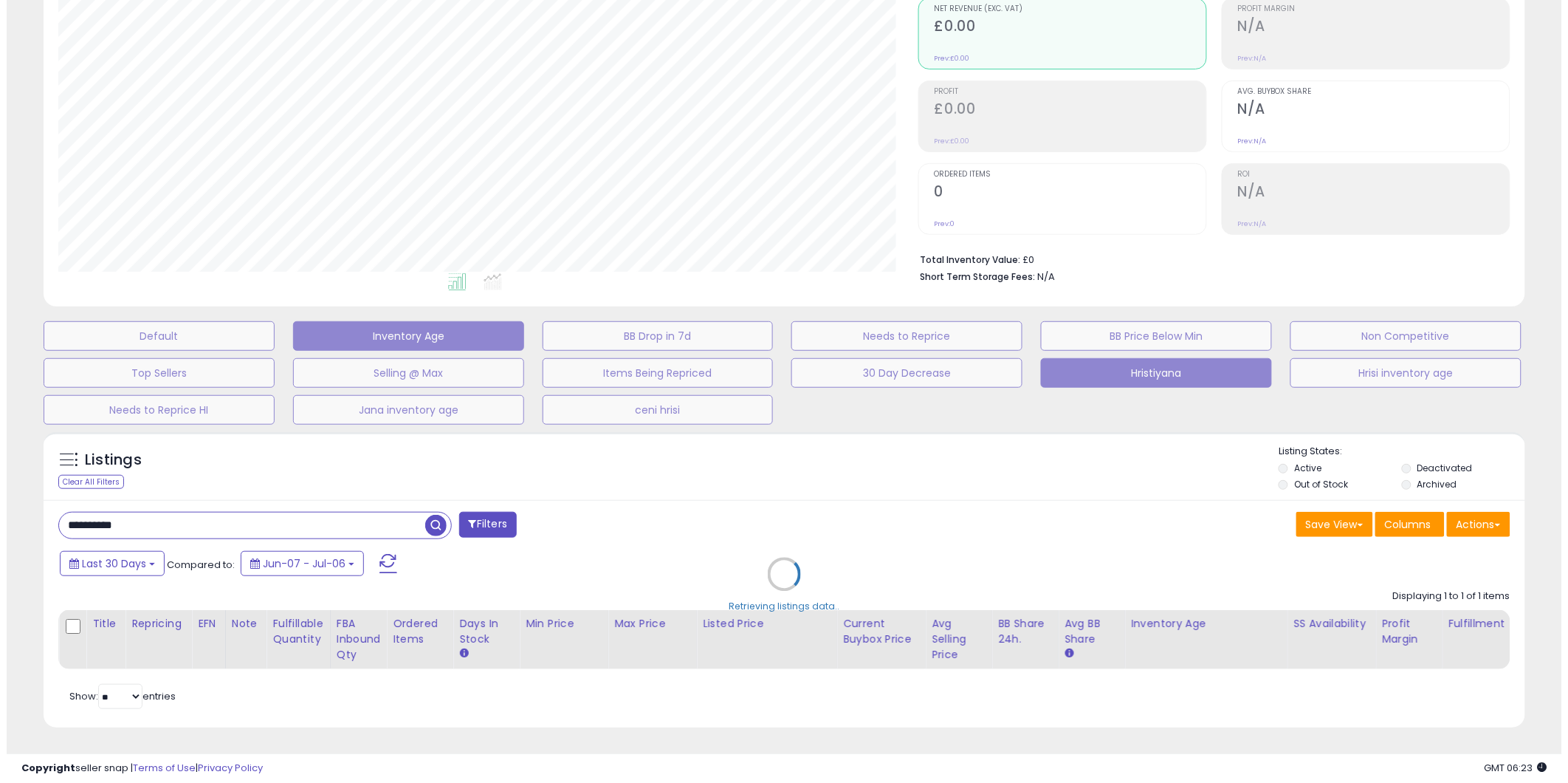 scroll, scrollTop: 157, scrollLeft: 0, axis: vertical 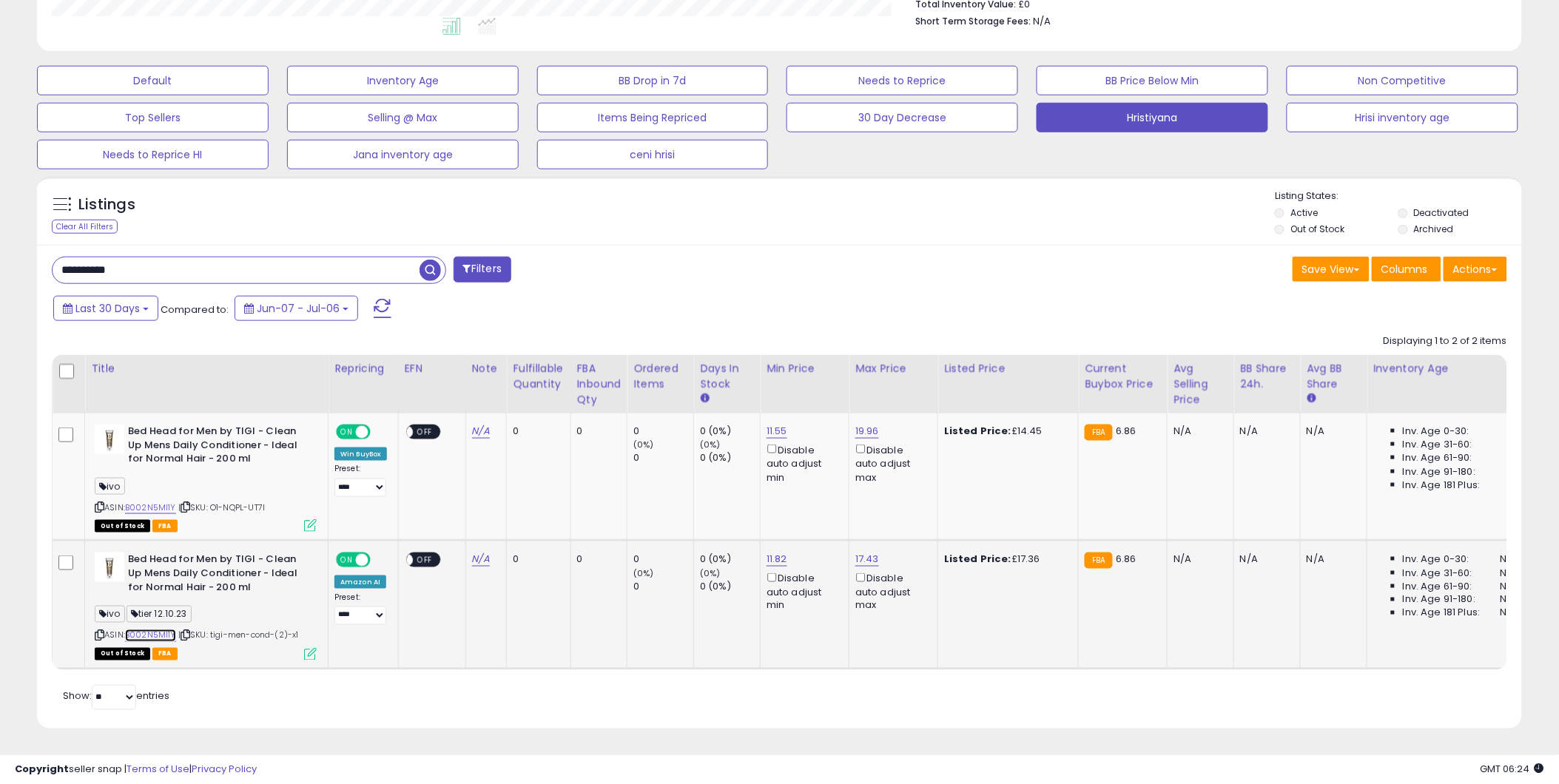 click on "B002N5MI1Y" at bounding box center [150, 635] 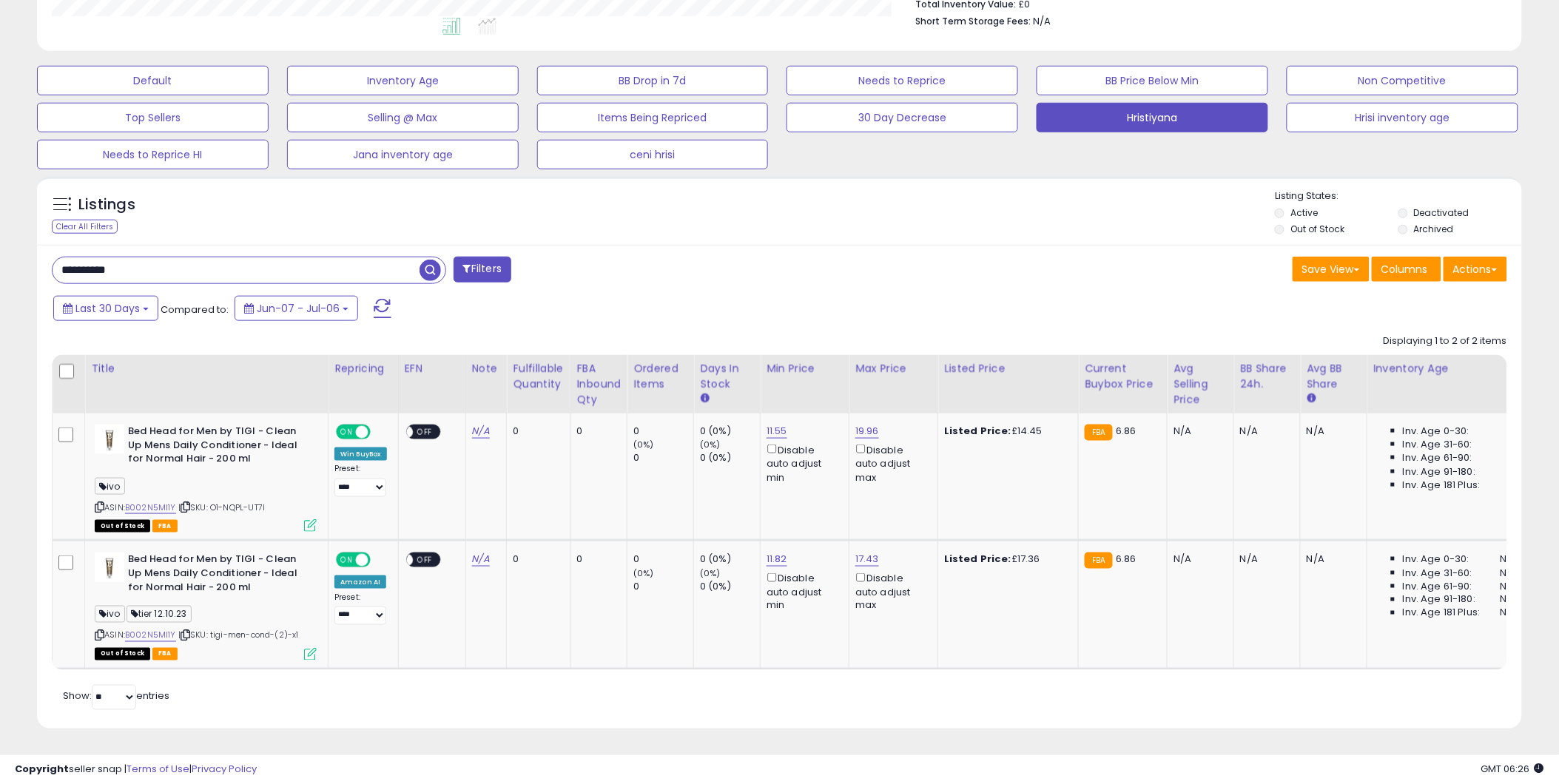 click on "**********" at bounding box center (236, 270) 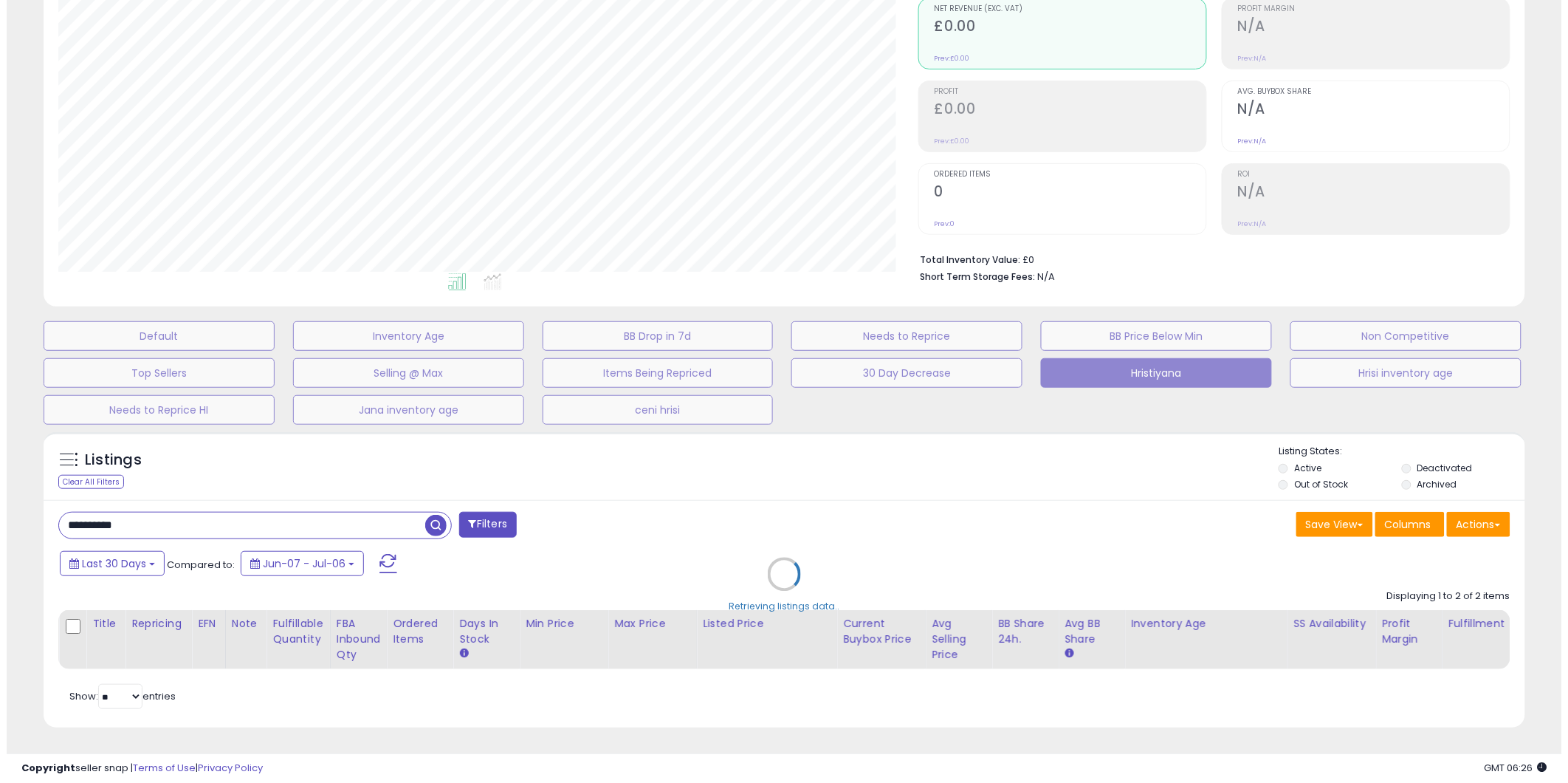 scroll, scrollTop: 157, scrollLeft: 0, axis: vertical 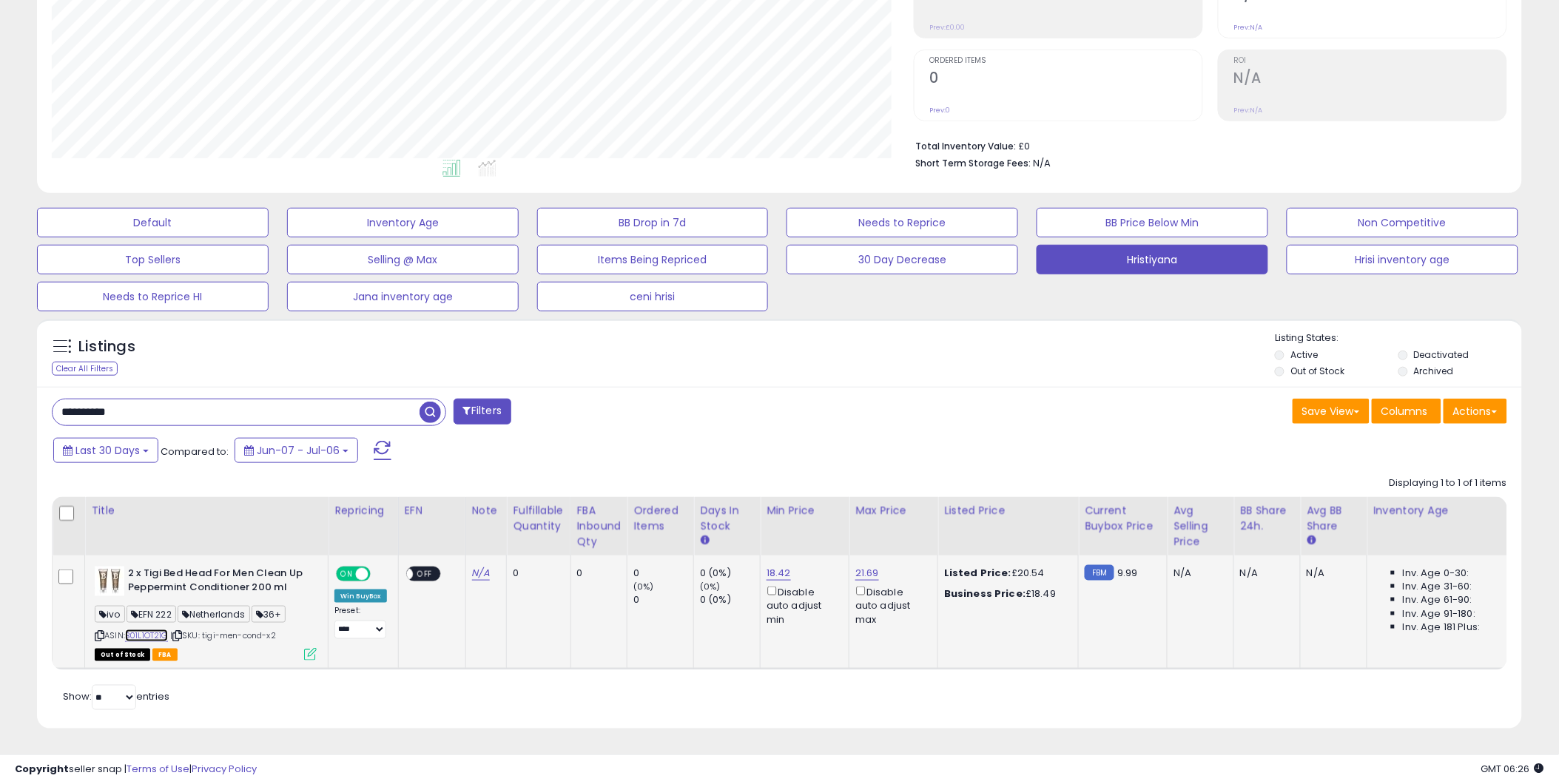 click on "B01L1OT21G" at bounding box center (147, 635) 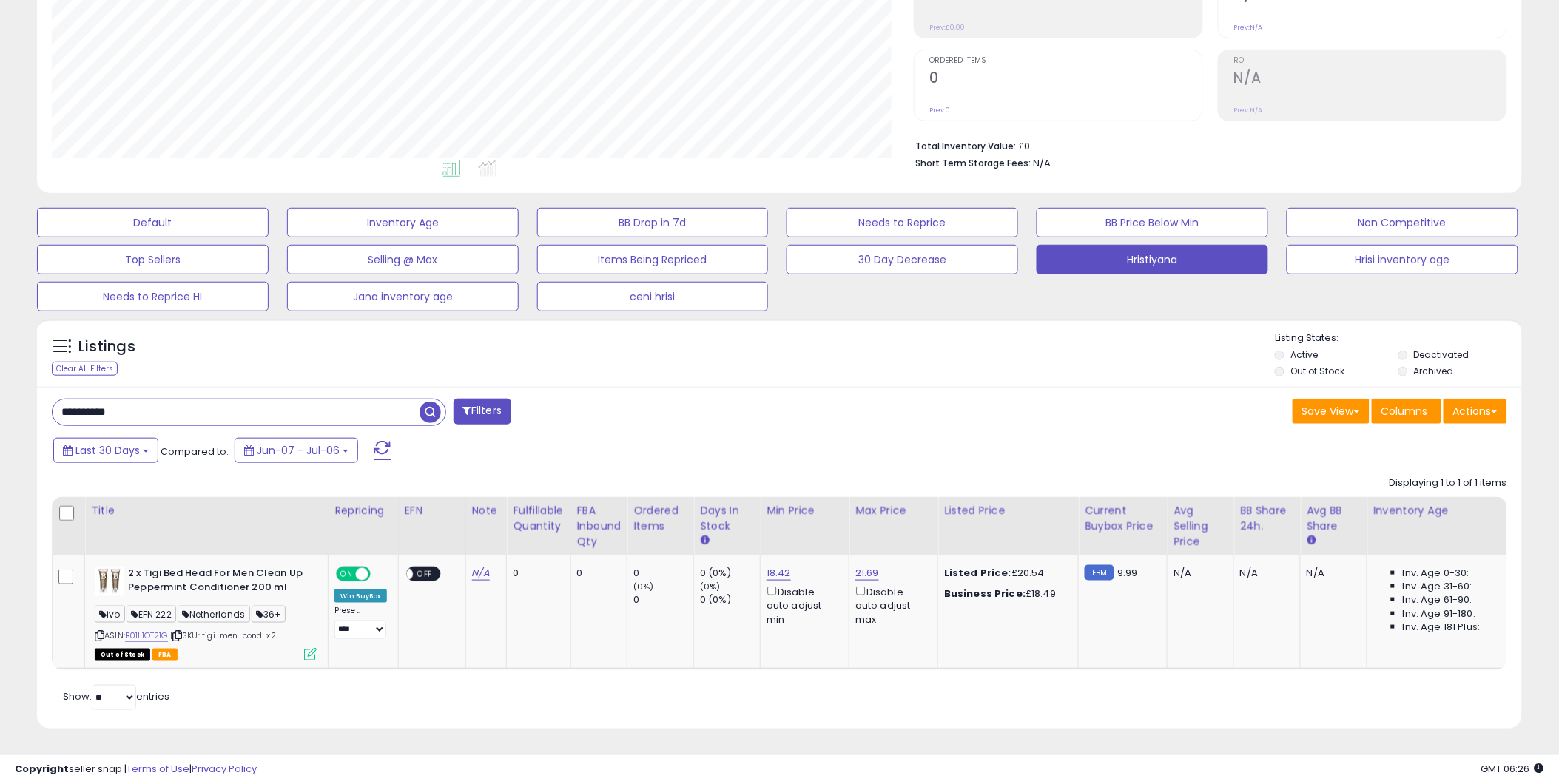 click on "**********" at bounding box center (236, 412) 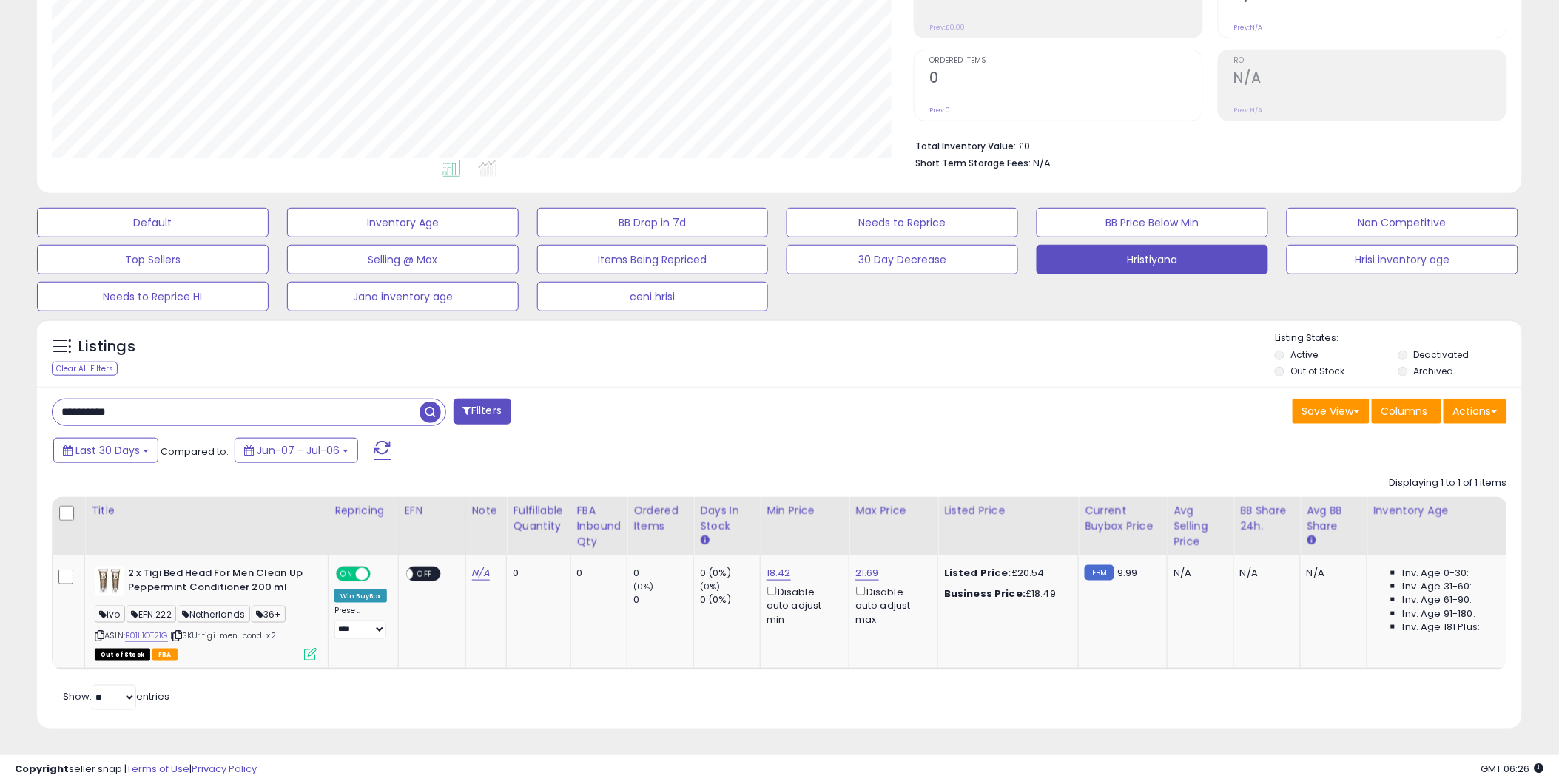 paste 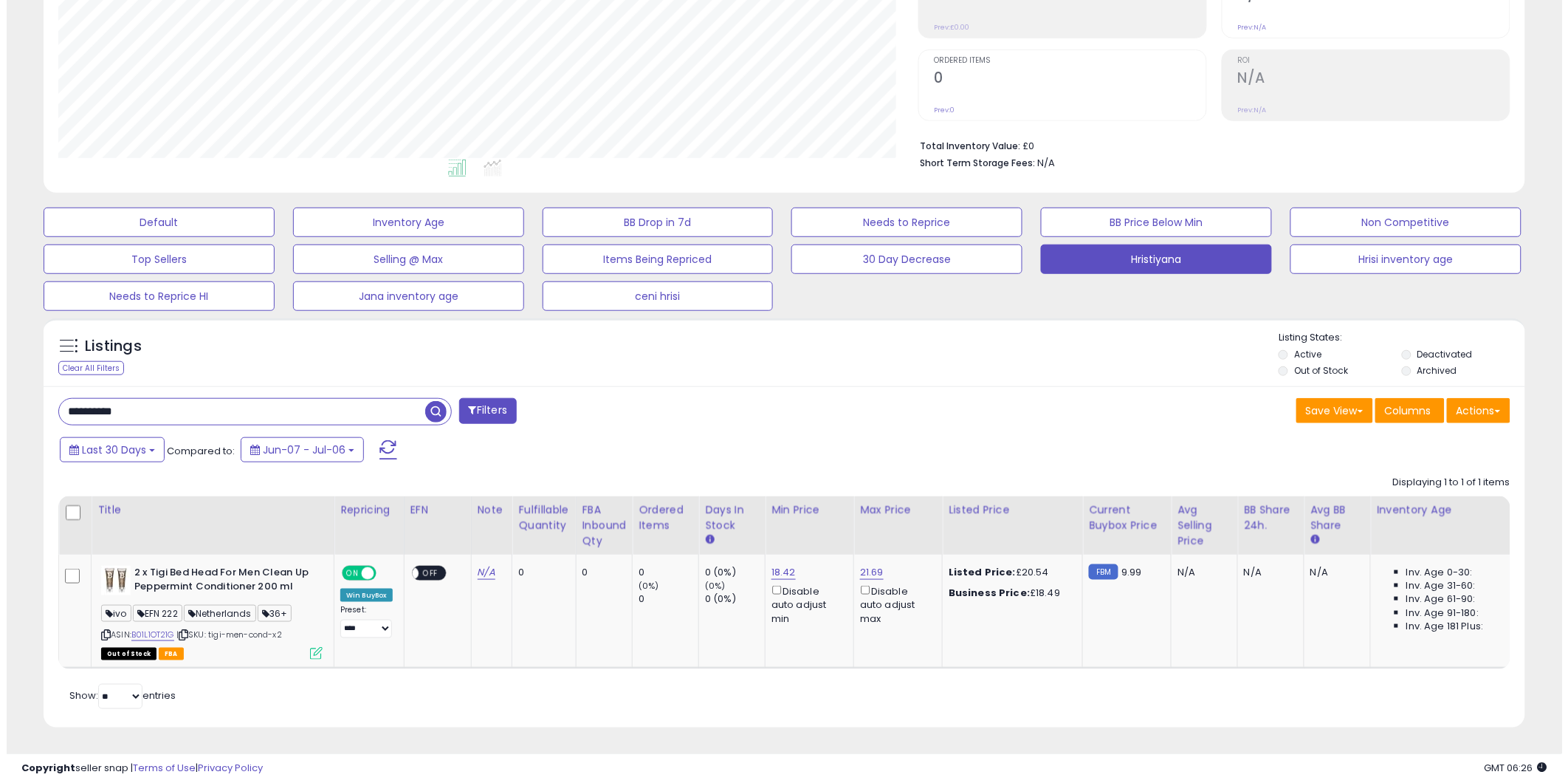 scroll, scrollTop: 157, scrollLeft: 0, axis: vertical 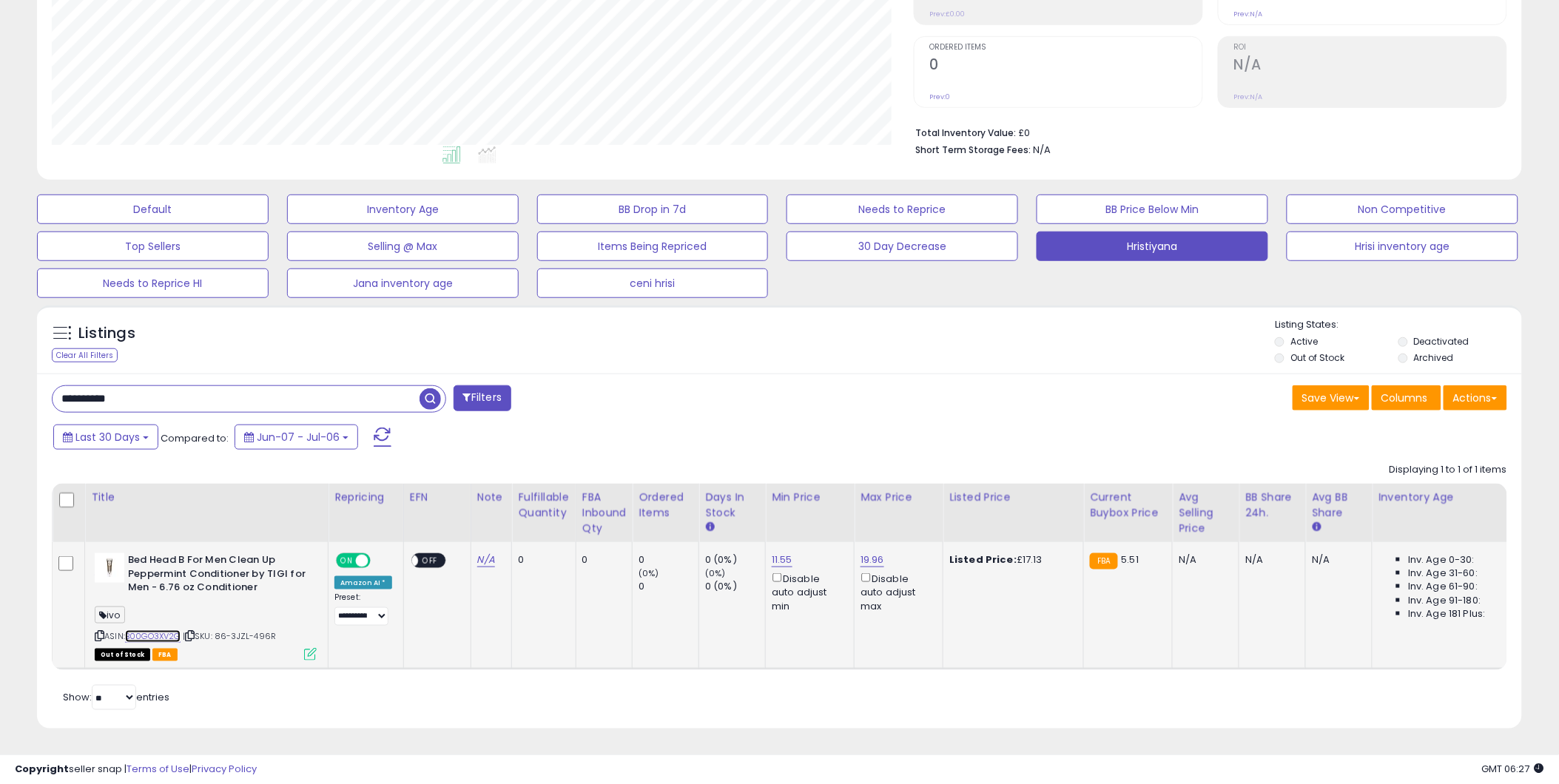 click on "B00GO3XV2G" at bounding box center [152, 636] 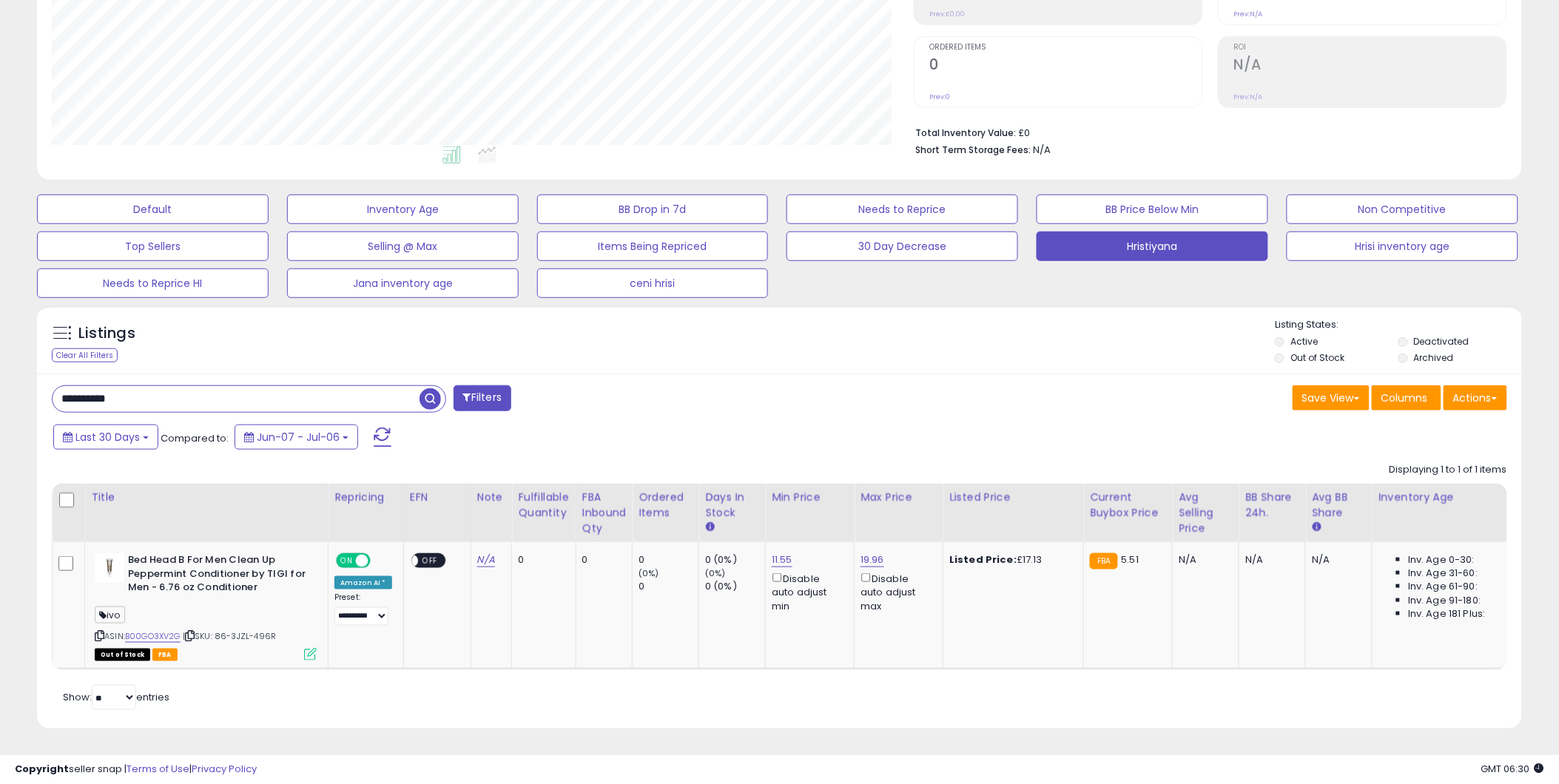 click on "**********" at bounding box center (236, 399) 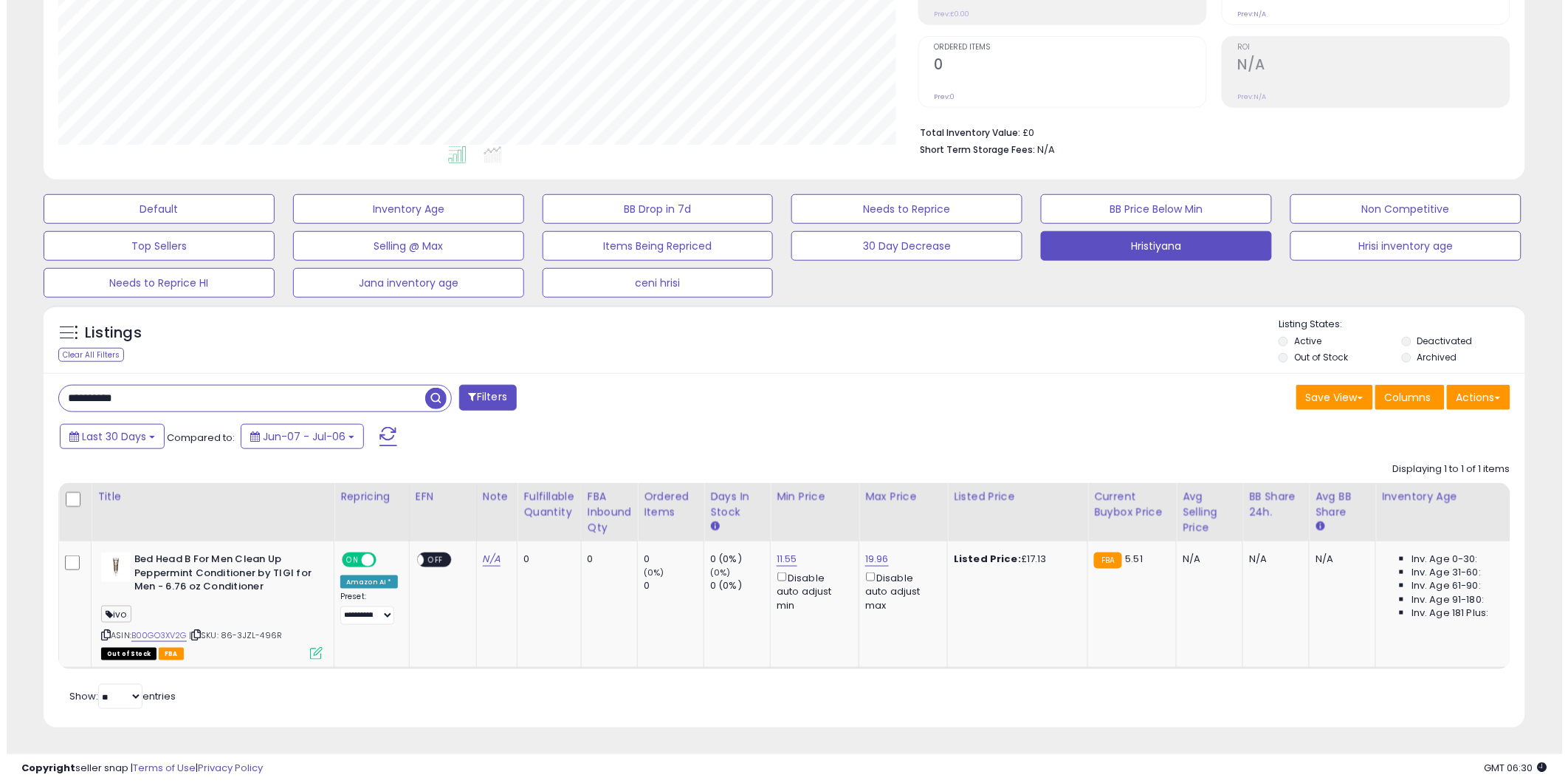 scroll, scrollTop: 157, scrollLeft: 0, axis: vertical 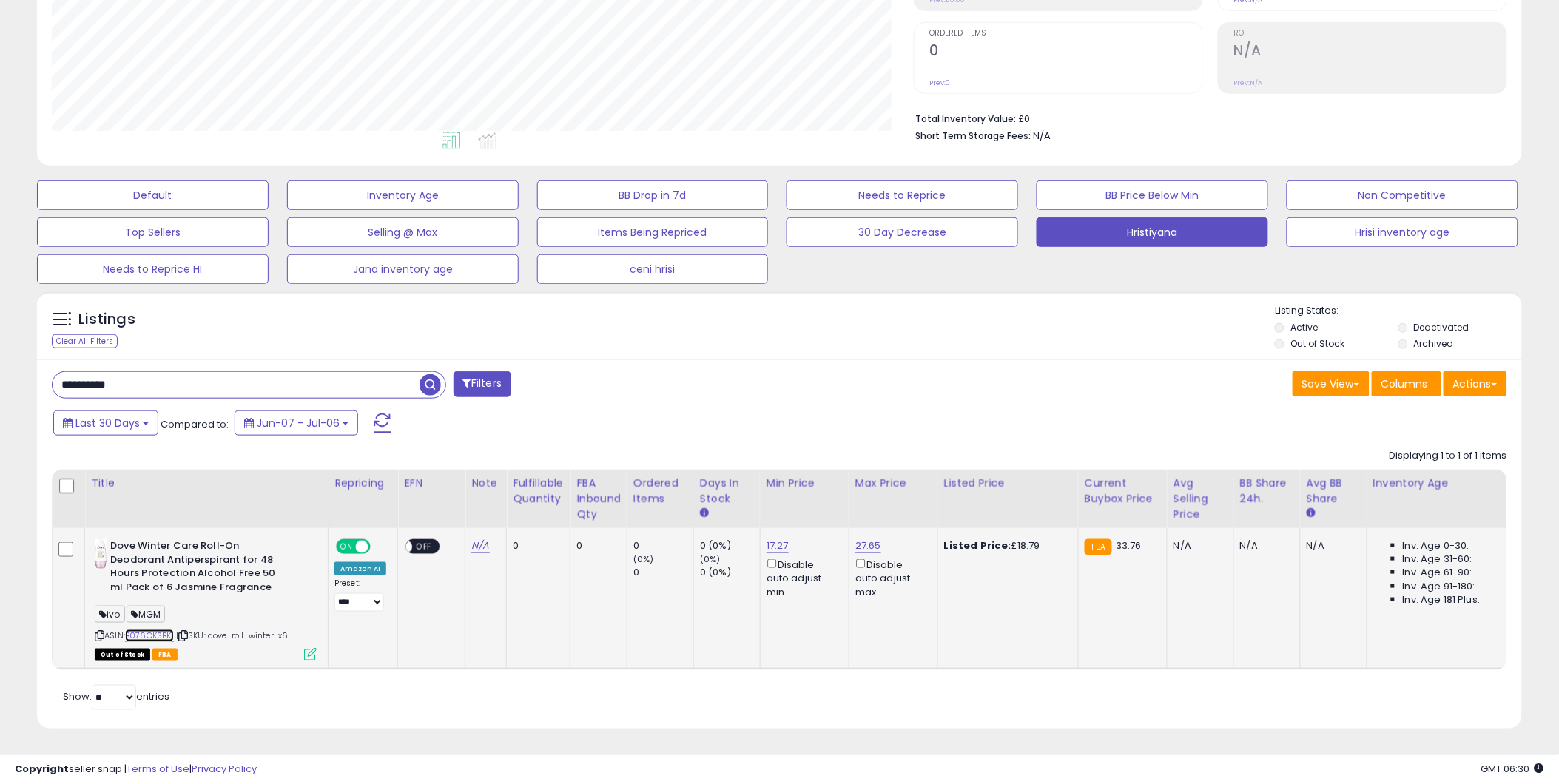 click on "B076CKSBK1" at bounding box center [149, 635] 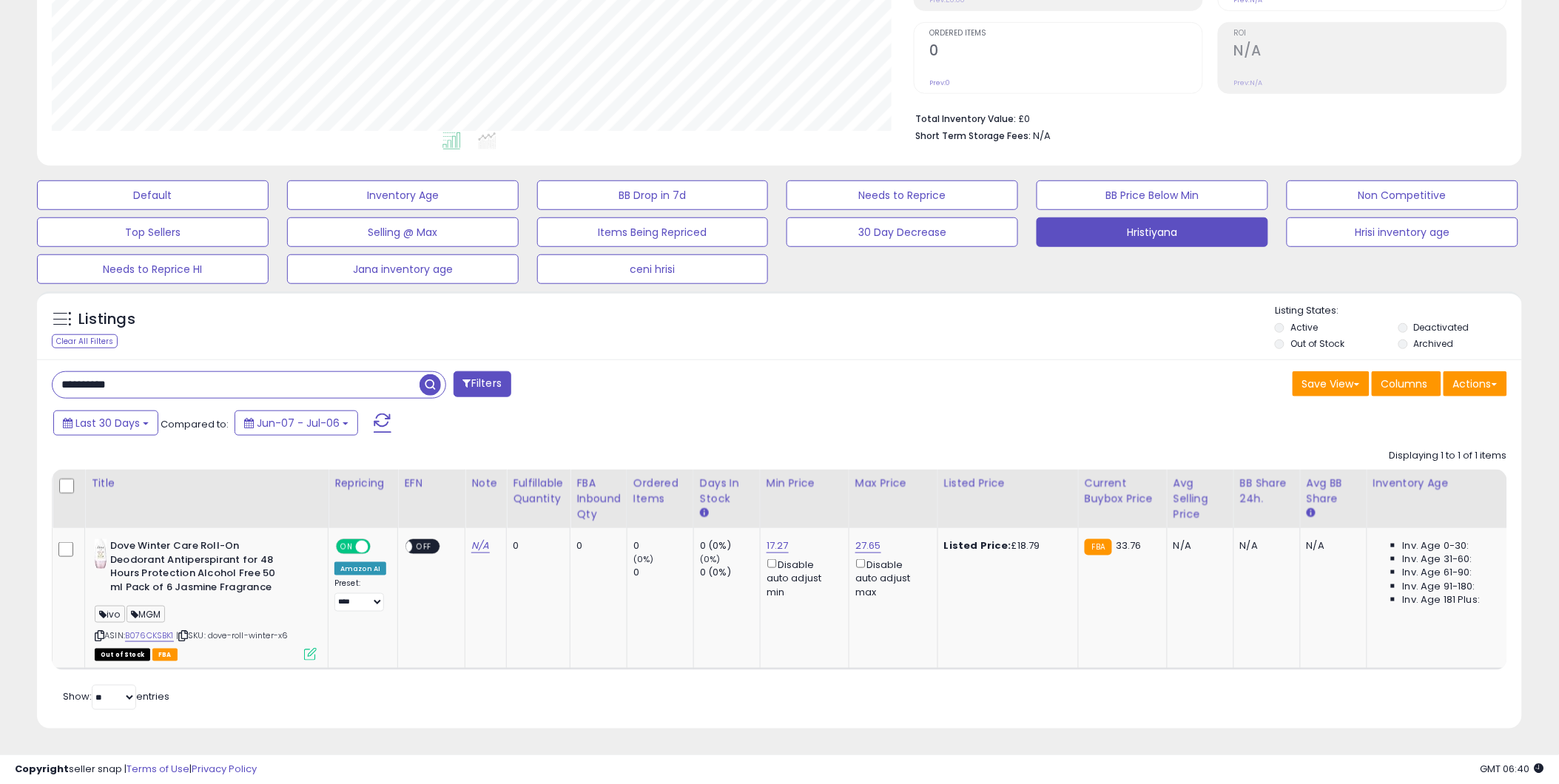 click on "**********" at bounding box center [236, 385] 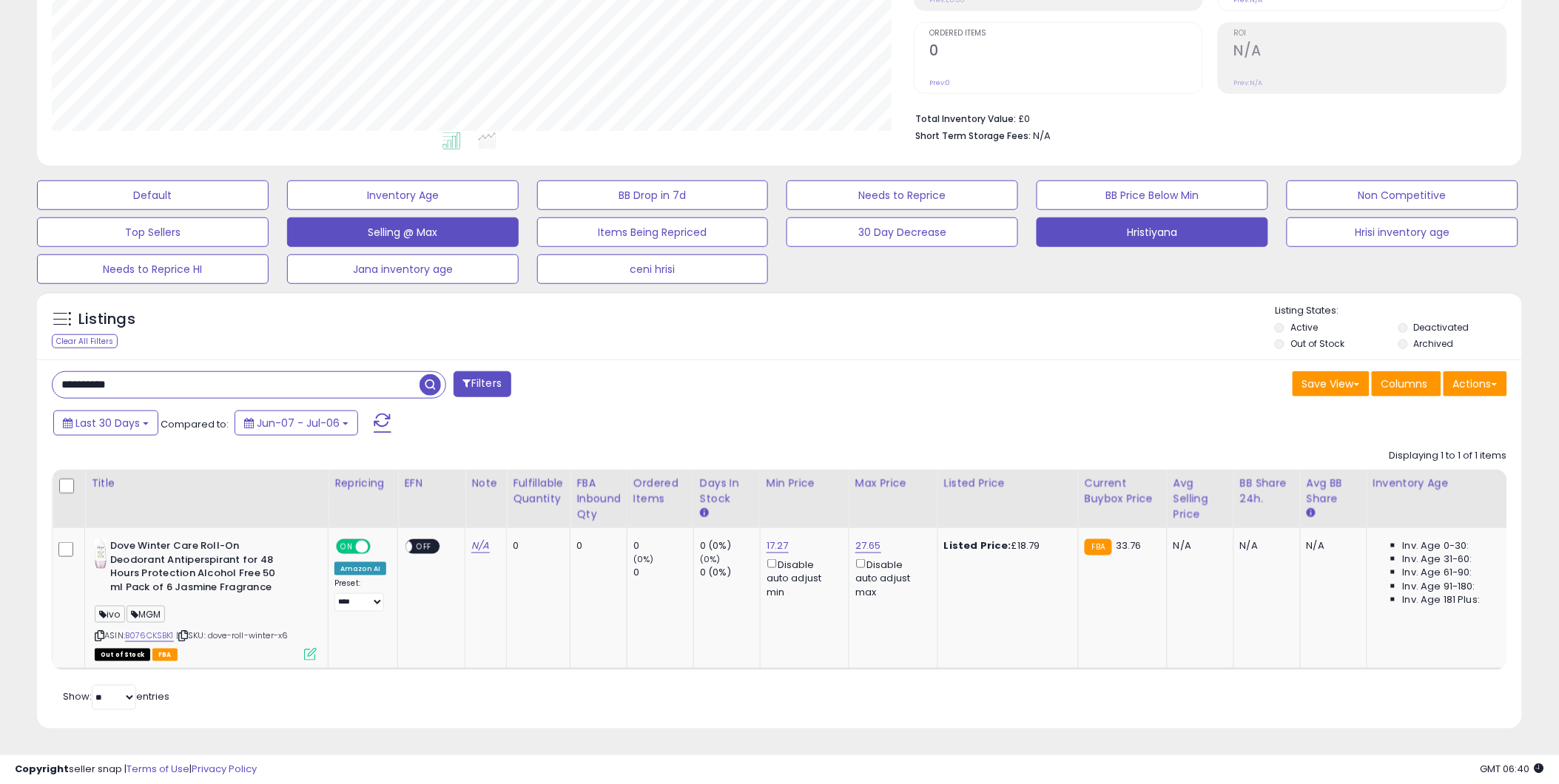click at bounding box center (430, 385) 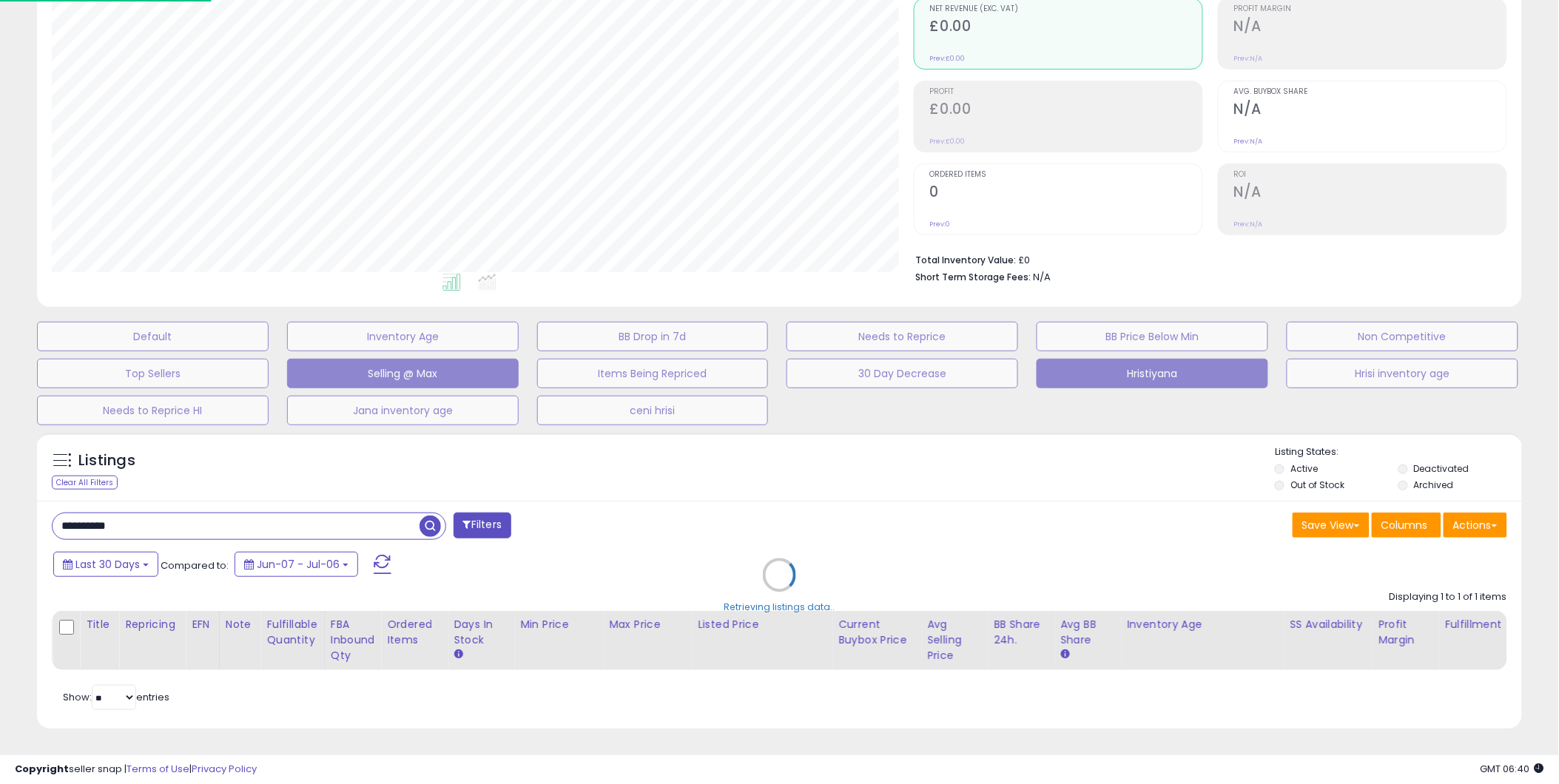scroll, scrollTop: 739319, scrollLeft: 739044, axis: both 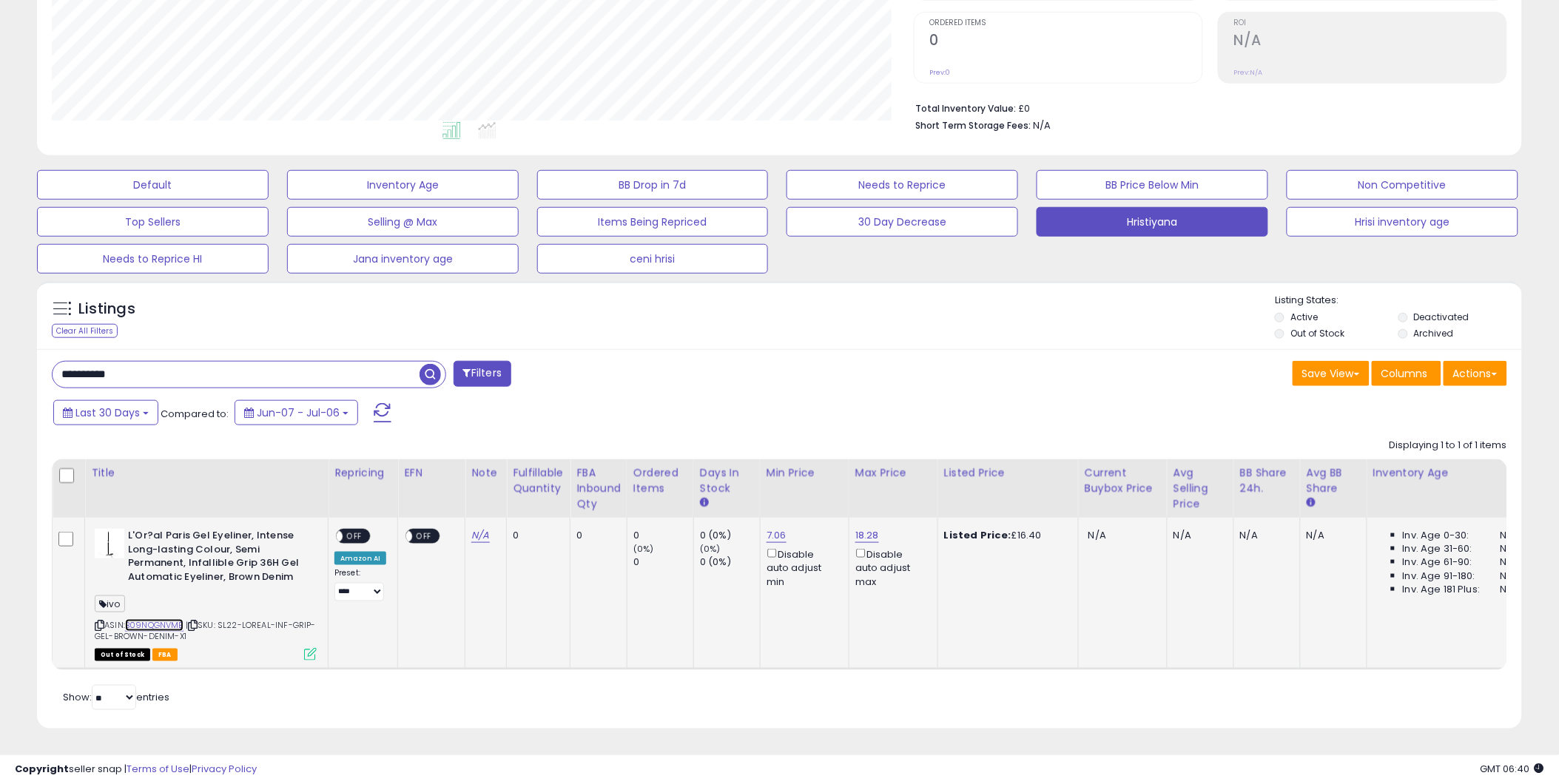 click on "B09NQGNVMB" at bounding box center [154, 625] 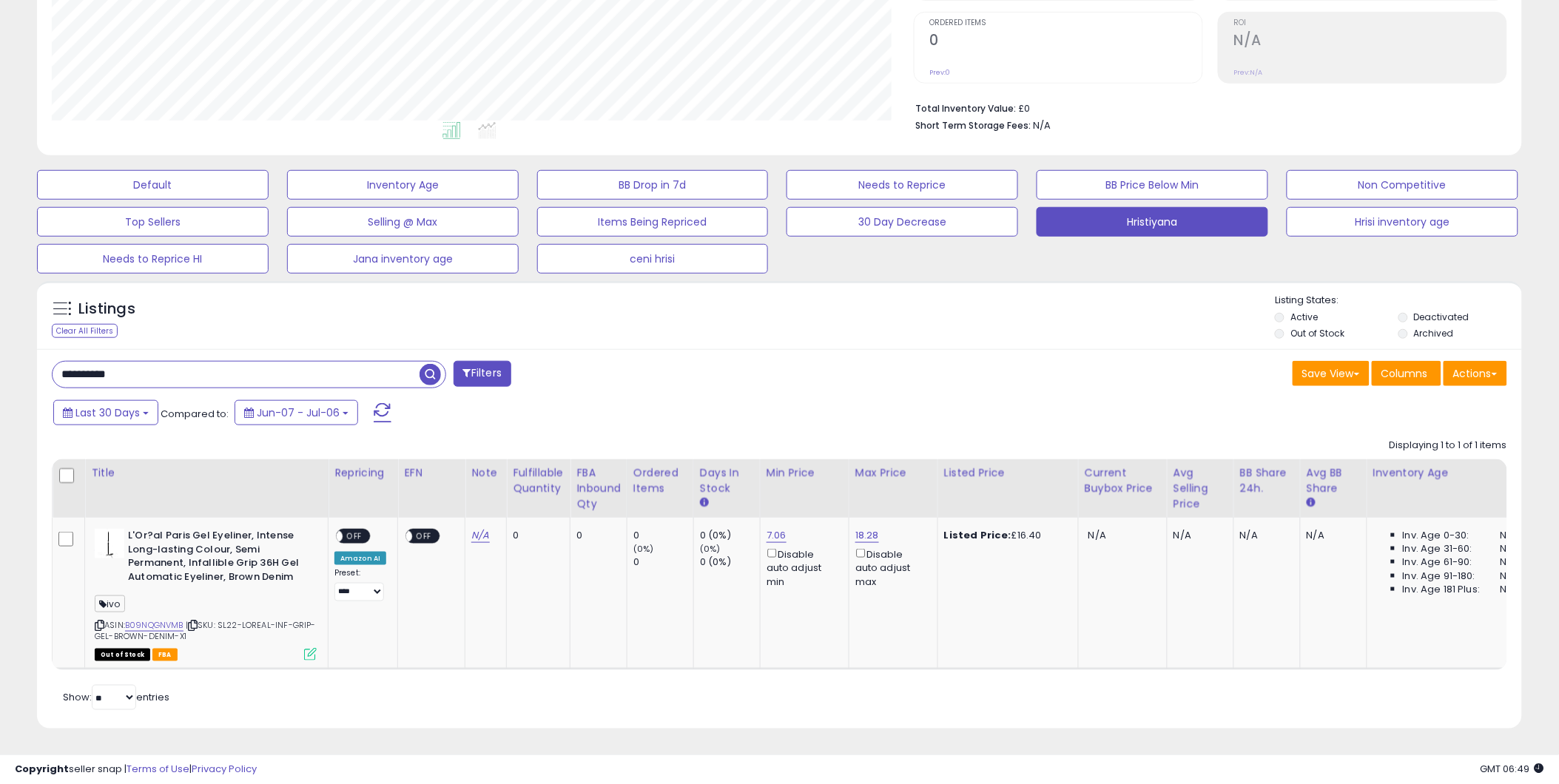click on "**********" at bounding box center [236, 374] 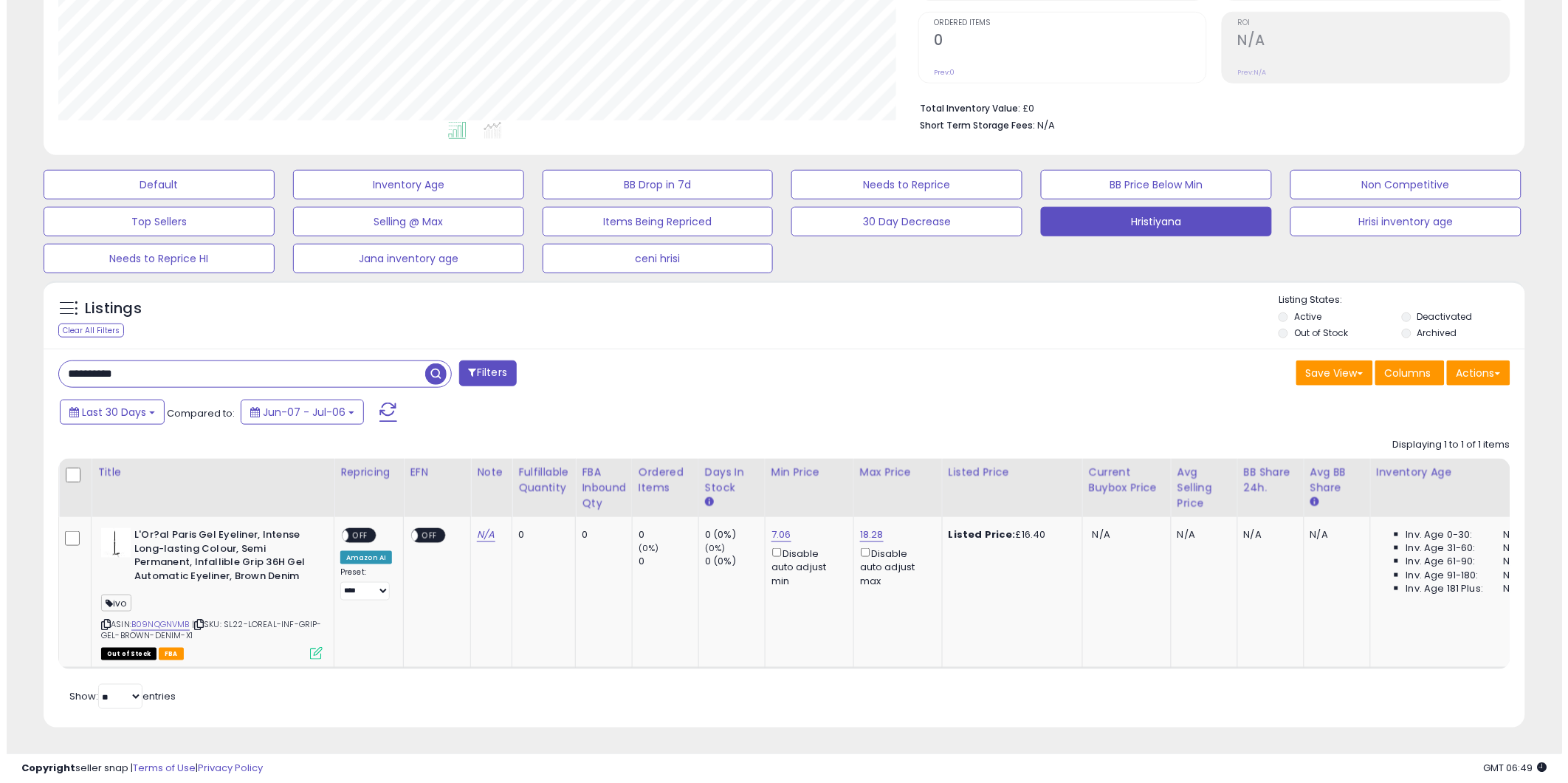 scroll, scrollTop: 157, scrollLeft: 0, axis: vertical 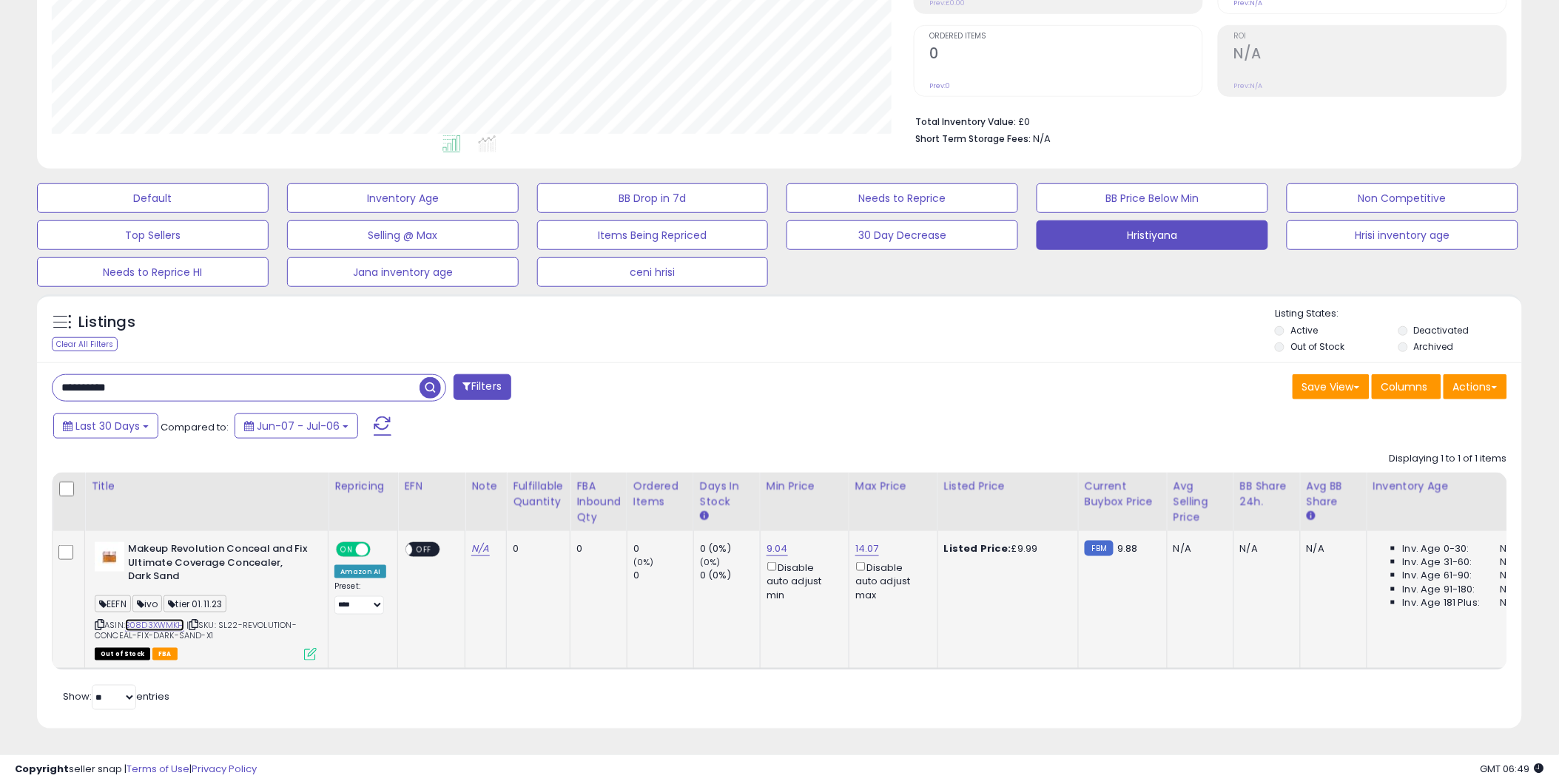 click on "B08D3XWMKH" at bounding box center [155, 625] 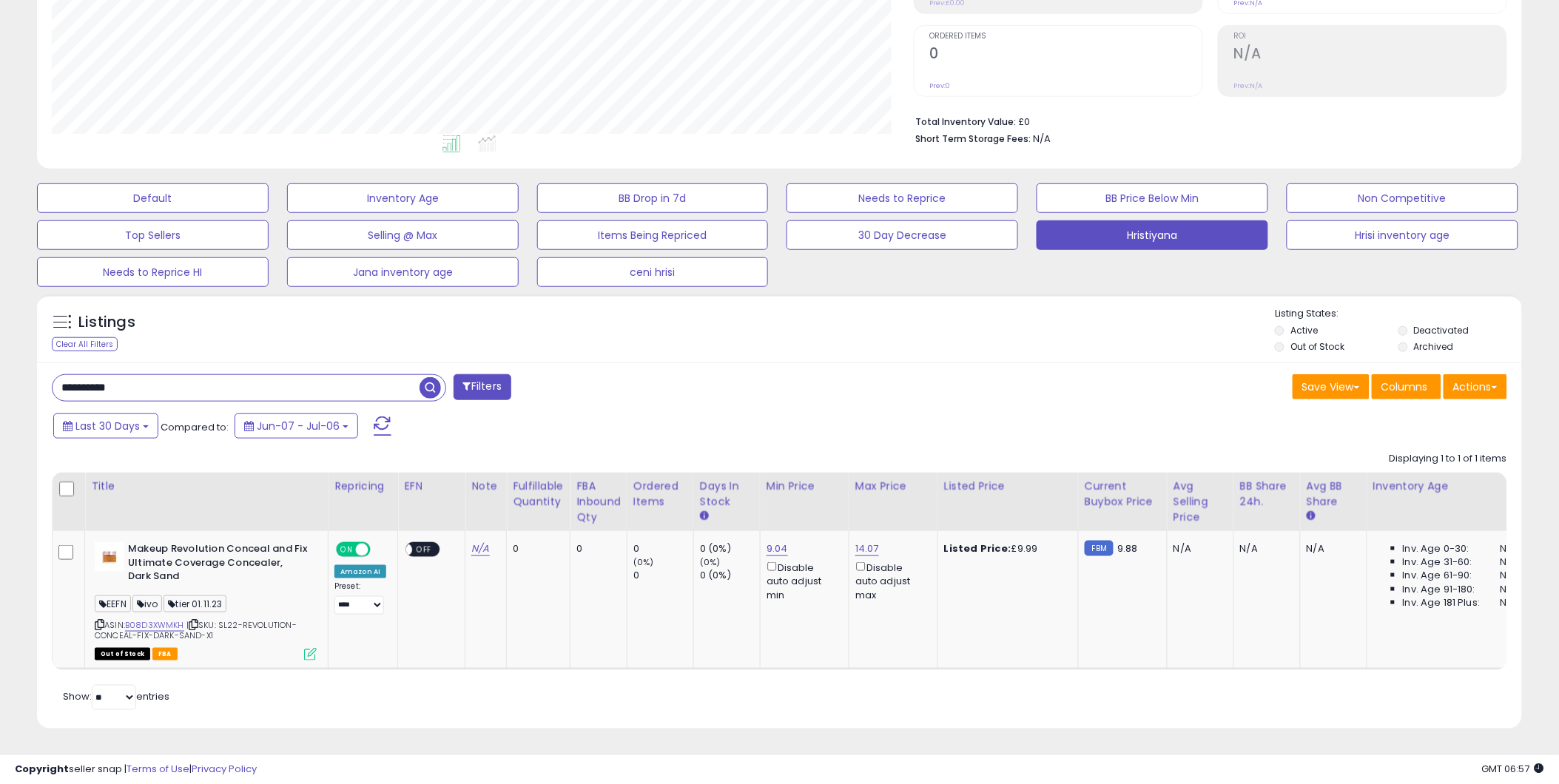 click on "**********" at bounding box center [236, 388] 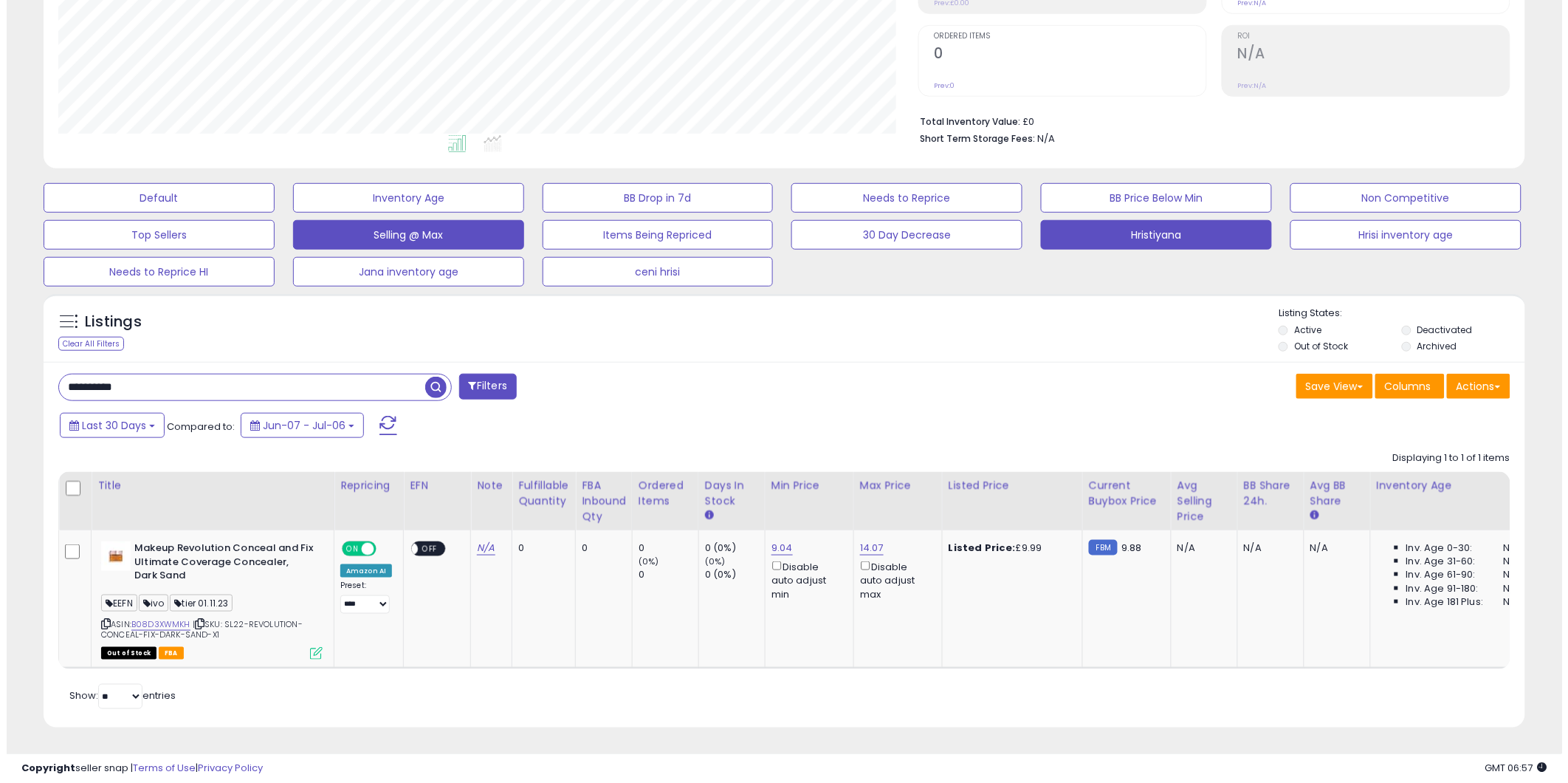 scroll, scrollTop: 157, scrollLeft: 0, axis: vertical 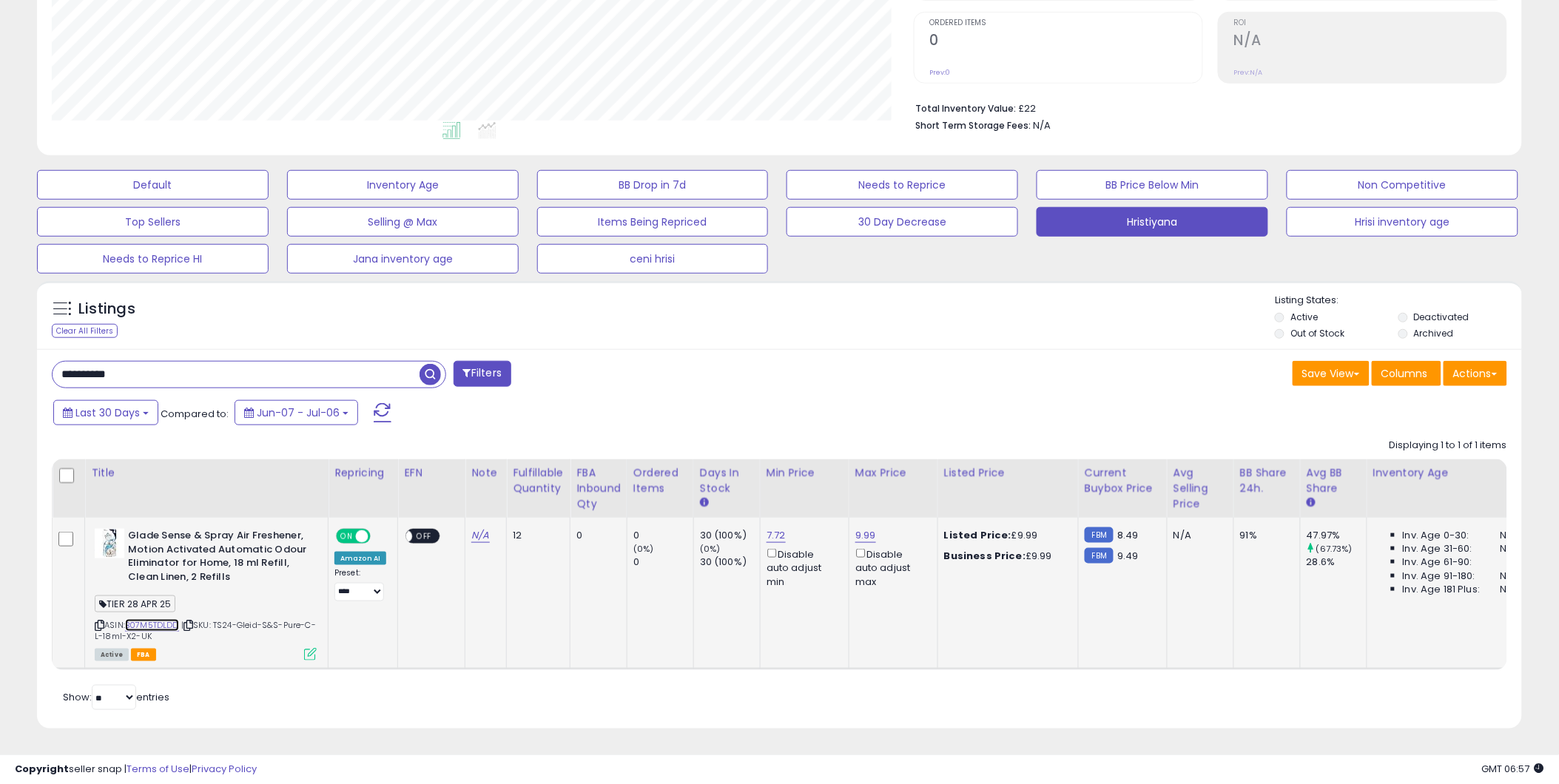 click on "B07M5TDLDD" at bounding box center [152, 625] 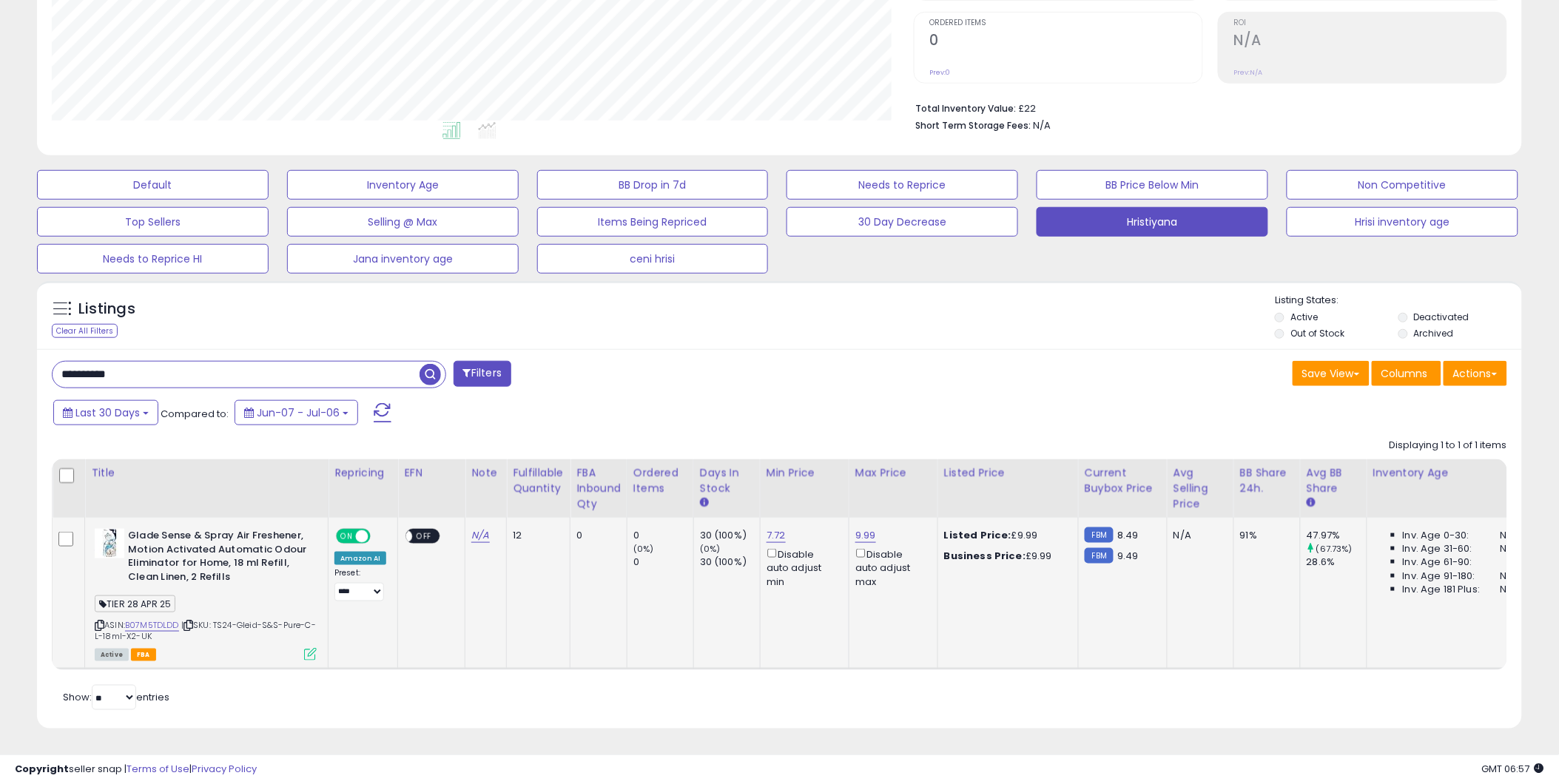click at bounding box center [310, 654] 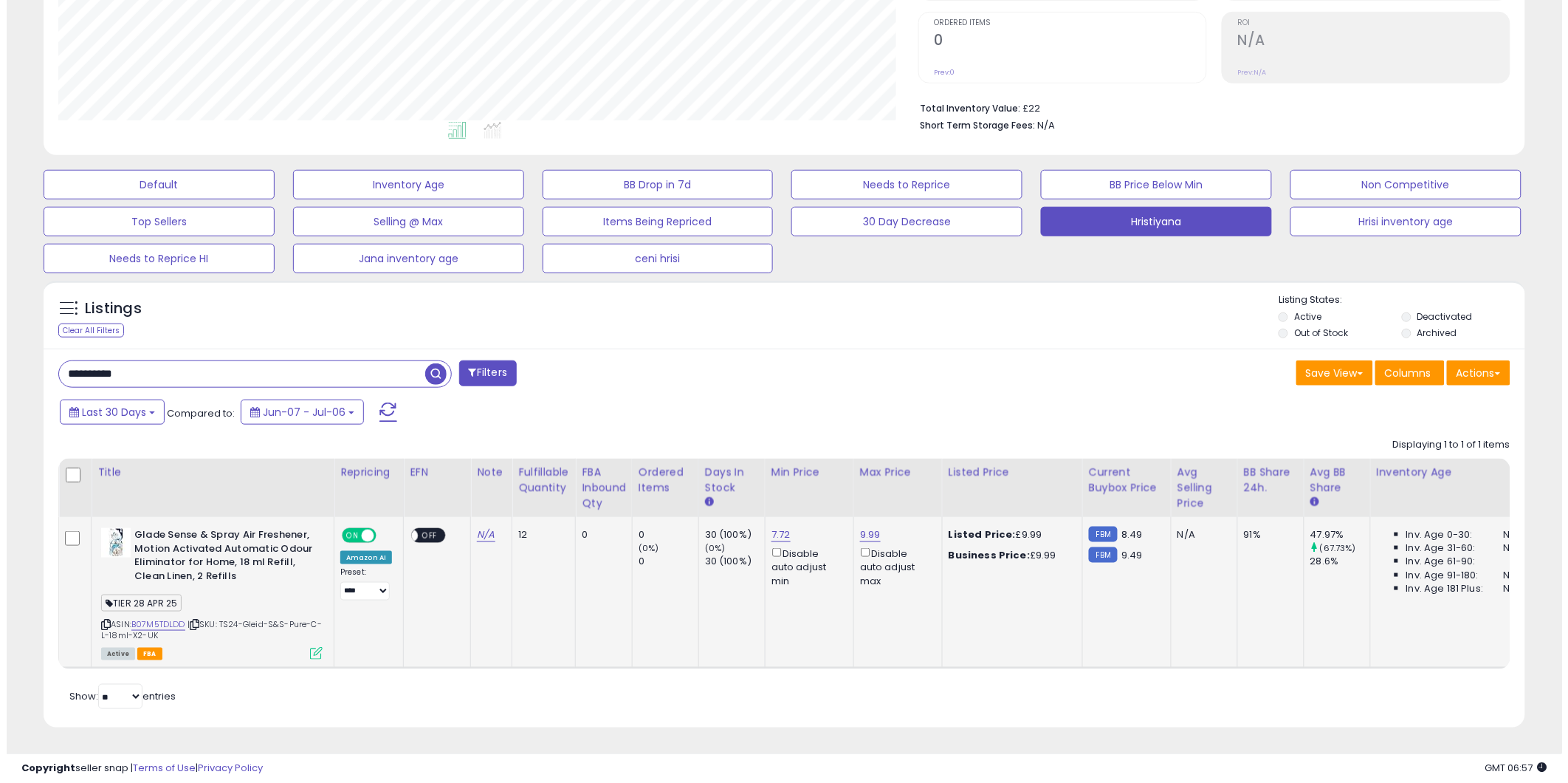 scroll, scrollTop: 738376, scrollLeft: 737362, axis: both 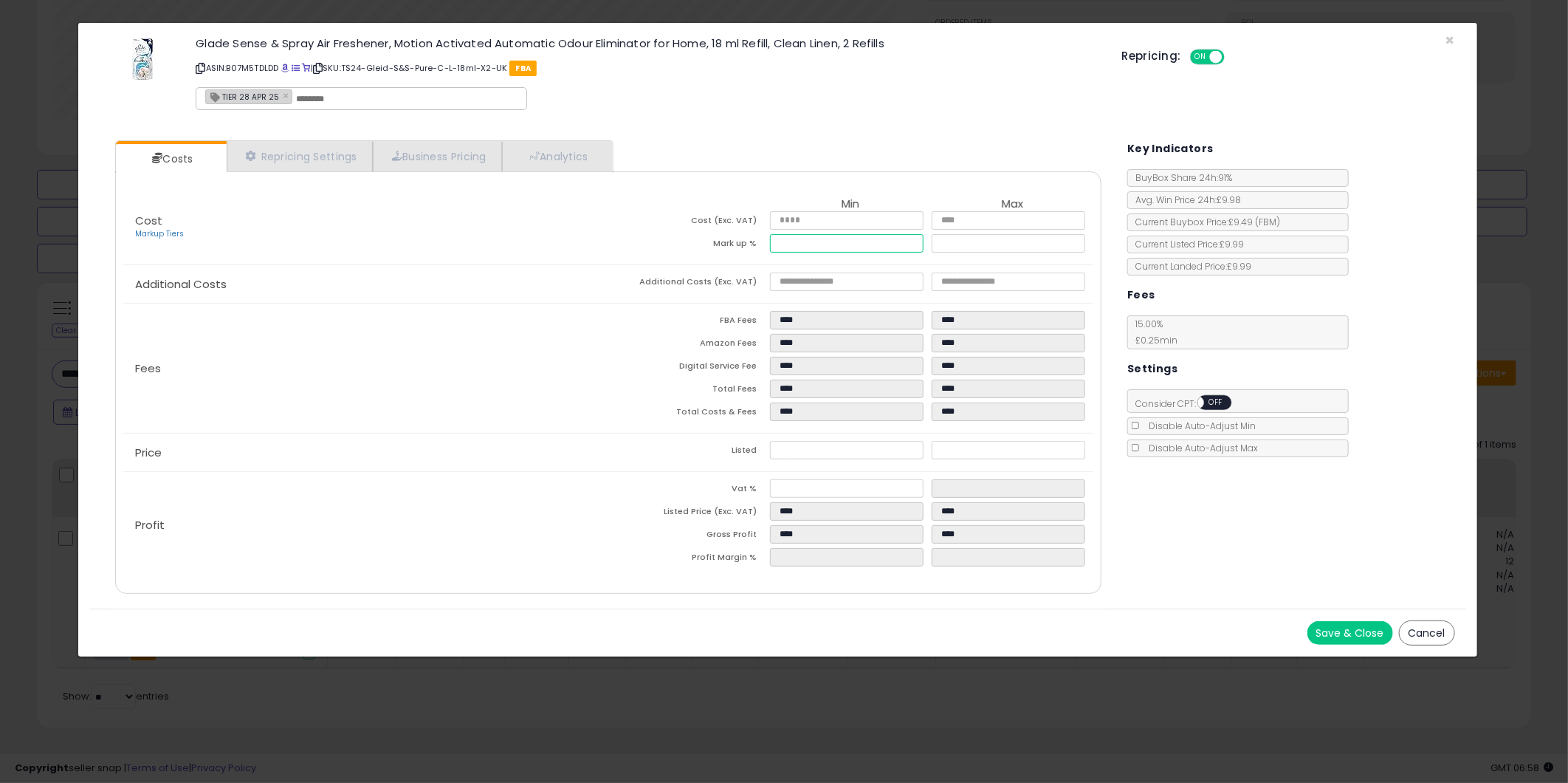 drag, startPoint x: 858, startPoint y: 245, endPoint x: 506, endPoint y: 281, distance: 353.83612 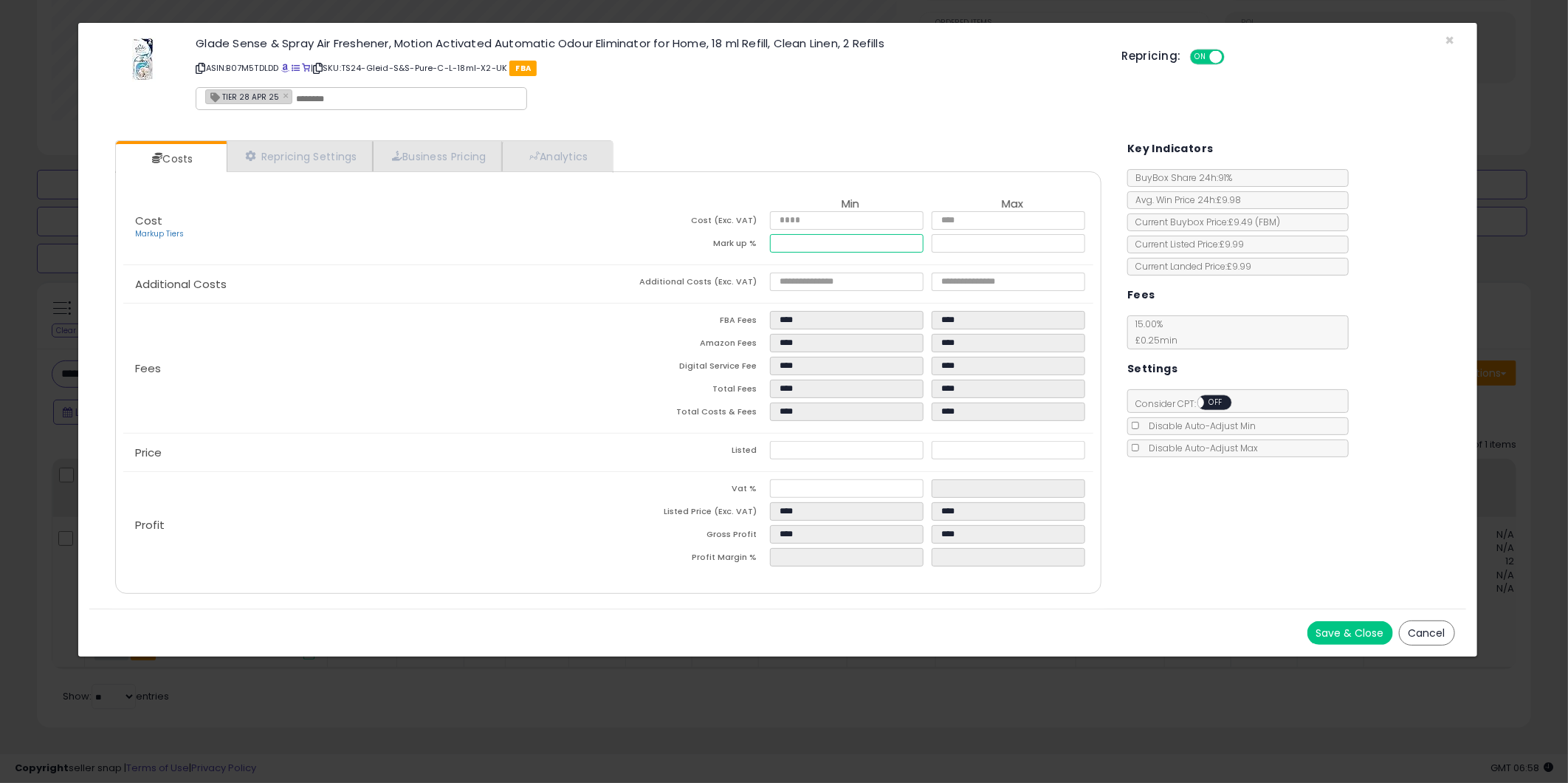 click on "Cost
Markup Tiers
Min
Max
Cost (Exc. VAT)
****
****
Mark up %
*****
******
Additional Costs
Additional Costs (Exc. VAT)
****
****" at bounding box center [608, 384] 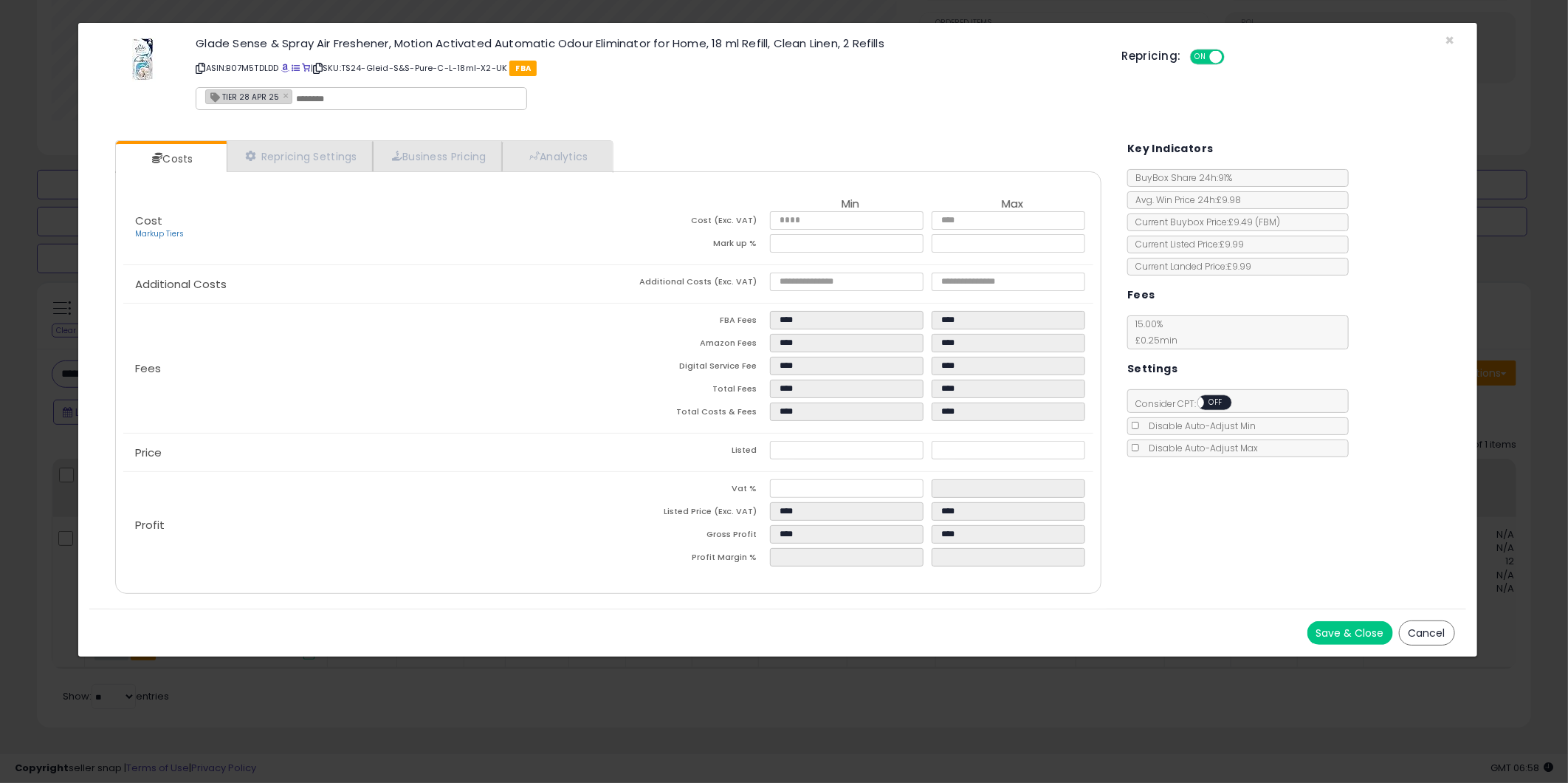 type on "*****" 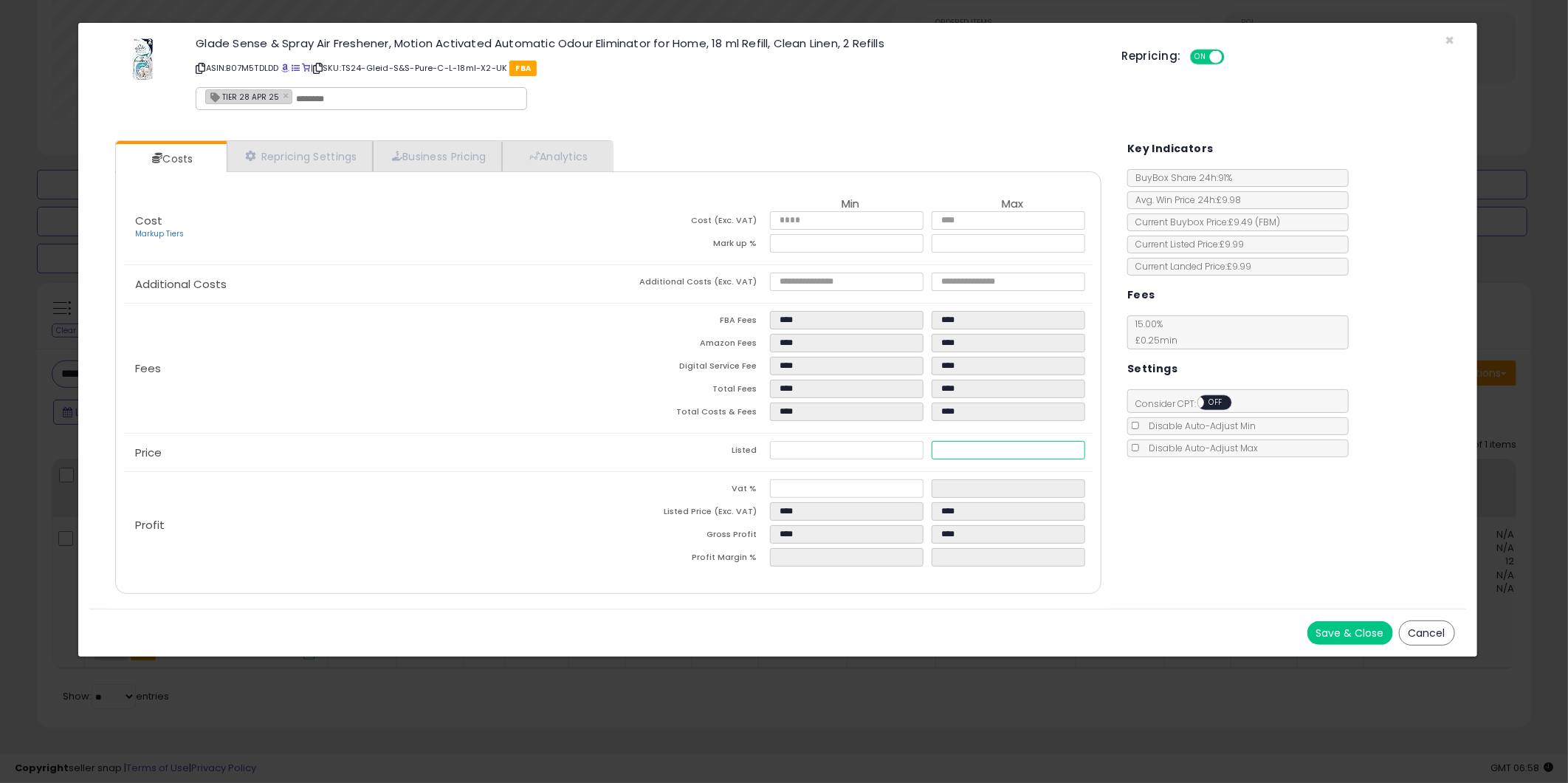 drag, startPoint x: 975, startPoint y: 448, endPoint x: 774, endPoint y: 459, distance: 201.30077 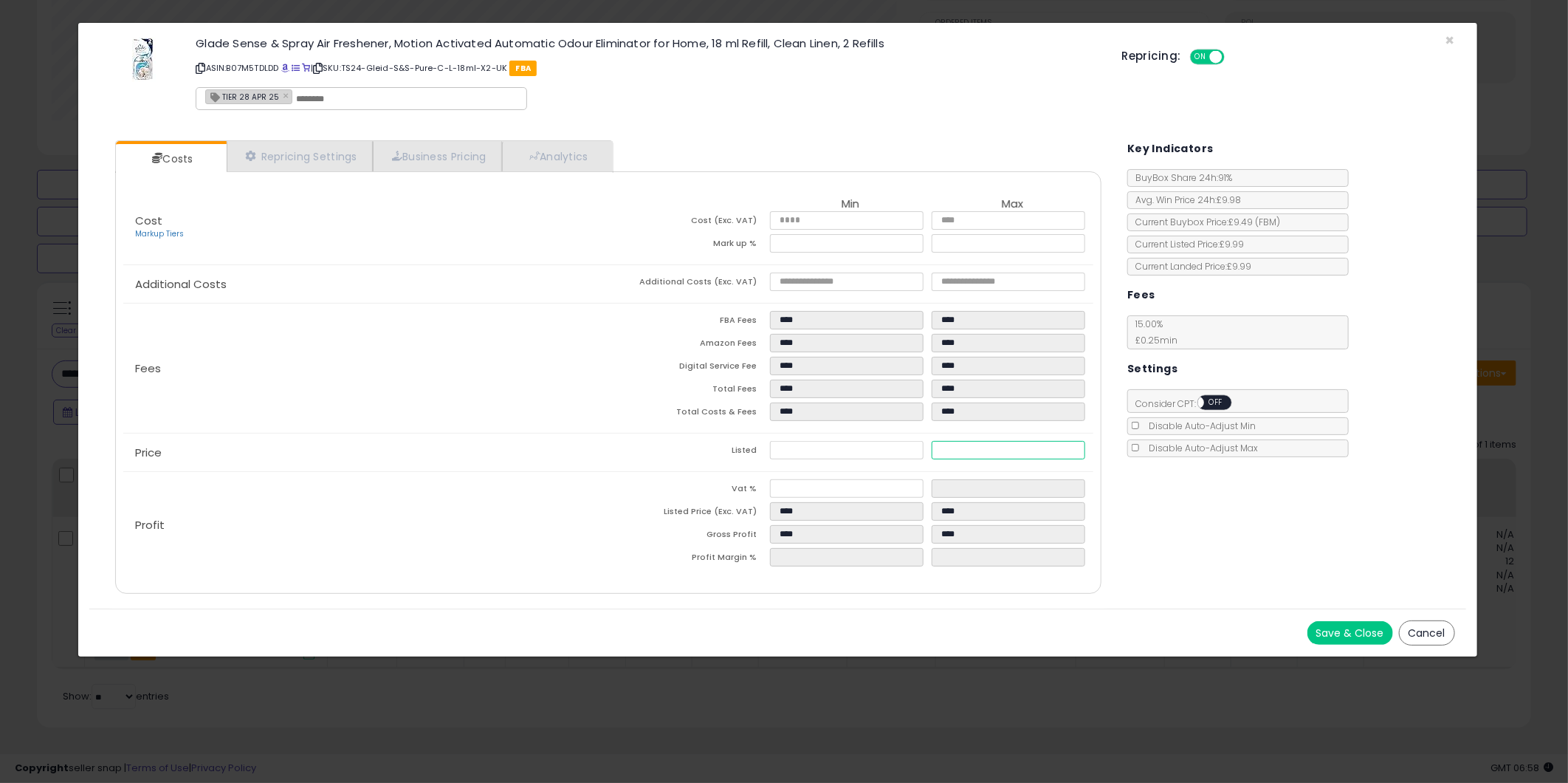 click on "Listed
****
****" at bounding box center [850, 452] 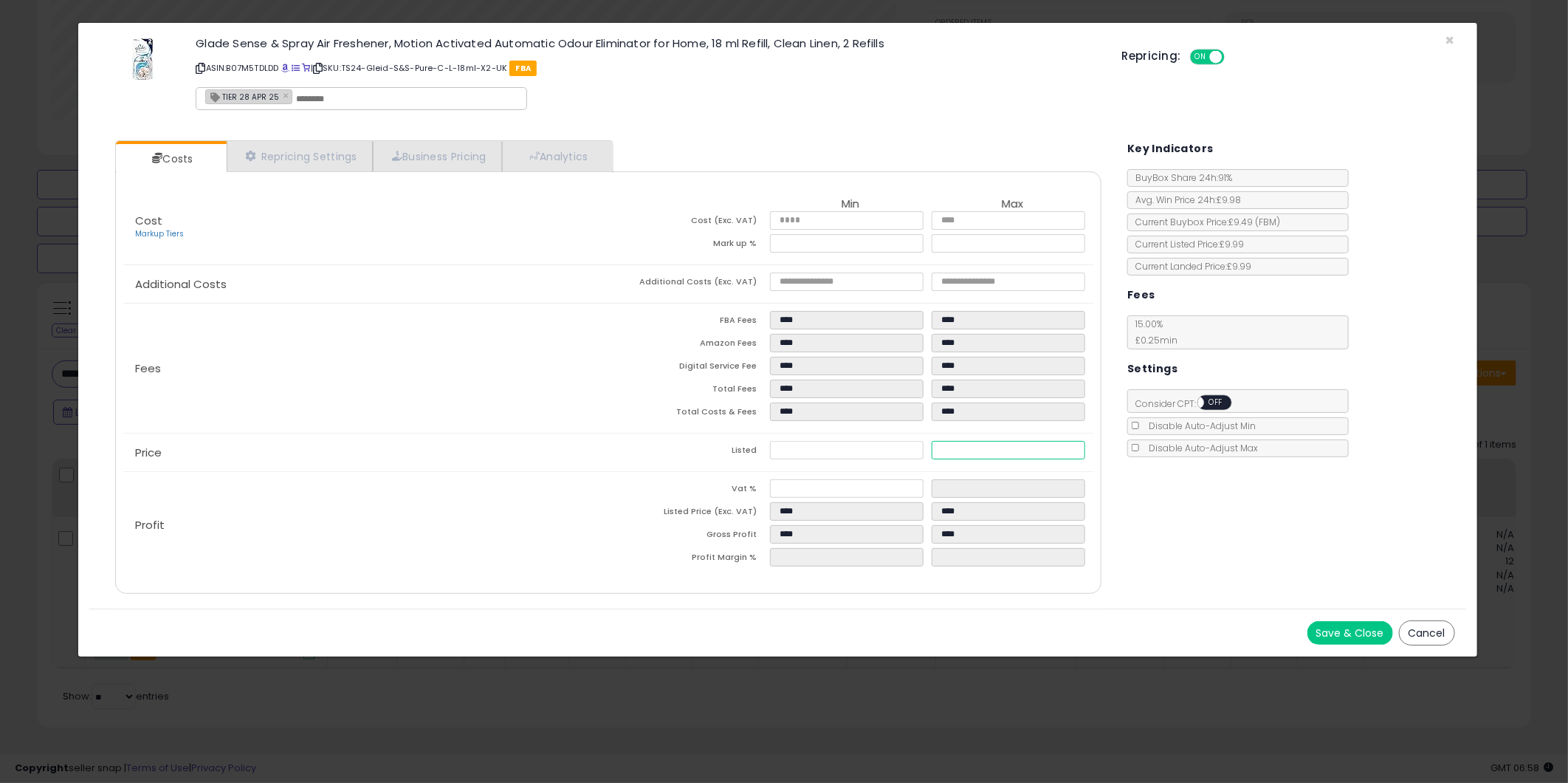 type on "****" 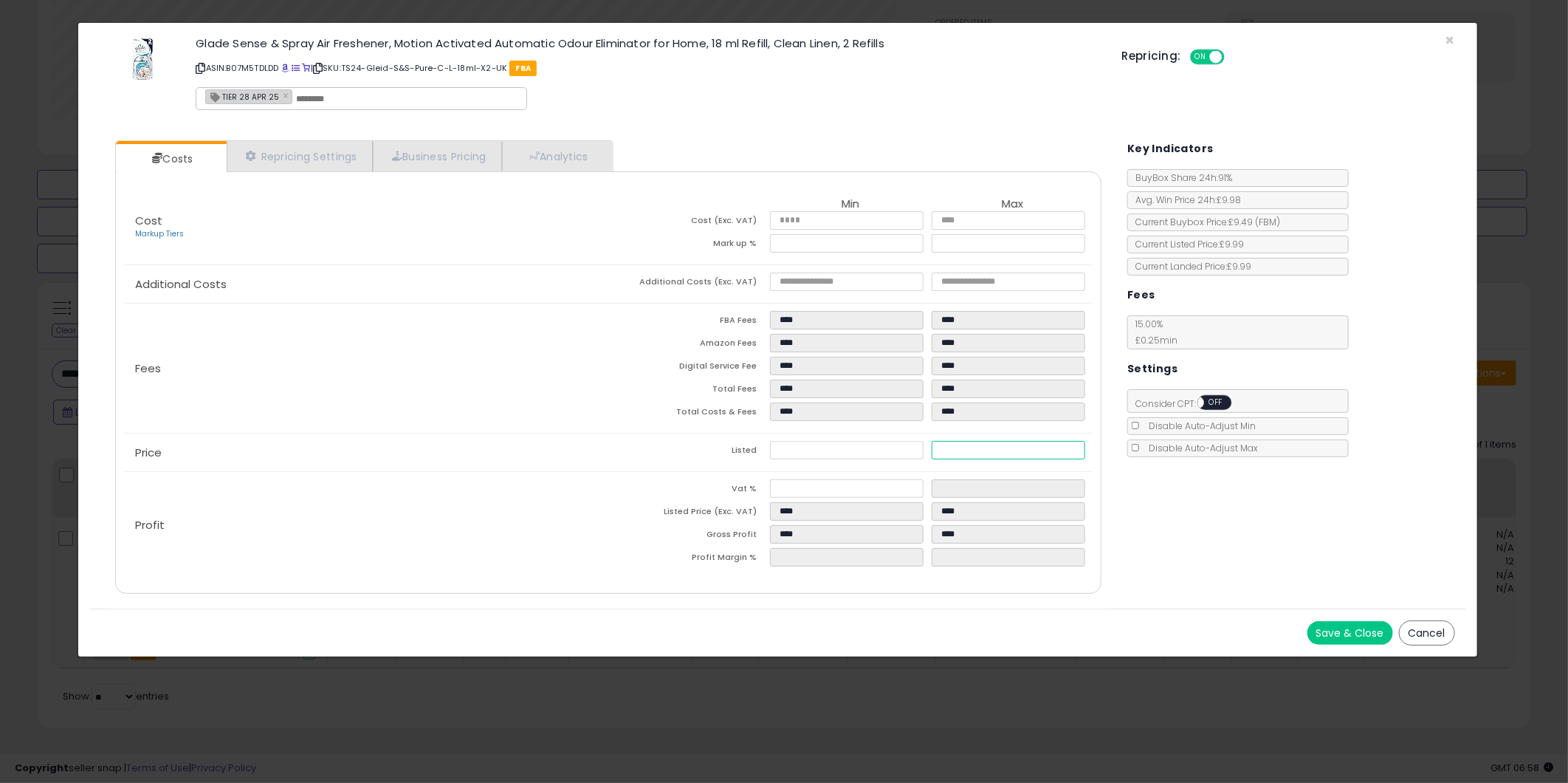 type on "****" 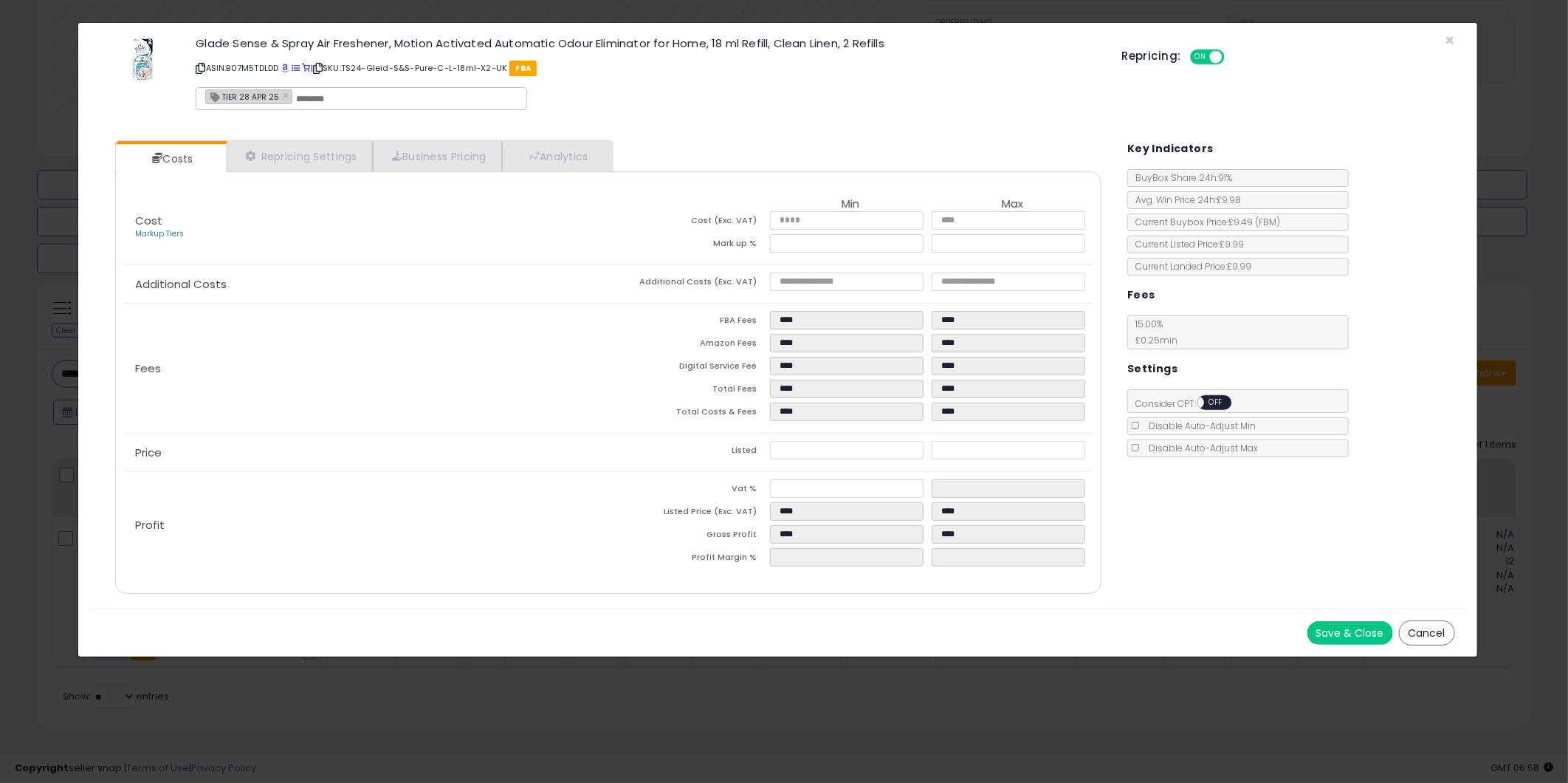 type on "*****" 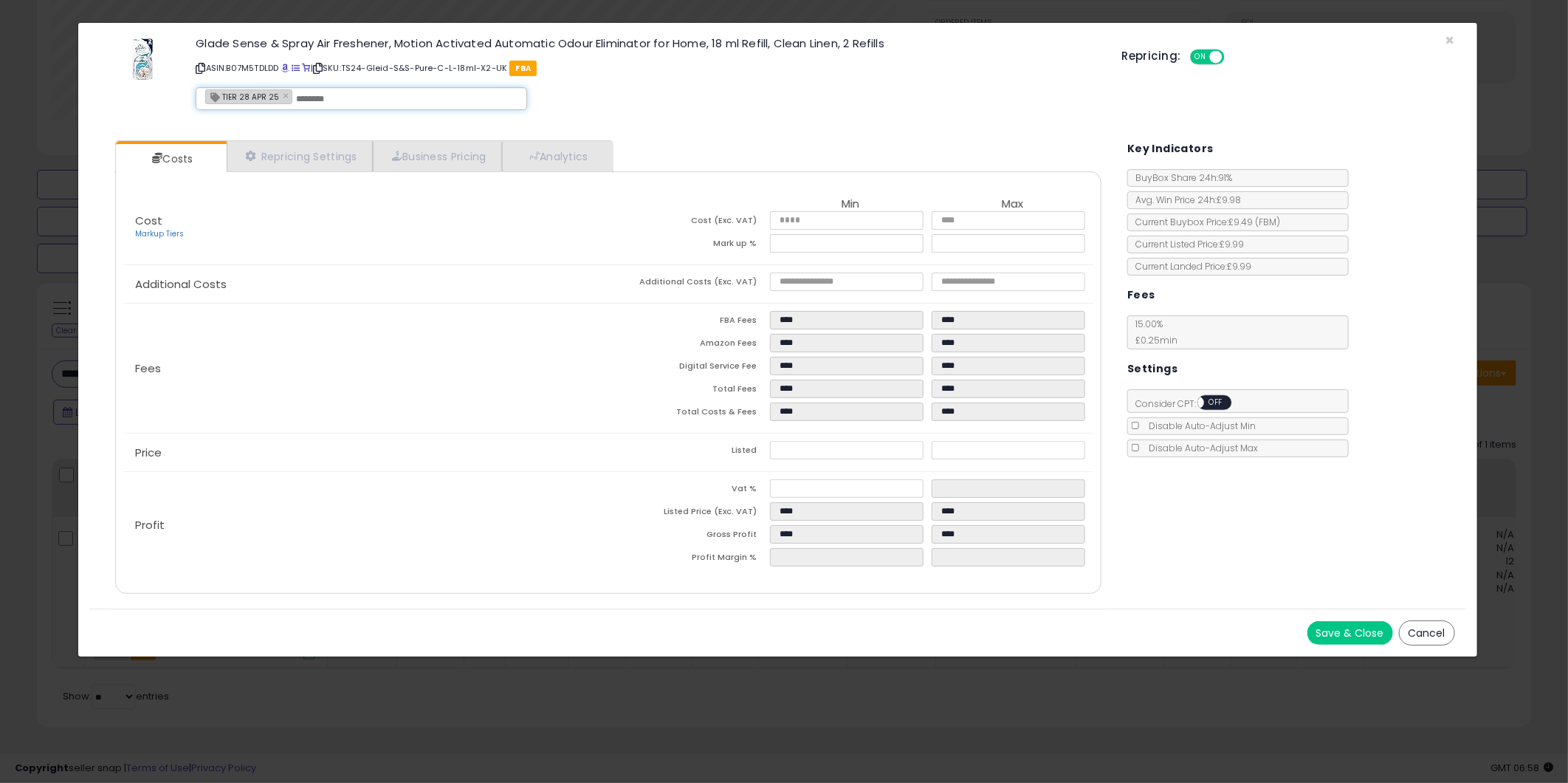 click at bounding box center (407, 99) 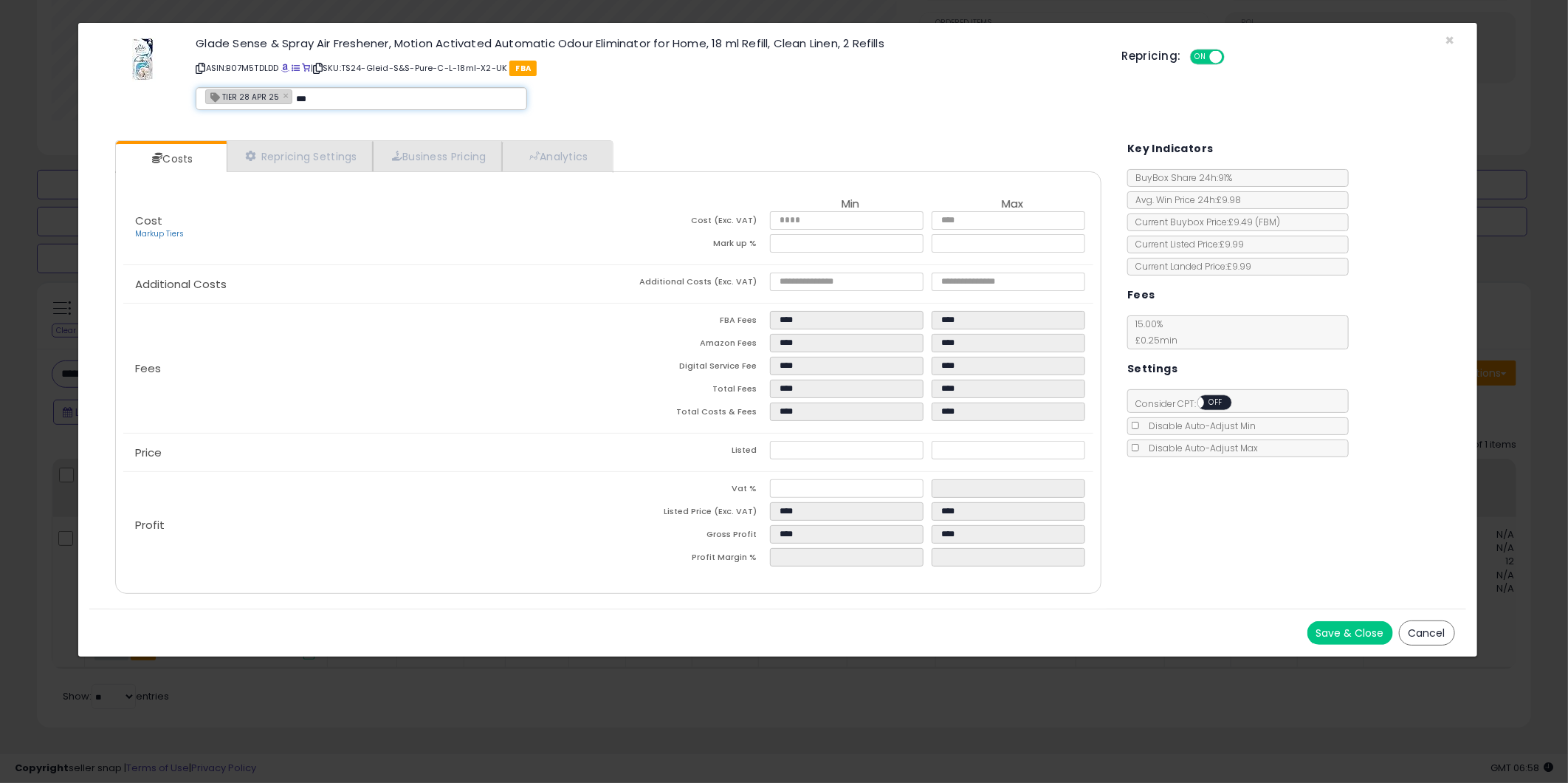 type on "****" 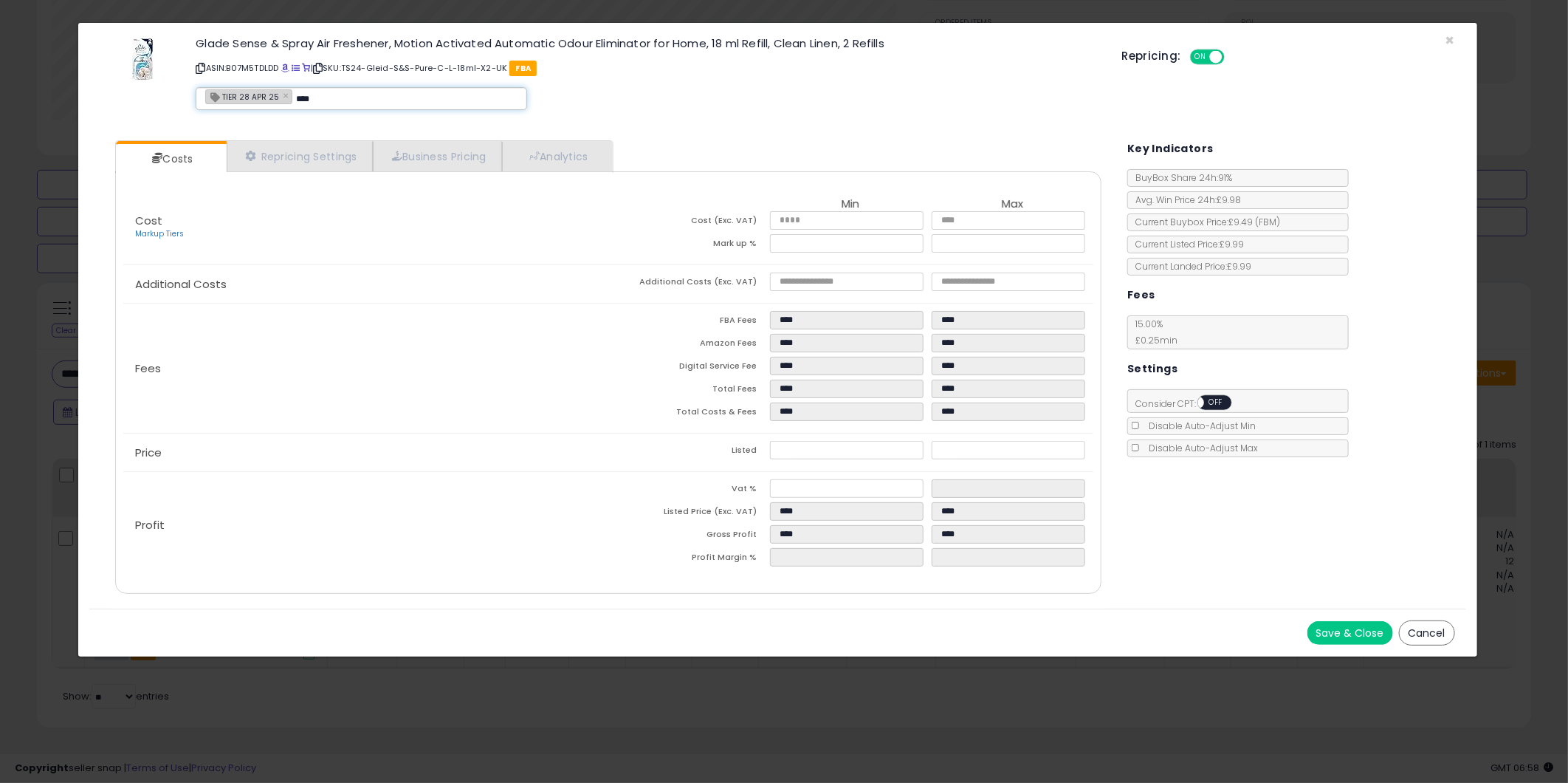 type on "**********" 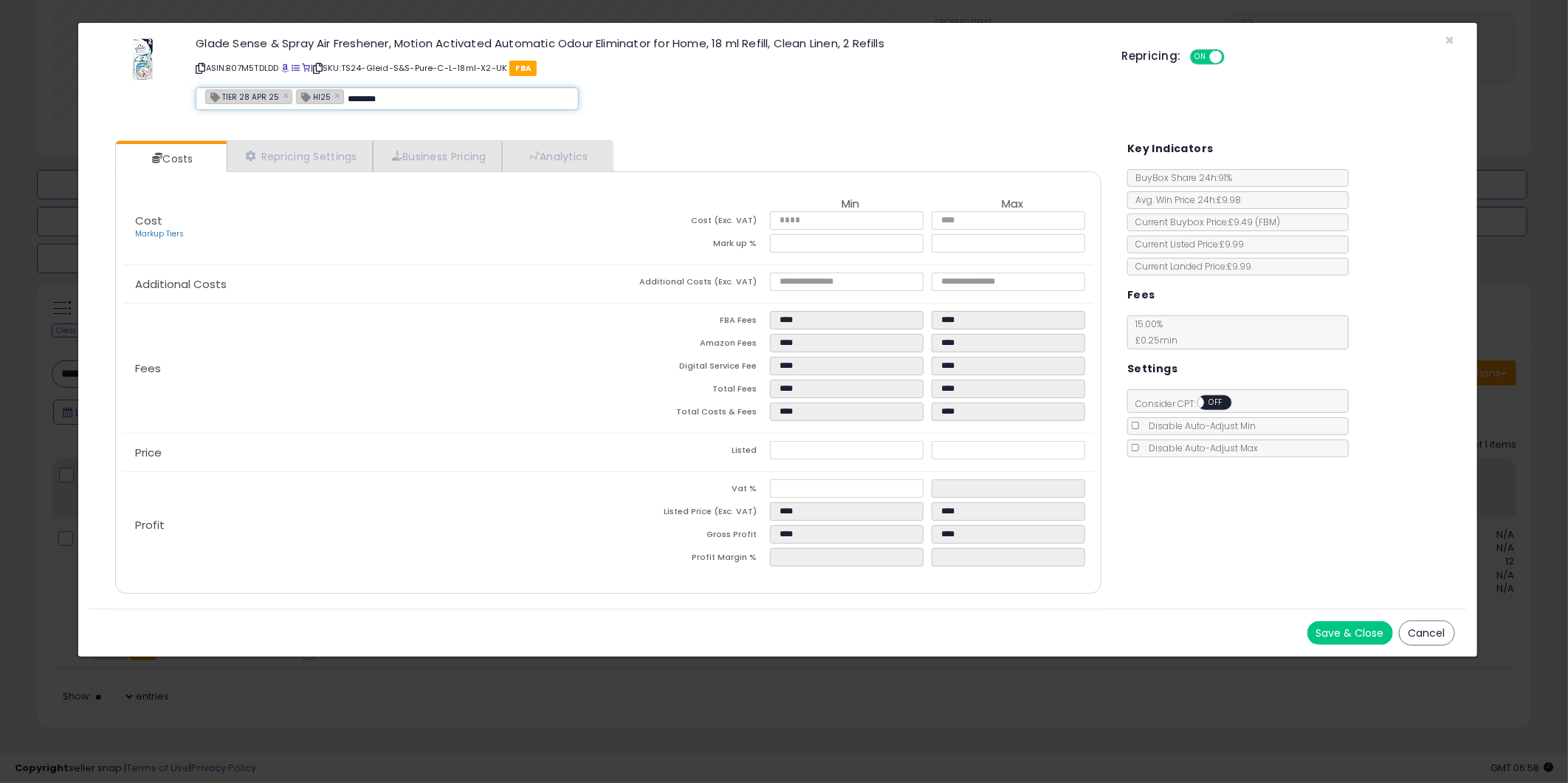type on "*********" 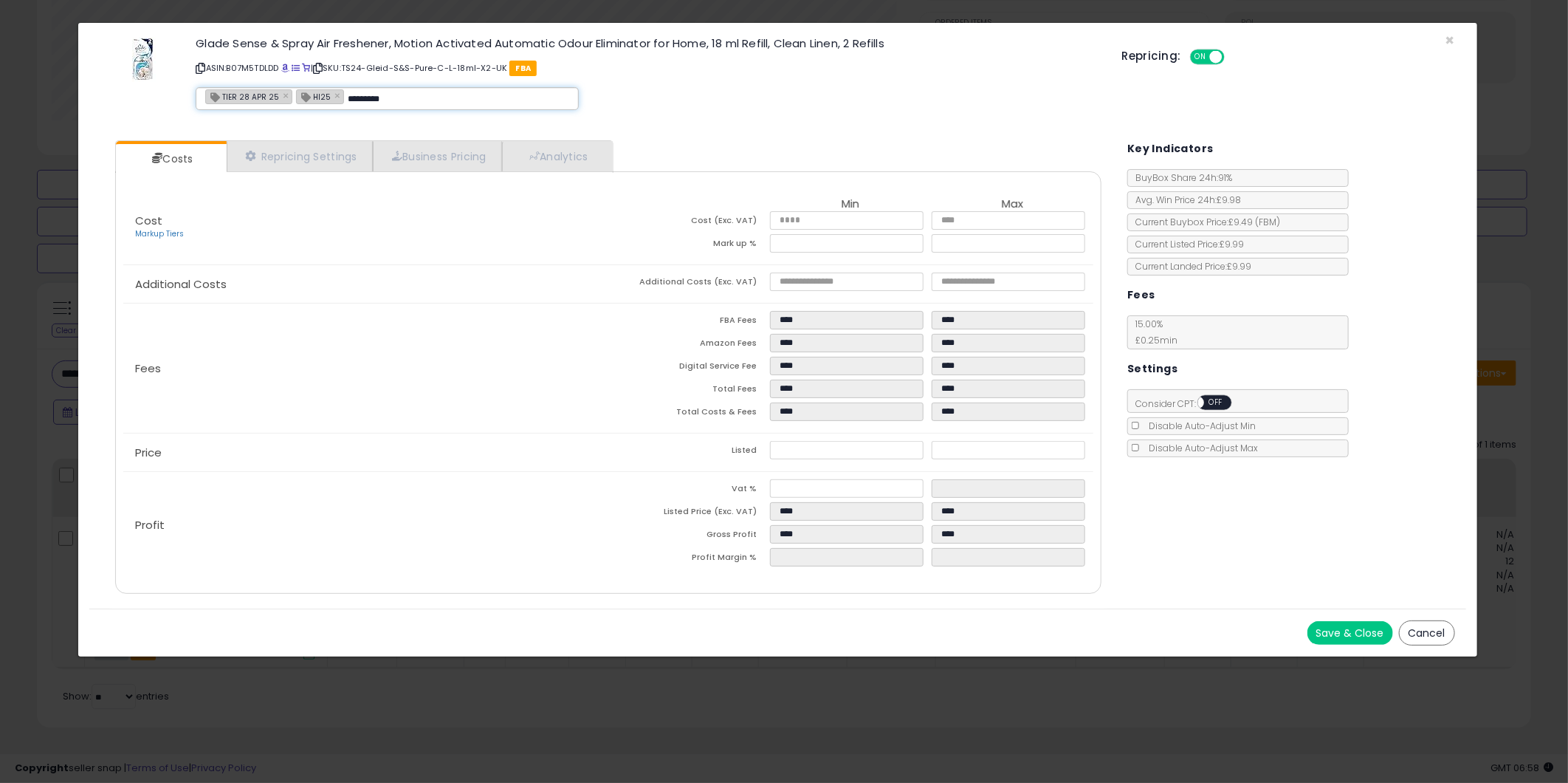 type on "**********" 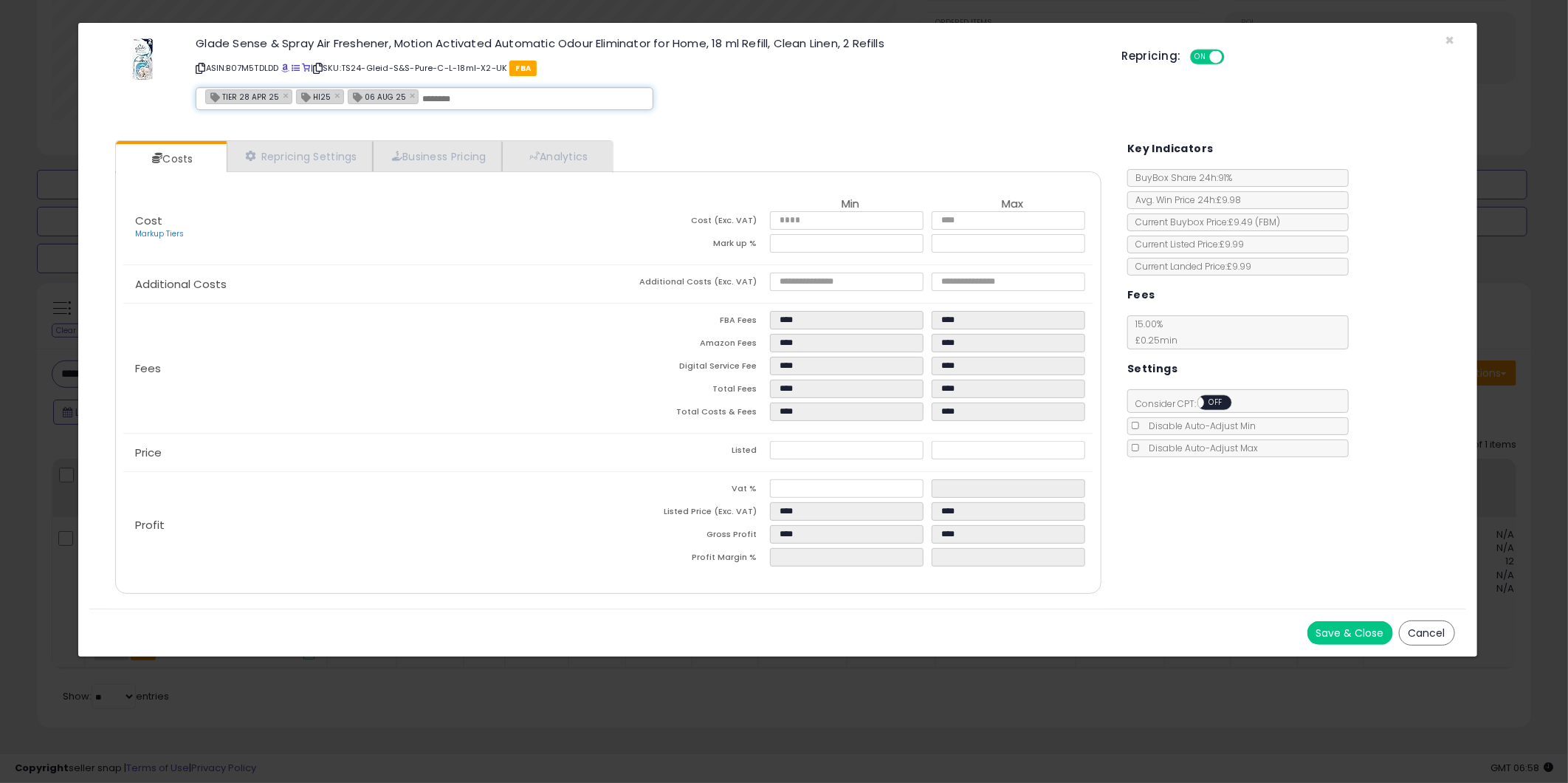 click on "Save & Close" at bounding box center (1350, 633) 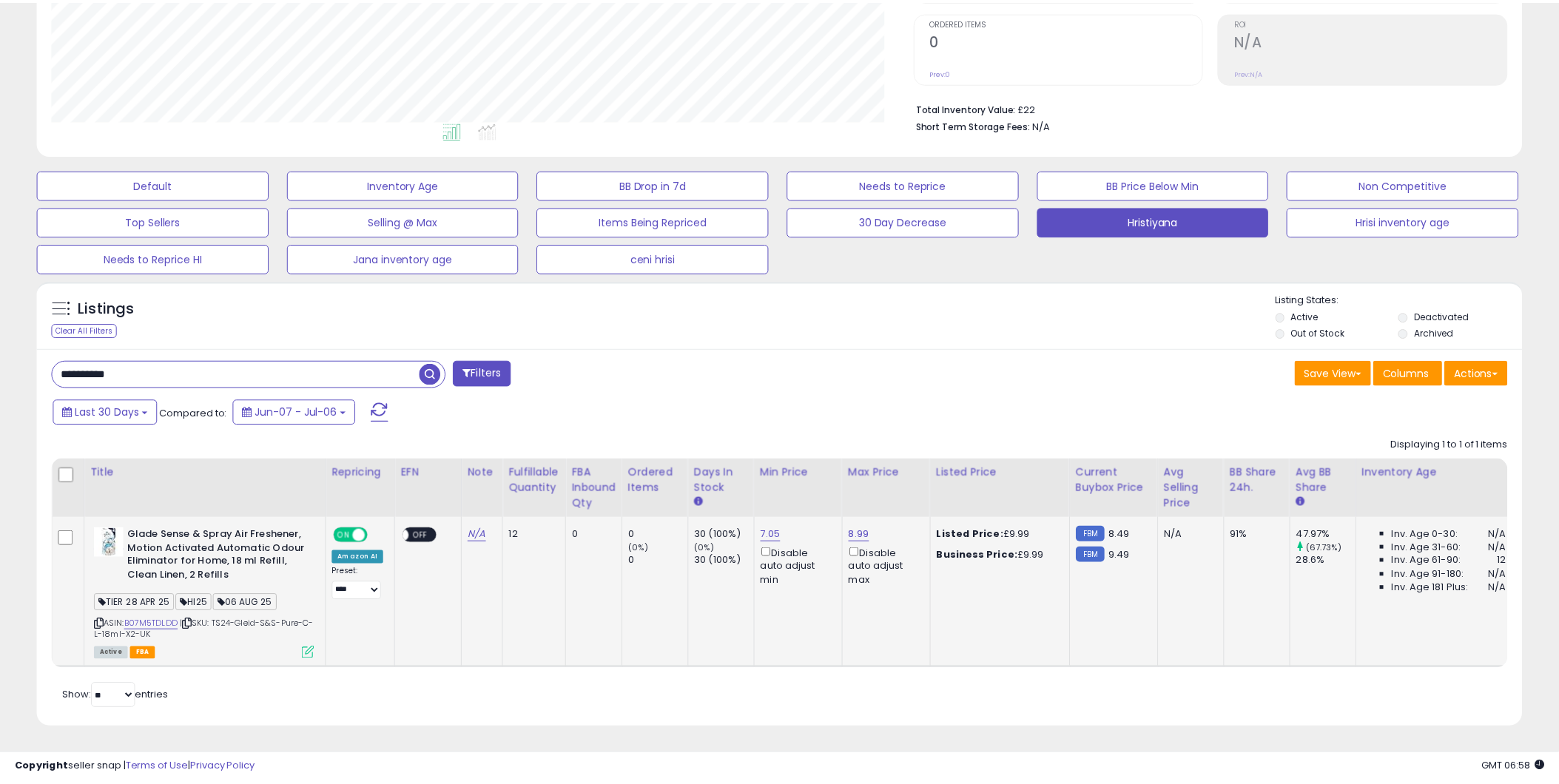 scroll, scrollTop: 303, scrollLeft: 862, axis: both 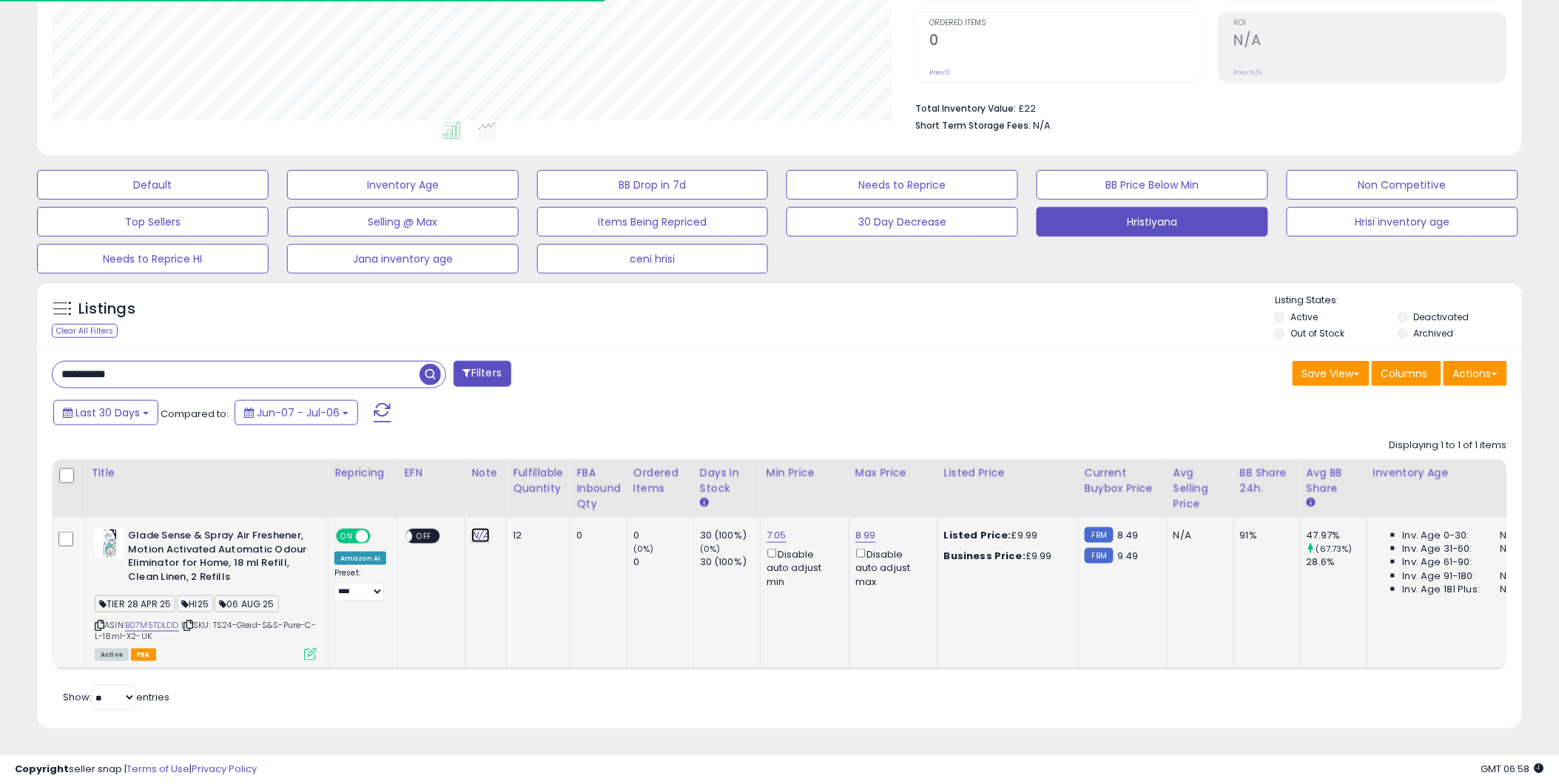 click on "N/A" at bounding box center (480, 535) 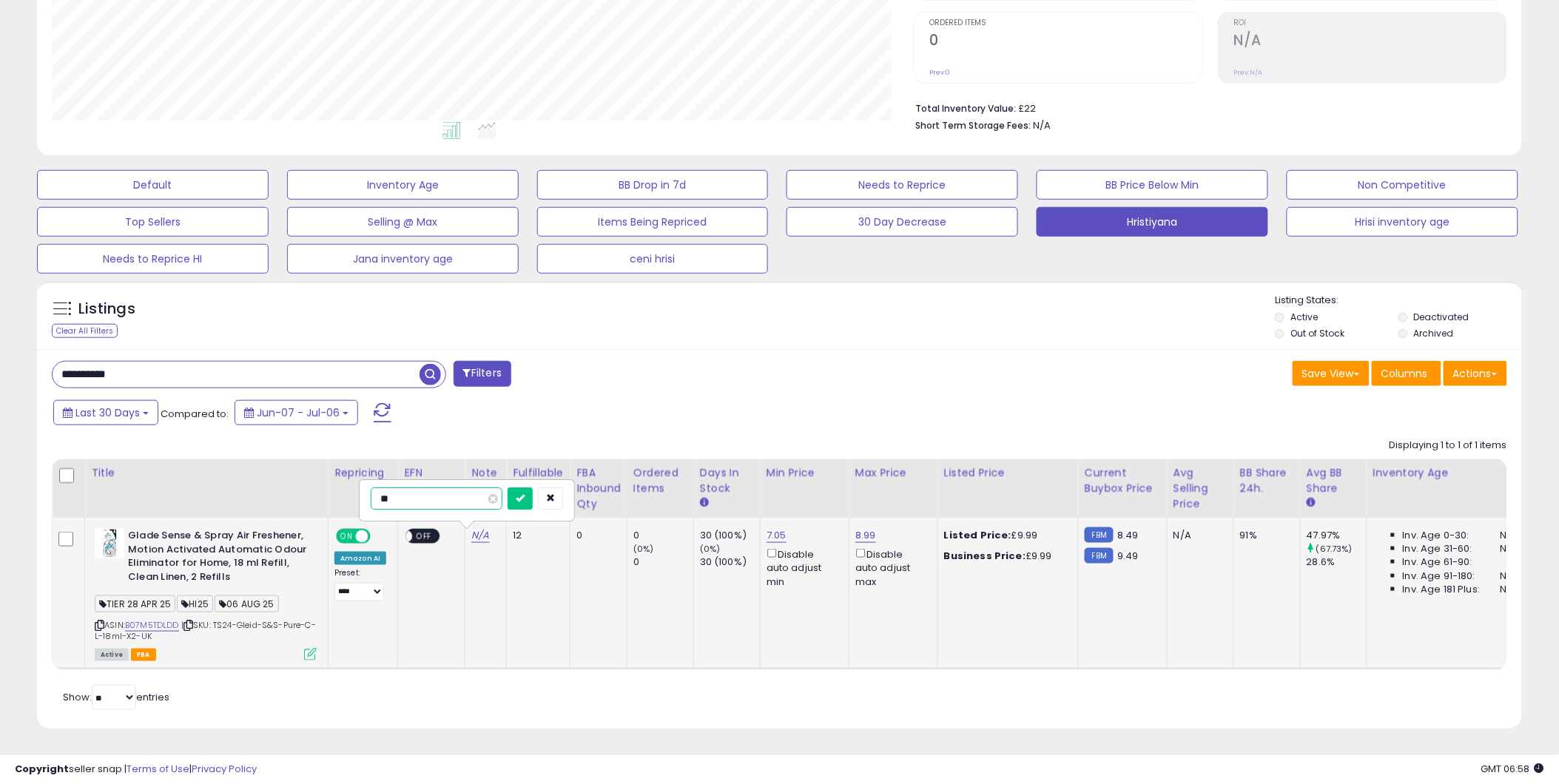 type on "*" 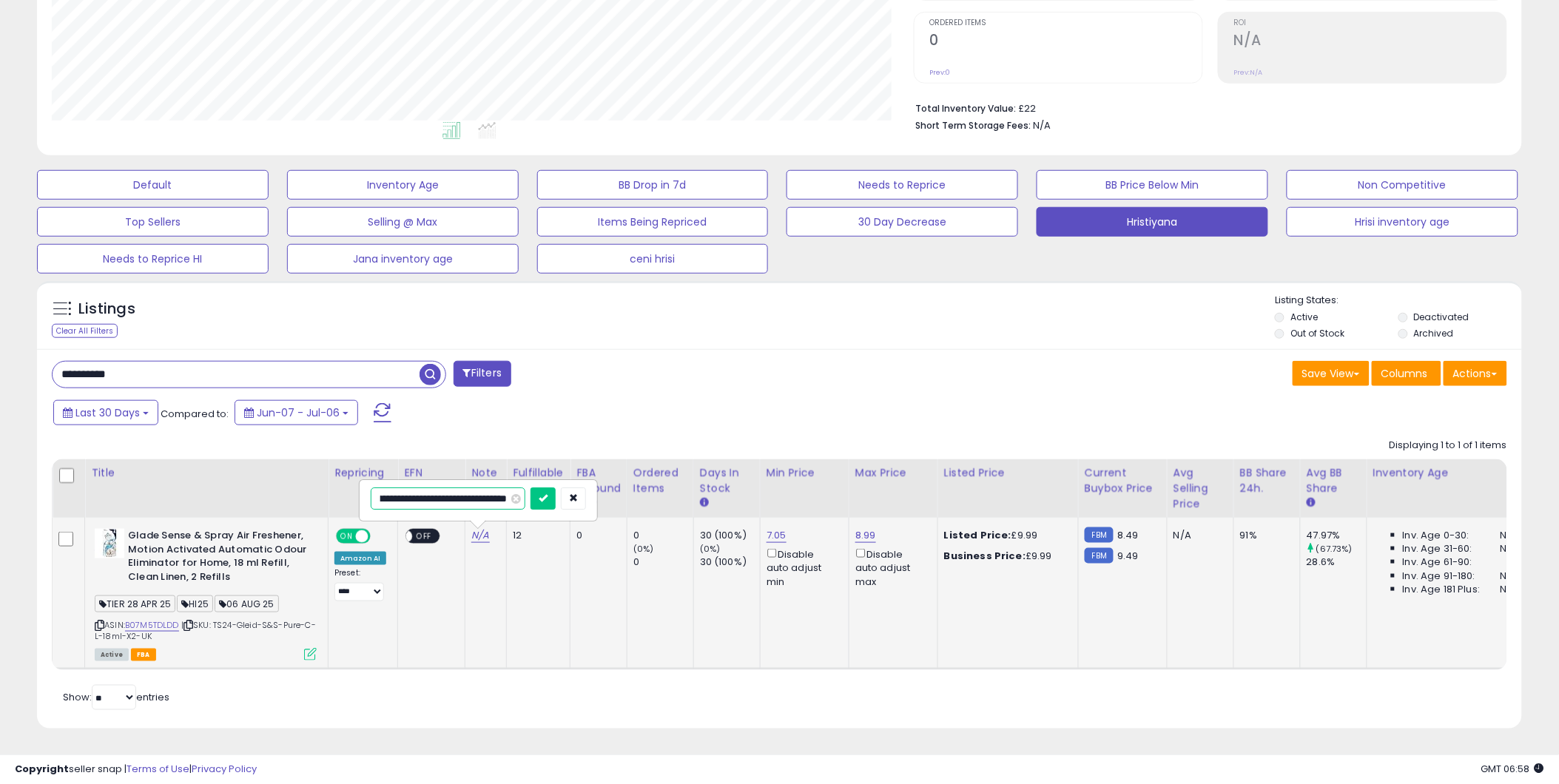 scroll, scrollTop: 0, scrollLeft: 44, axis: horizontal 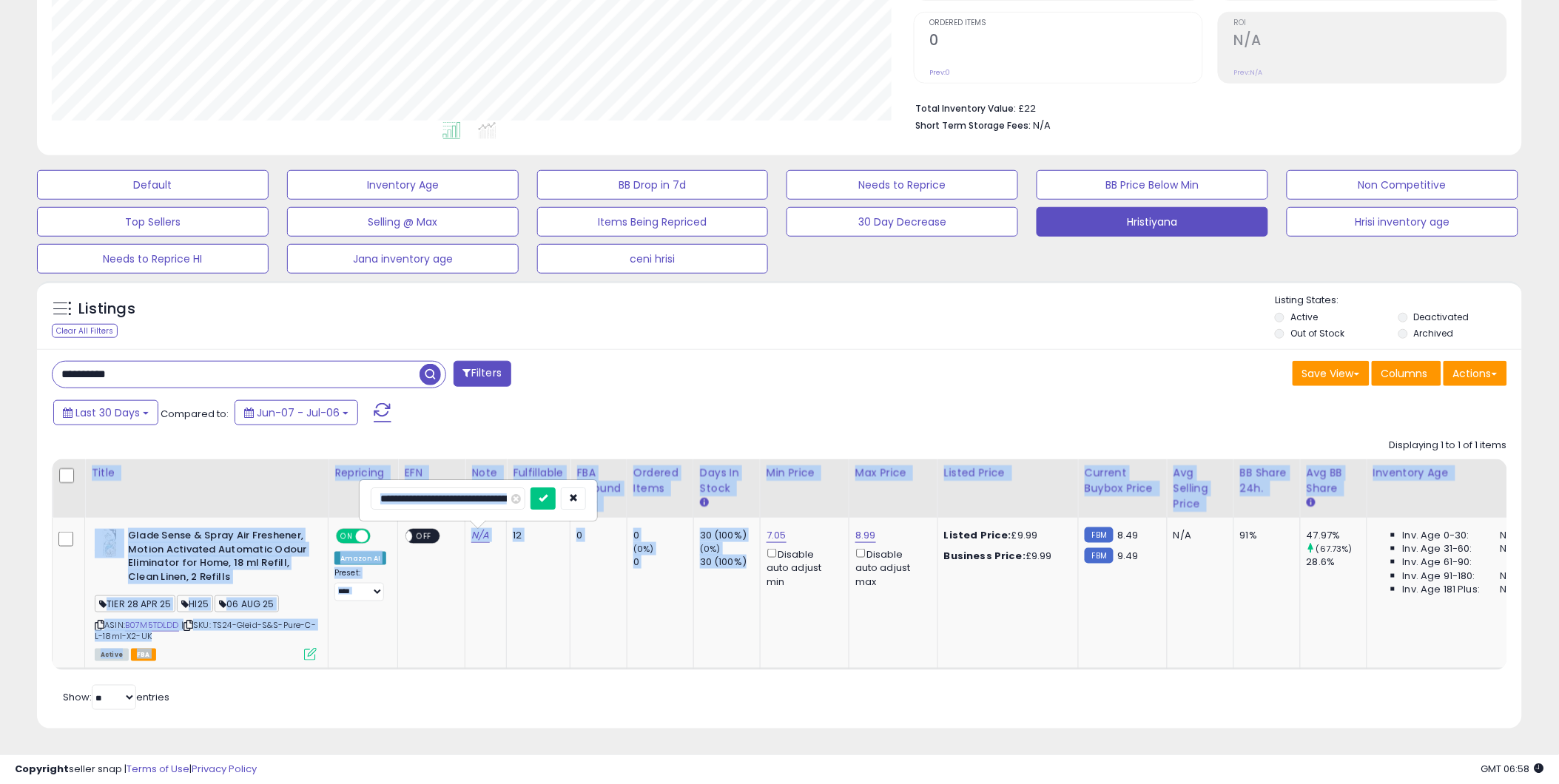 drag, startPoint x: 749, startPoint y: 657, endPoint x: 785, endPoint y: 661, distance: 36.221541 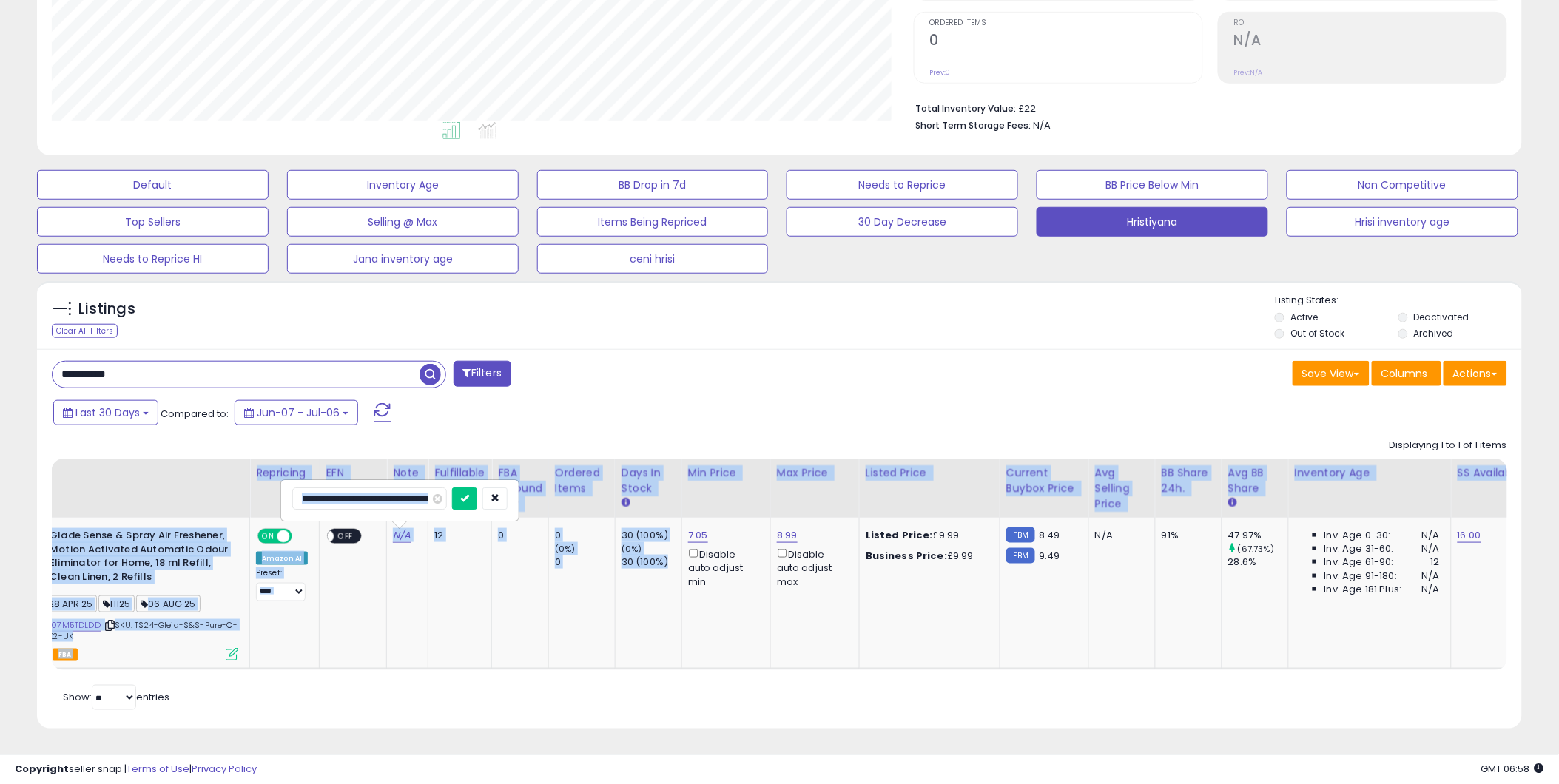 scroll, scrollTop: 0, scrollLeft: 78, axis: horizontal 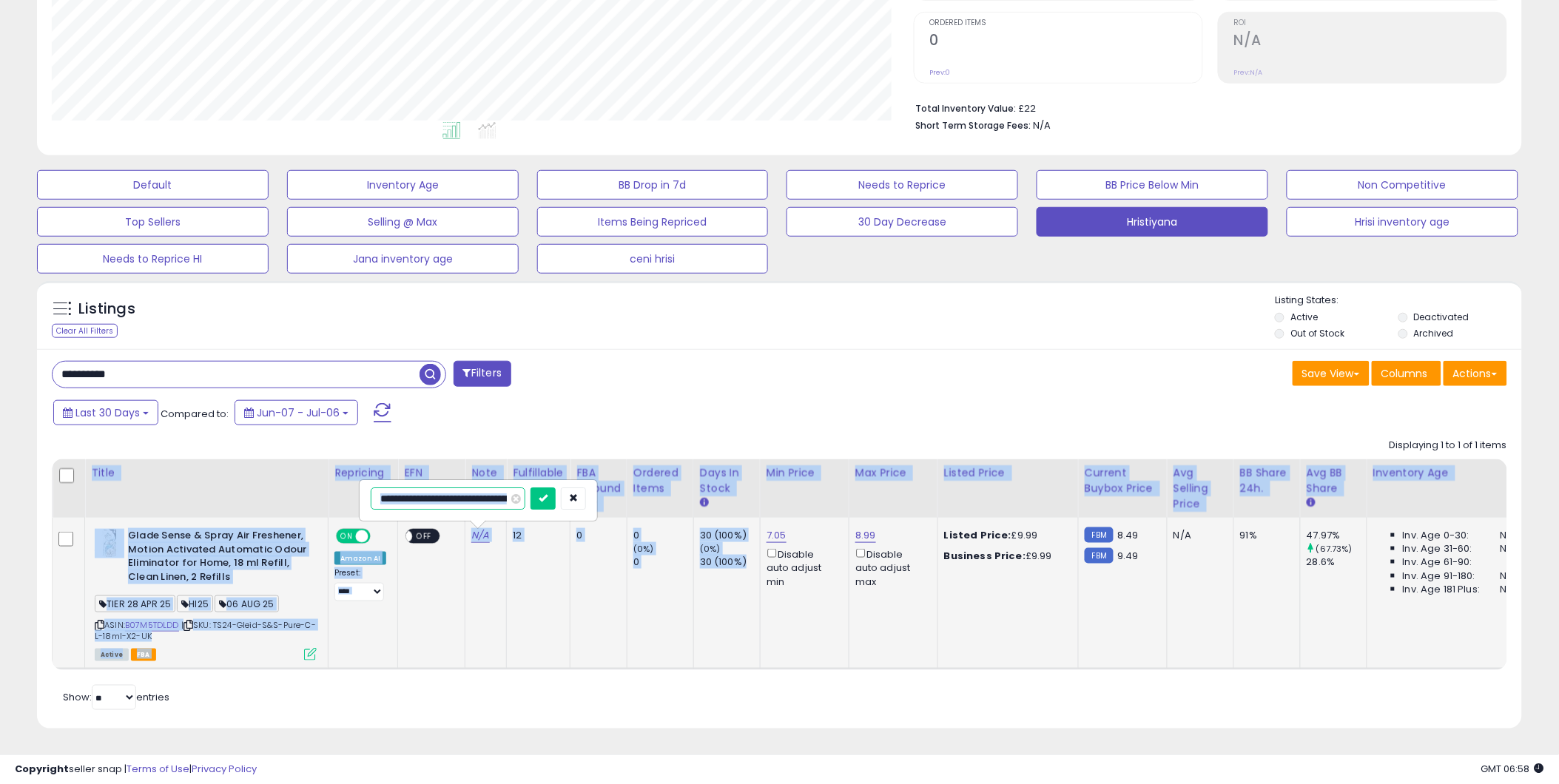 click on "**********" at bounding box center (448, 499) 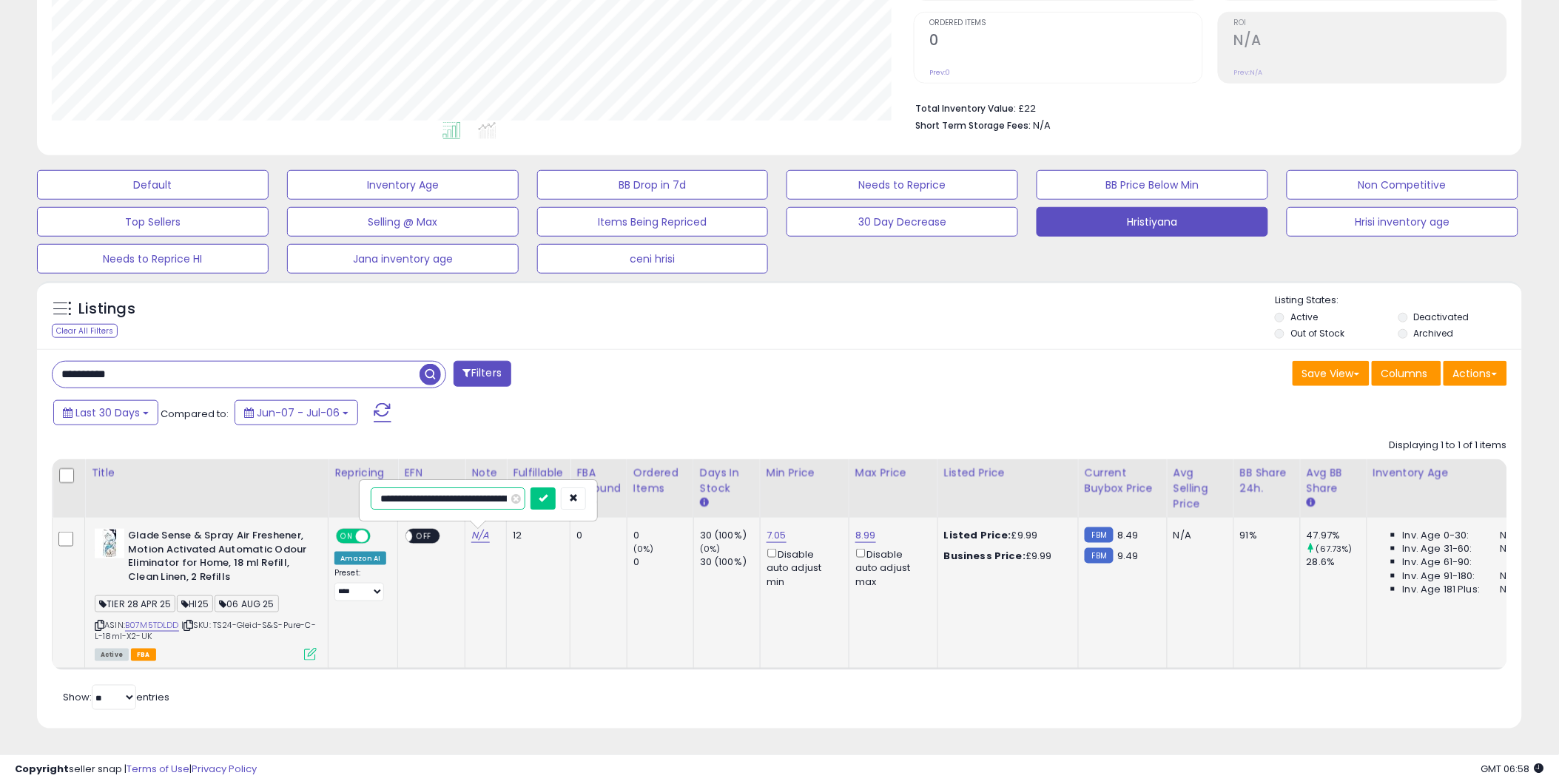 click on "**********" at bounding box center [448, 499] 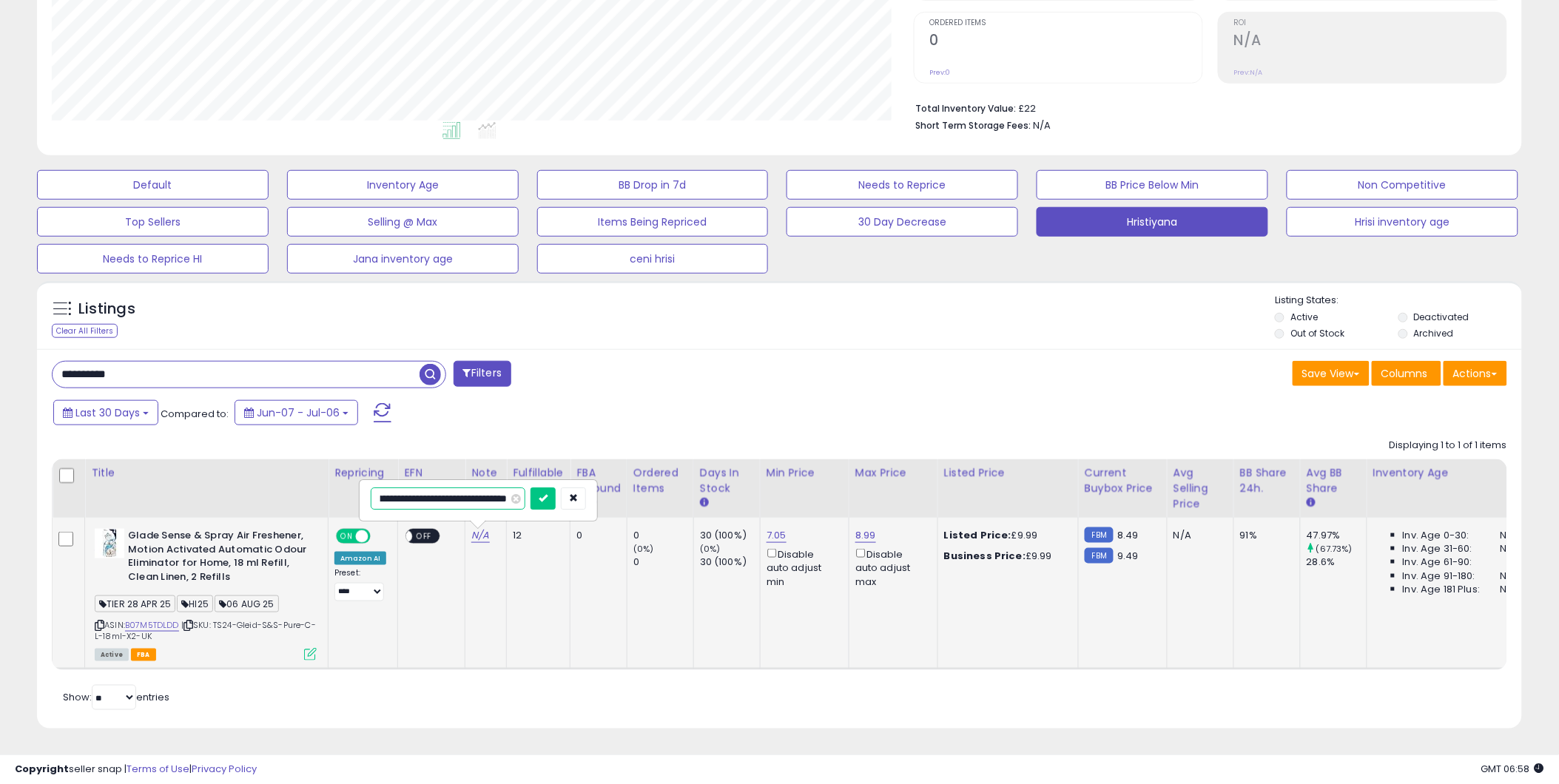 scroll, scrollTop: 0, scrollLeft: 44, axis: horizontal 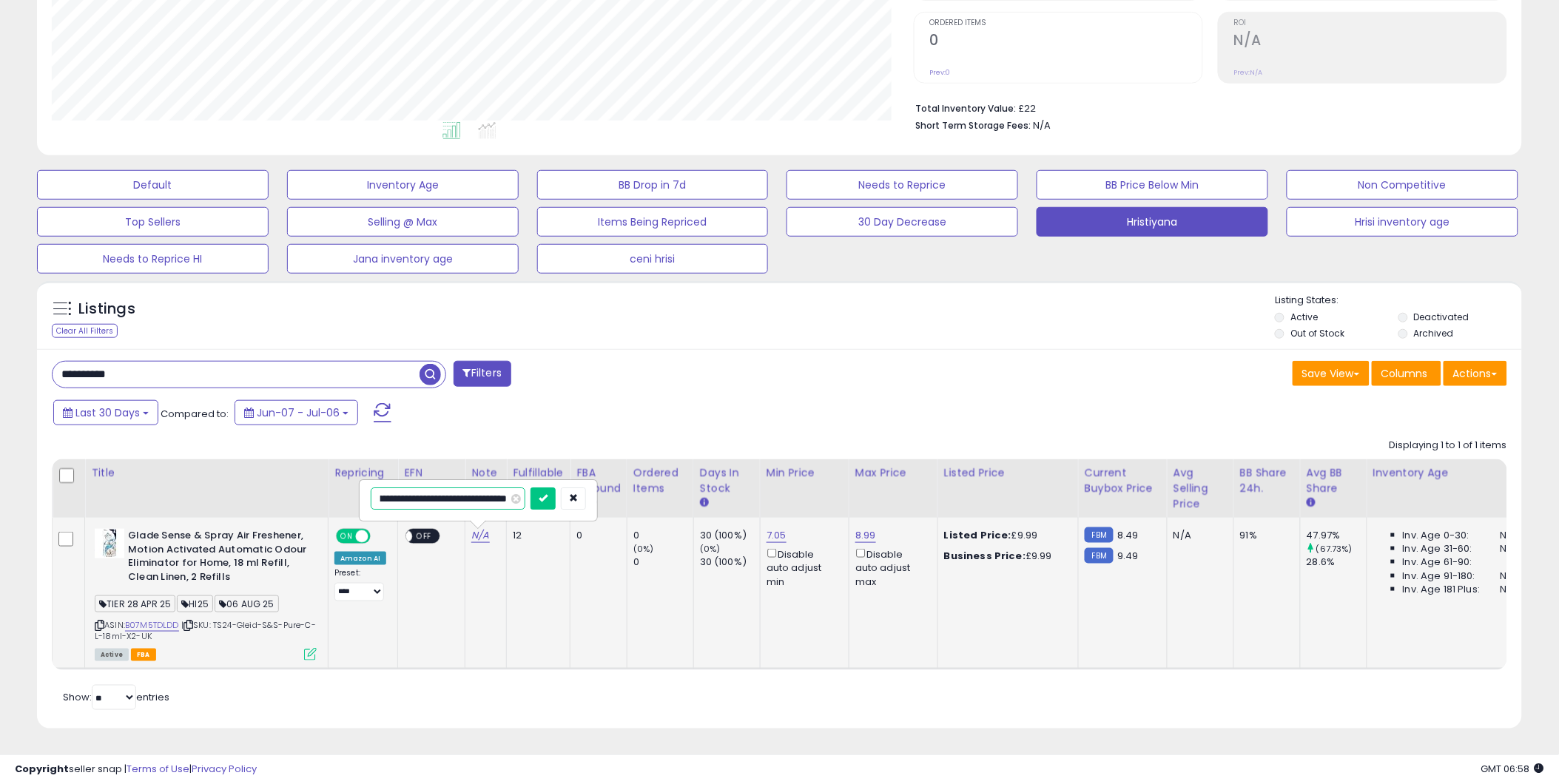 type on "**********" 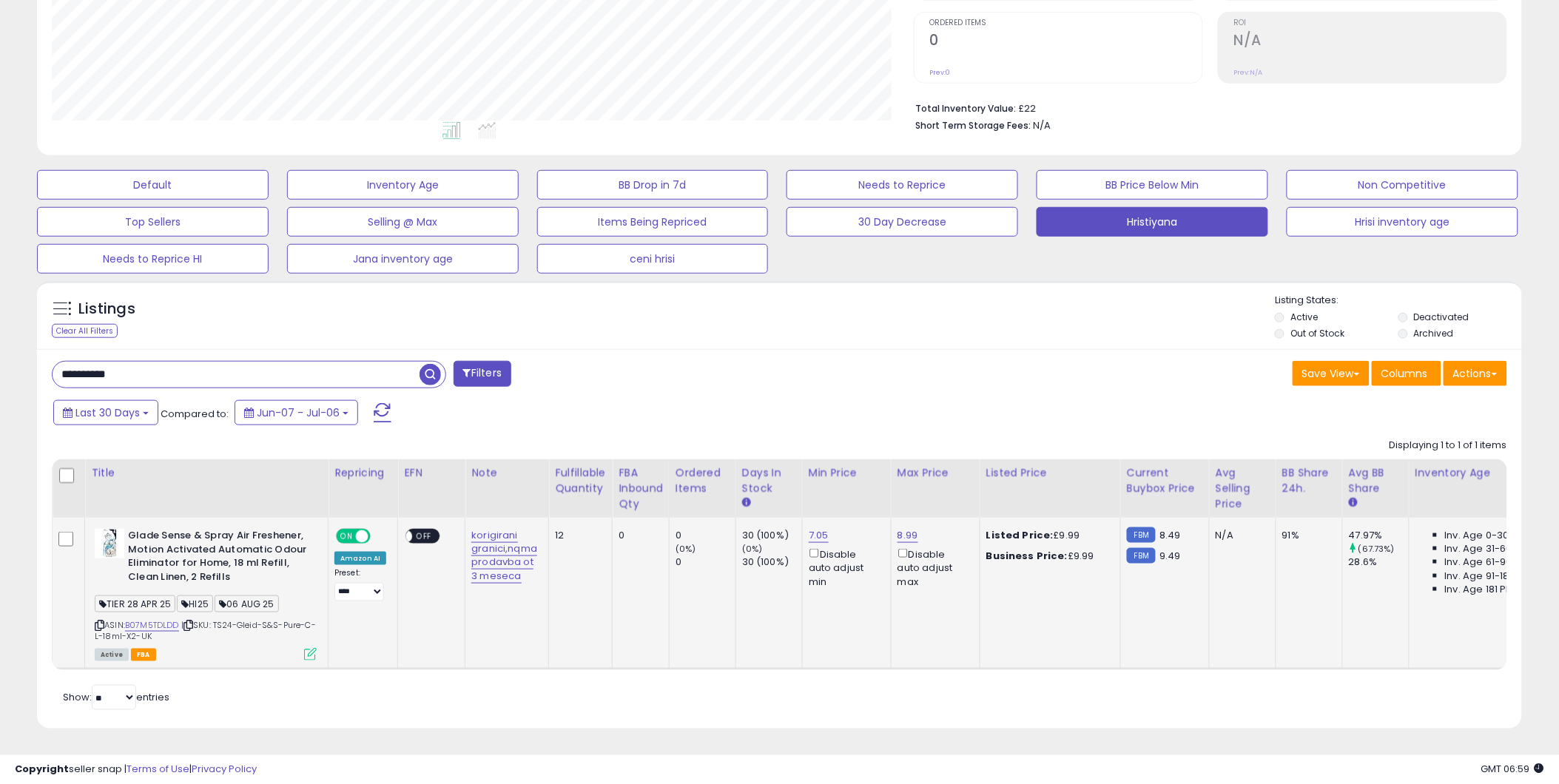 click on "korigirani granici,nqma prodavba ot 3 meseca" at bounding box center (504, 555) 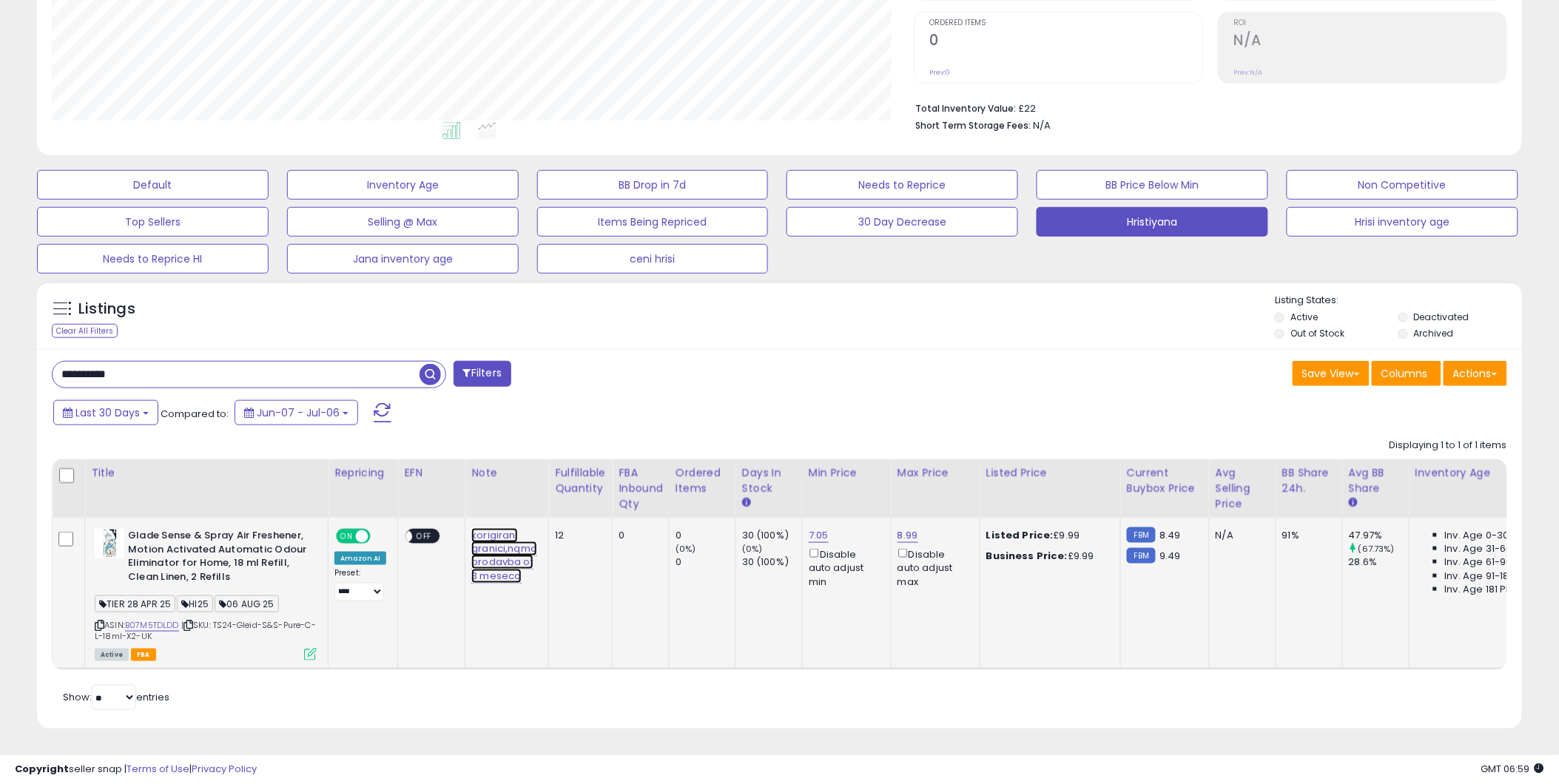 click on "korigirani granici,nqma prodavba ot 3 meseca" at bounding box center [504, 555] 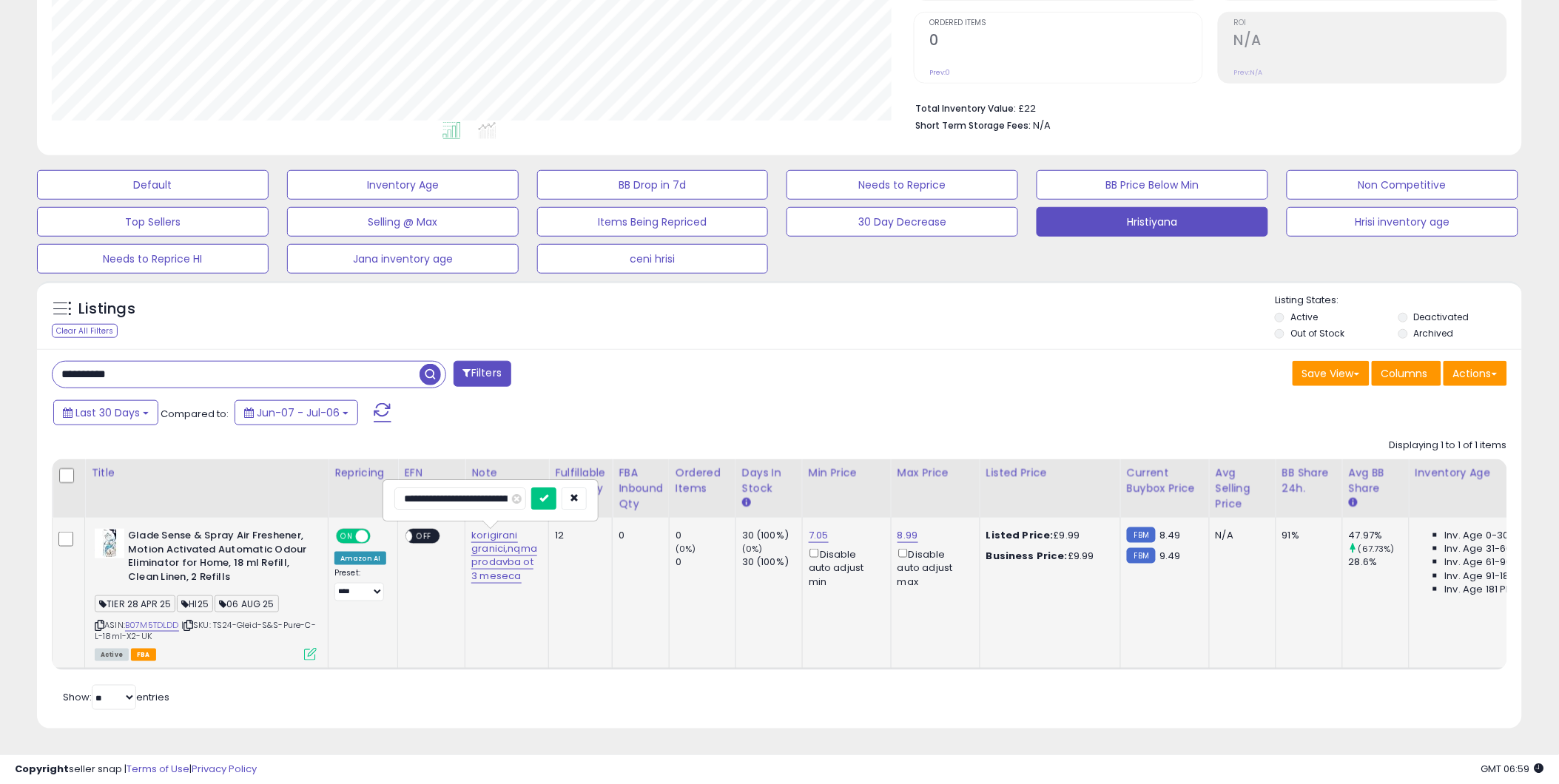 scroll, scrollTop: 0, scrollLeft: 91, axis: horizontal 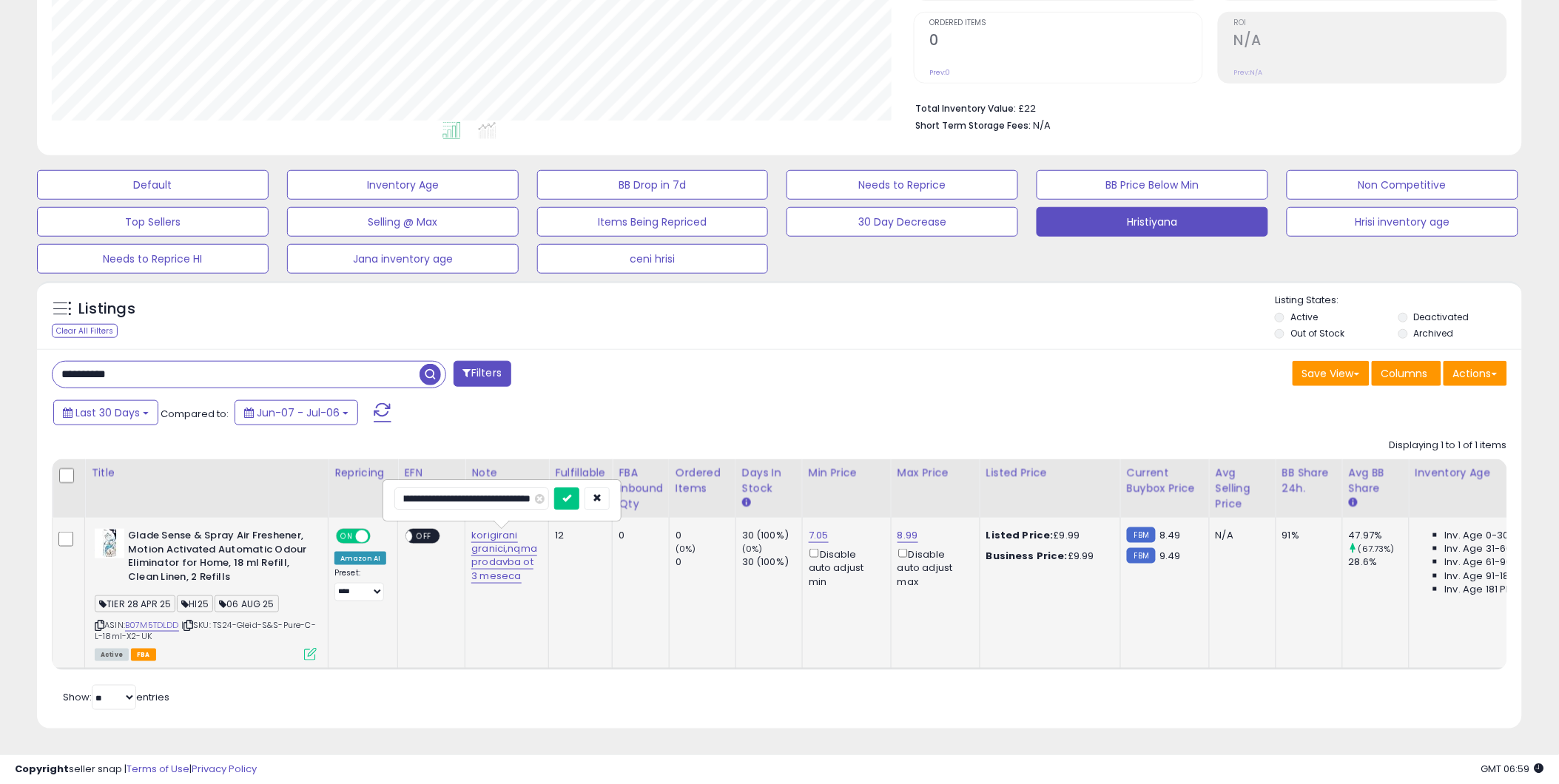 type on "**********" 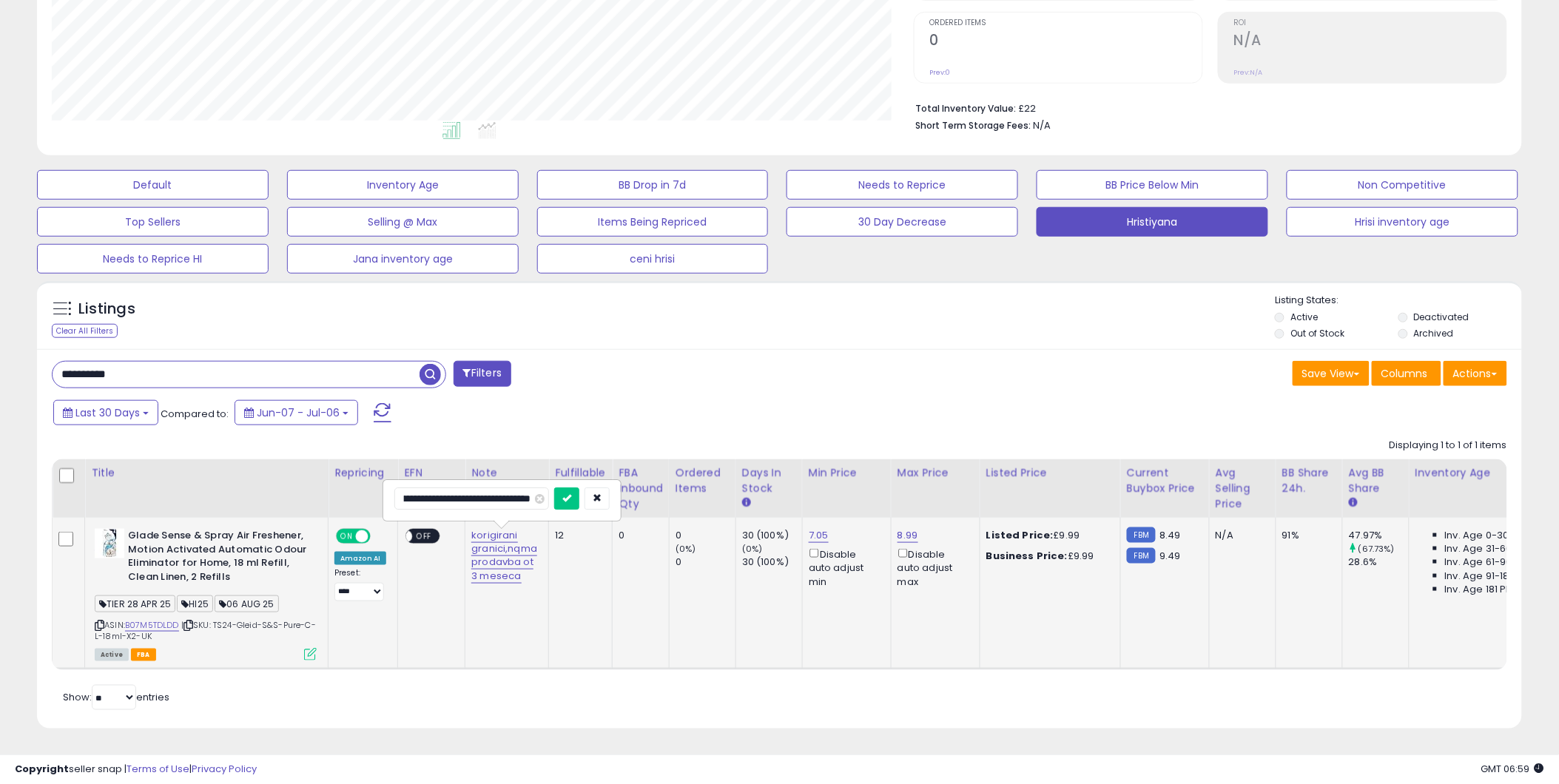 click at bounding box center [567, 499] 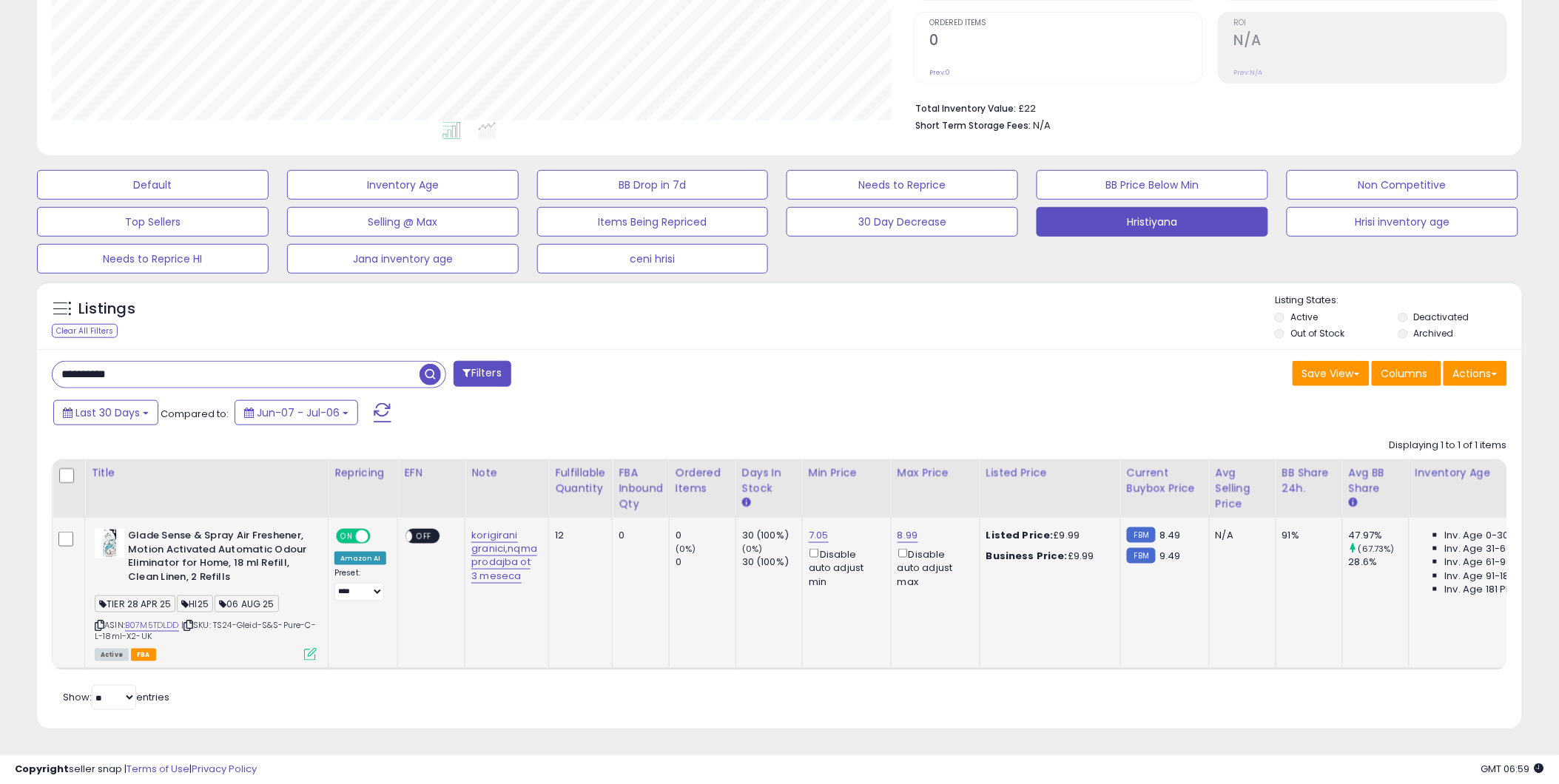 click on "**********" at bounding box center (236, 374) 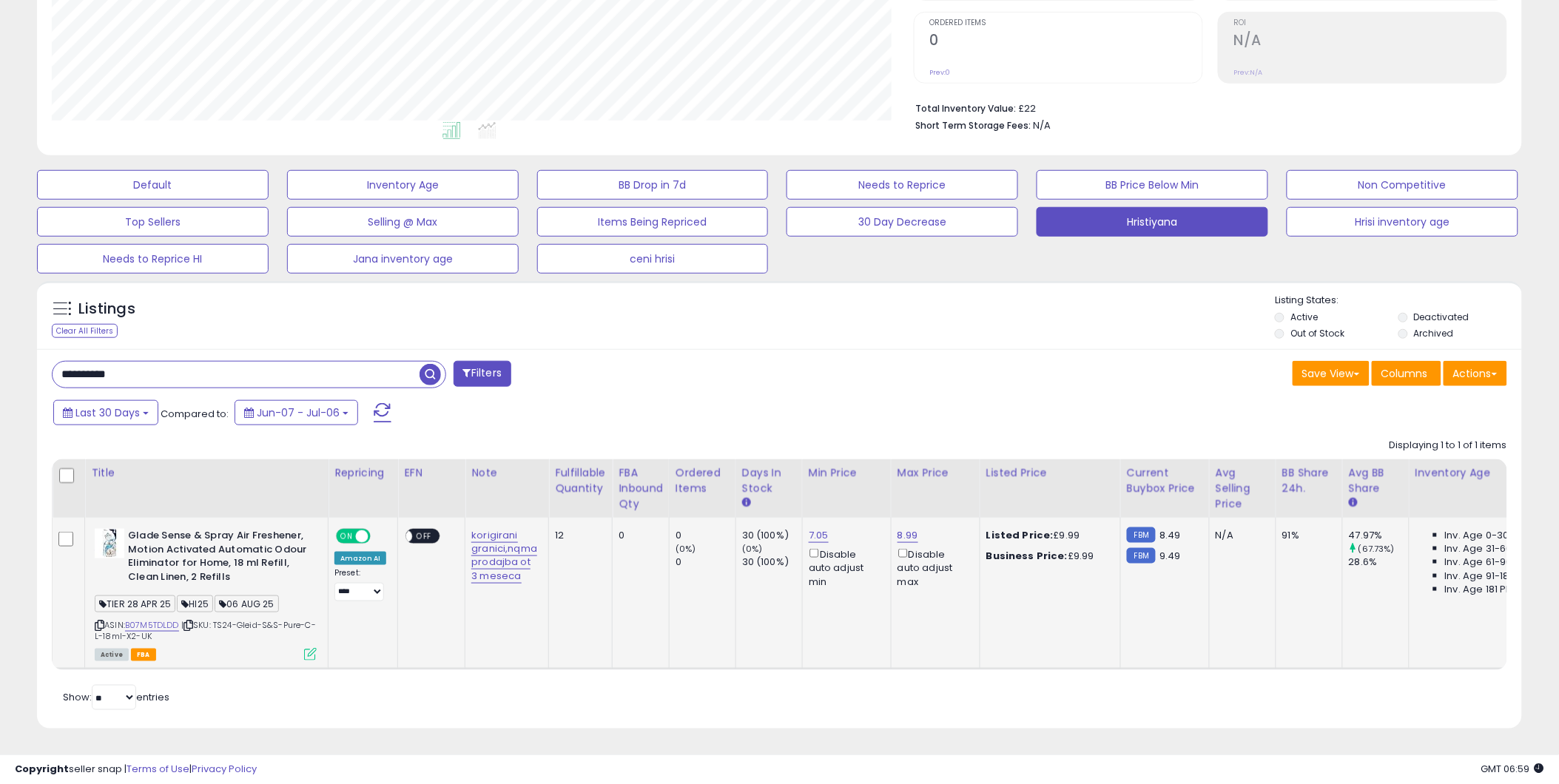 click on "**********" at bounding box center [236, 374] 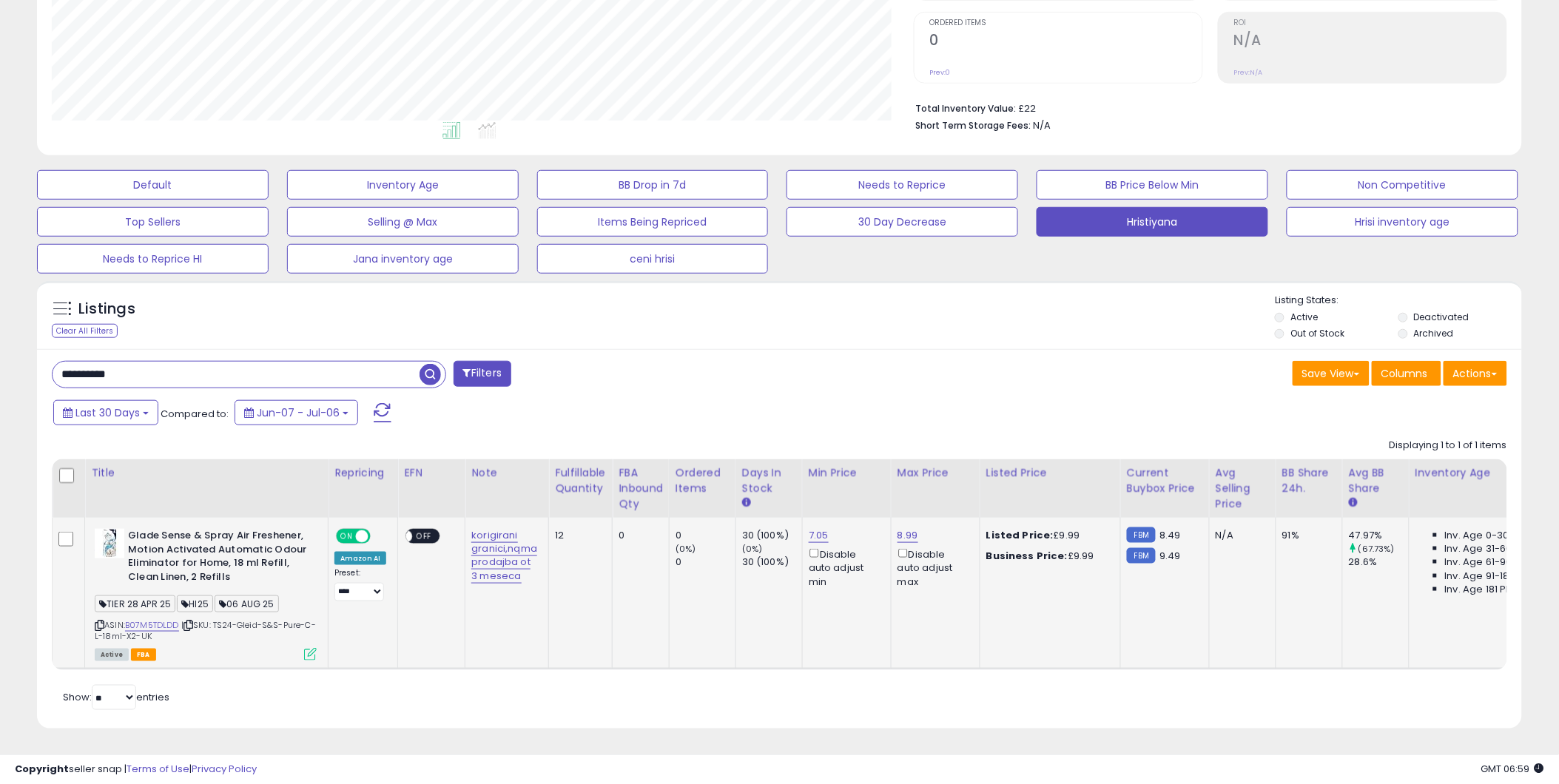 paste 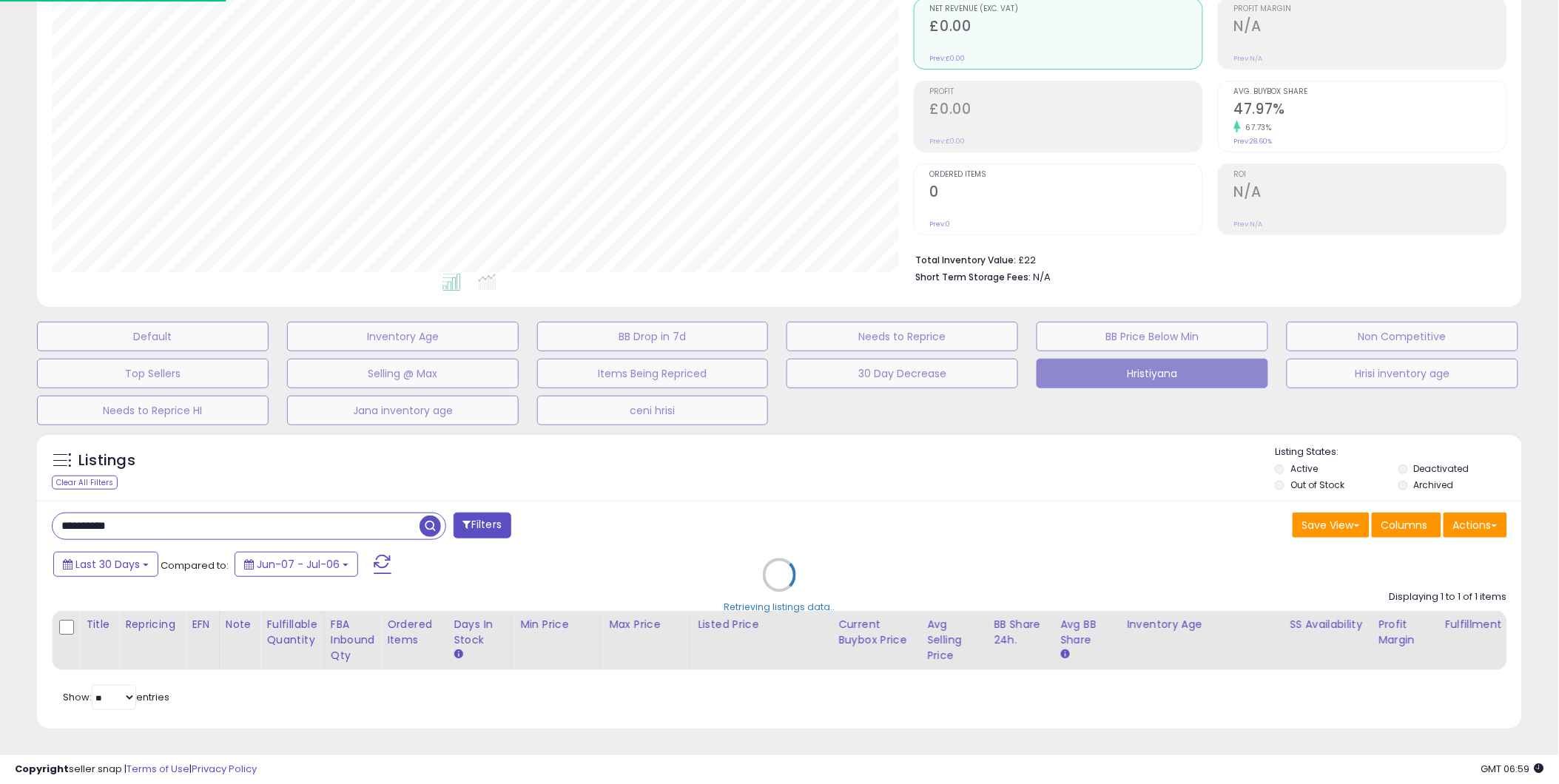 scroll, scrollTop: 739319, scrollLeft: 739044, axis: both 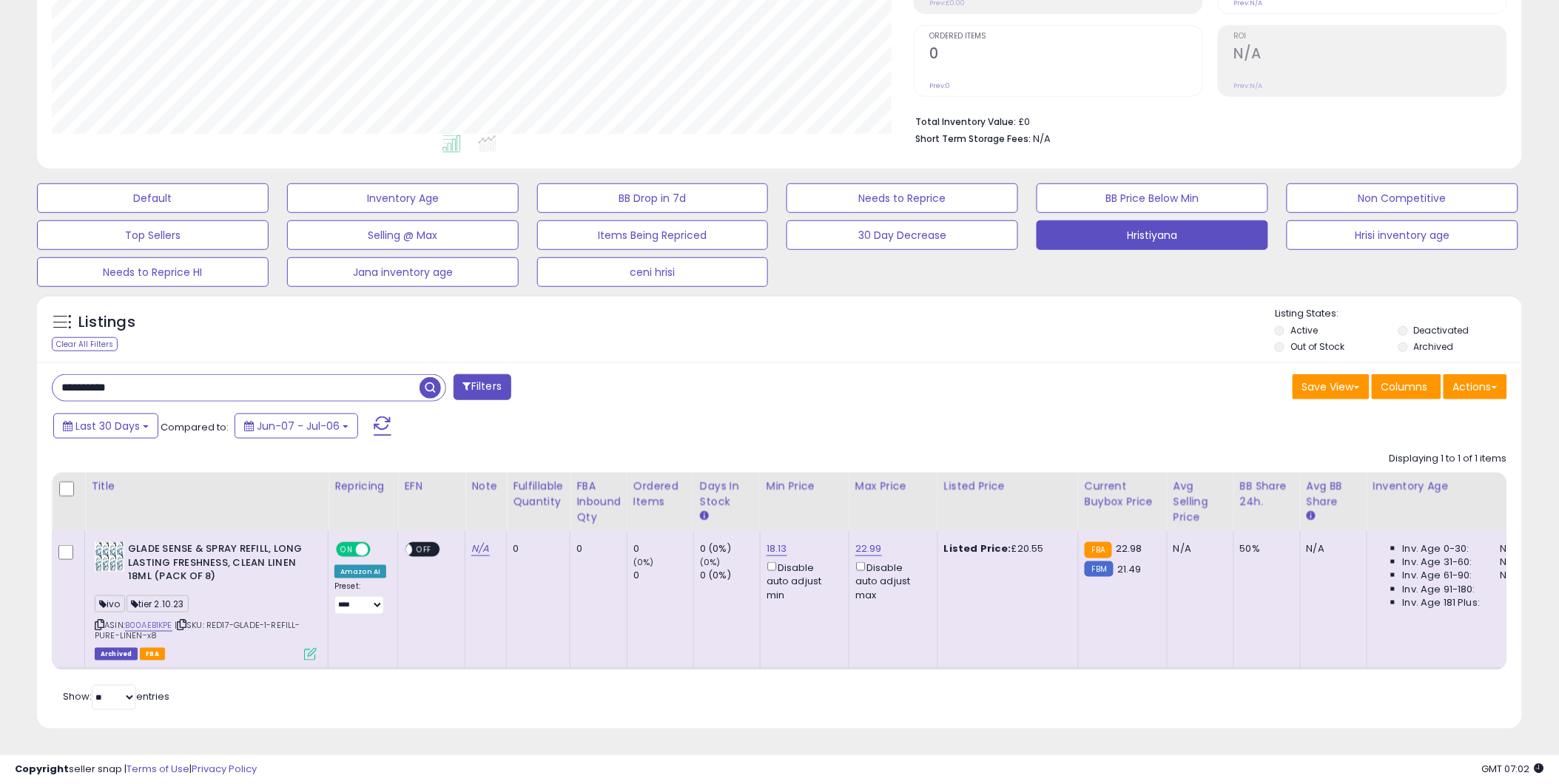 click on "**********" at bounding box center (236, 388) 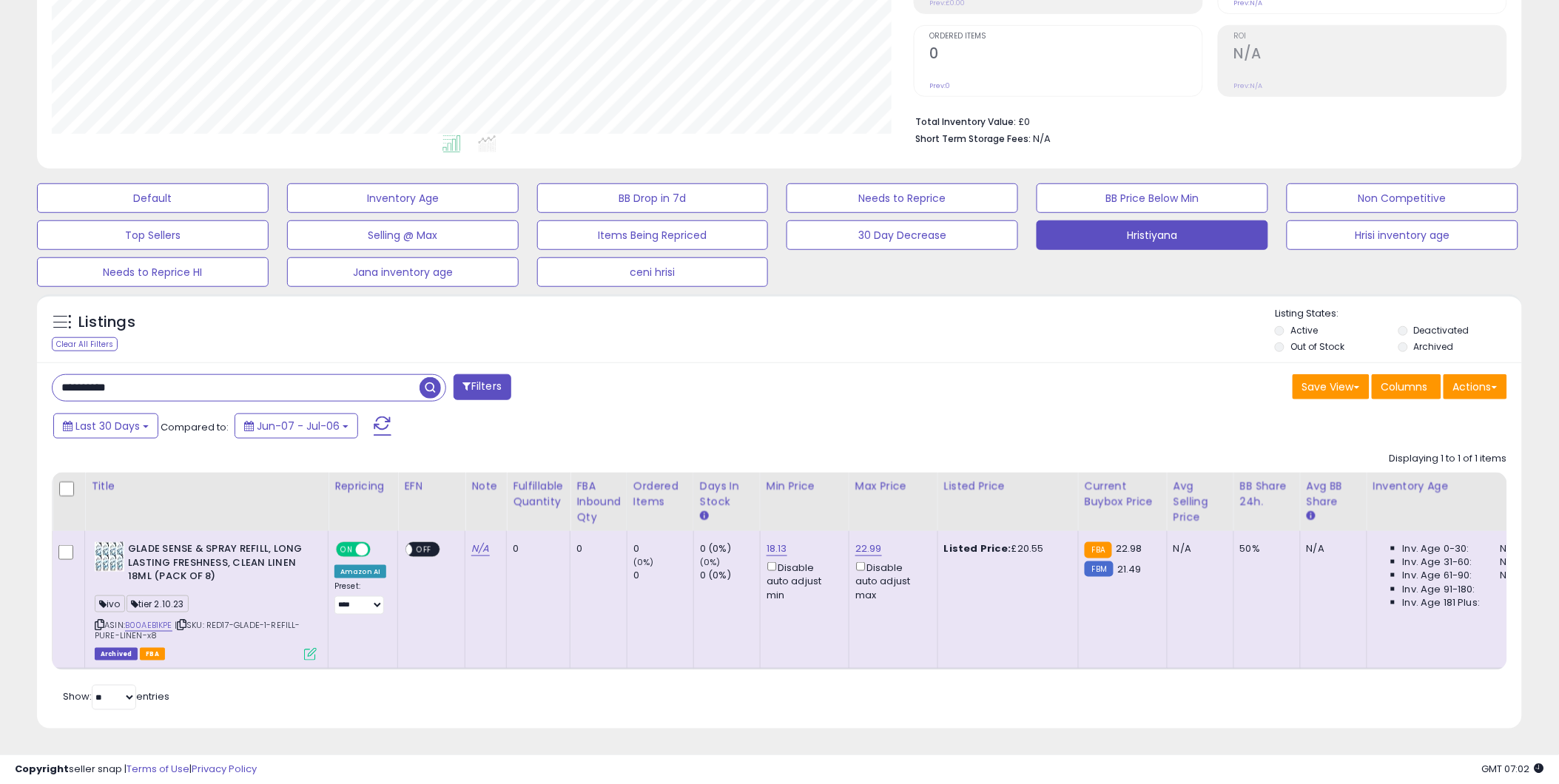 paste 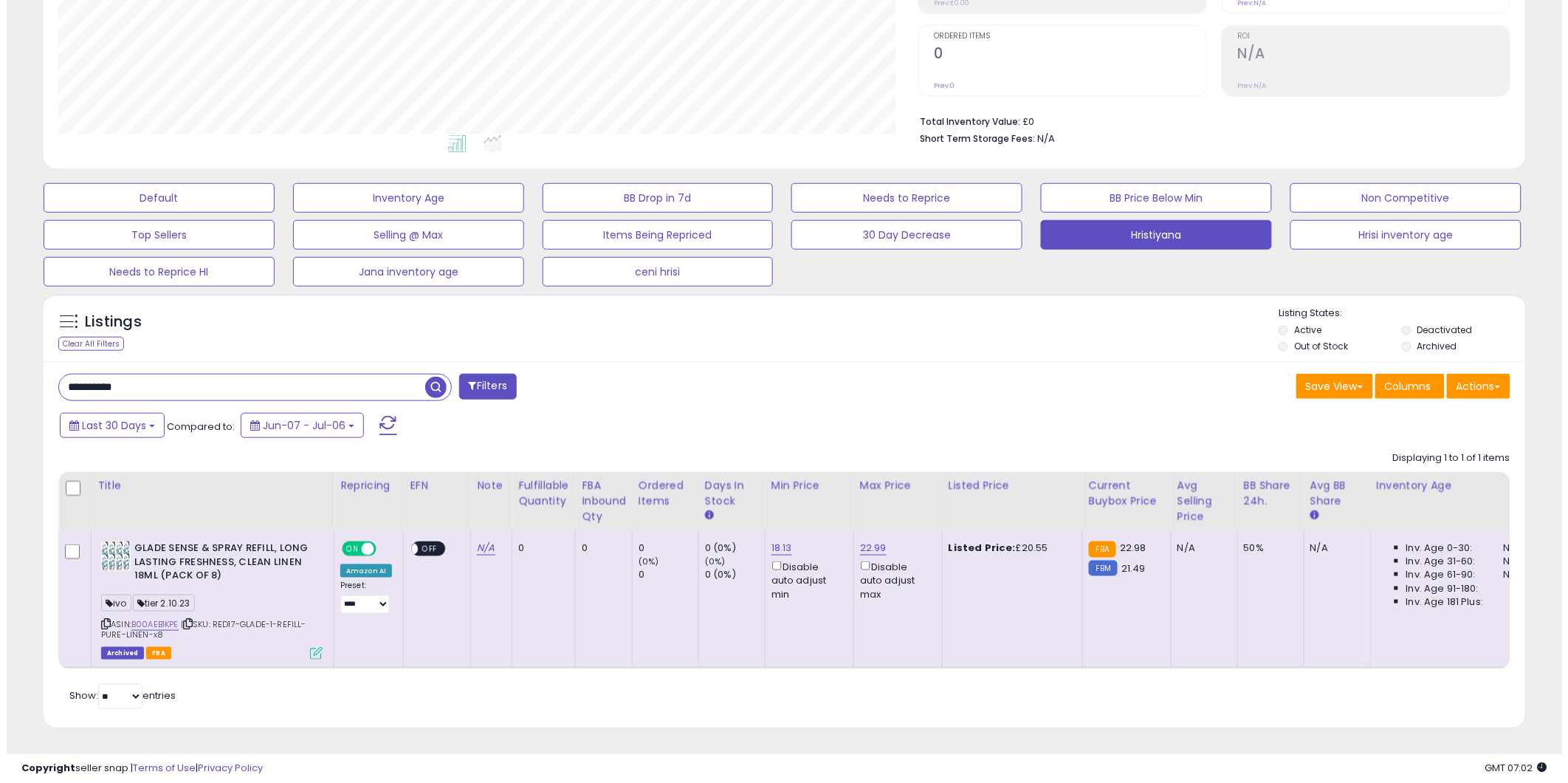 scroll, scrollTop: 157, scrollLeft: 0, axis: vertical 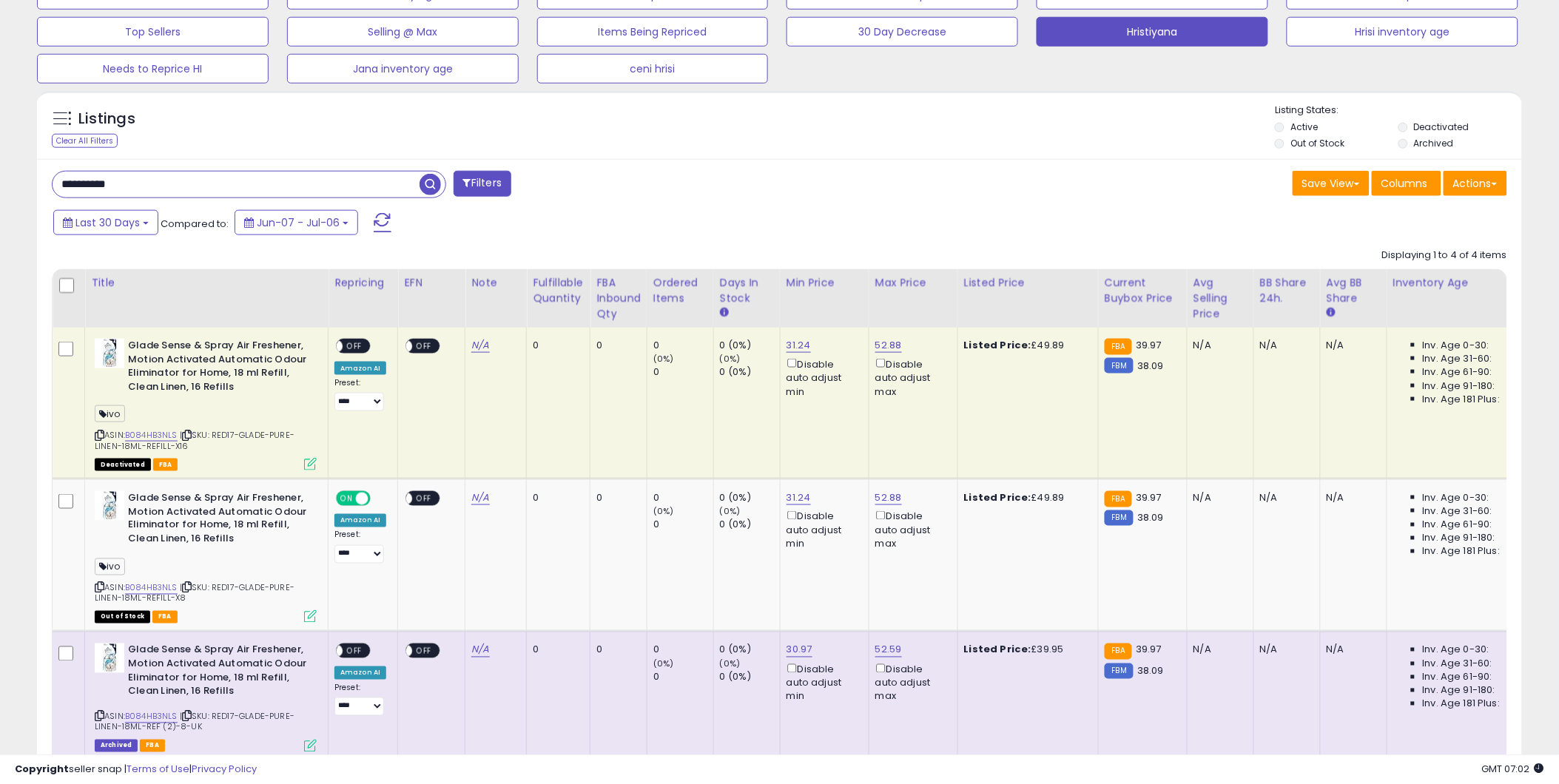 click on "**********" at bounding box center [236, 184] 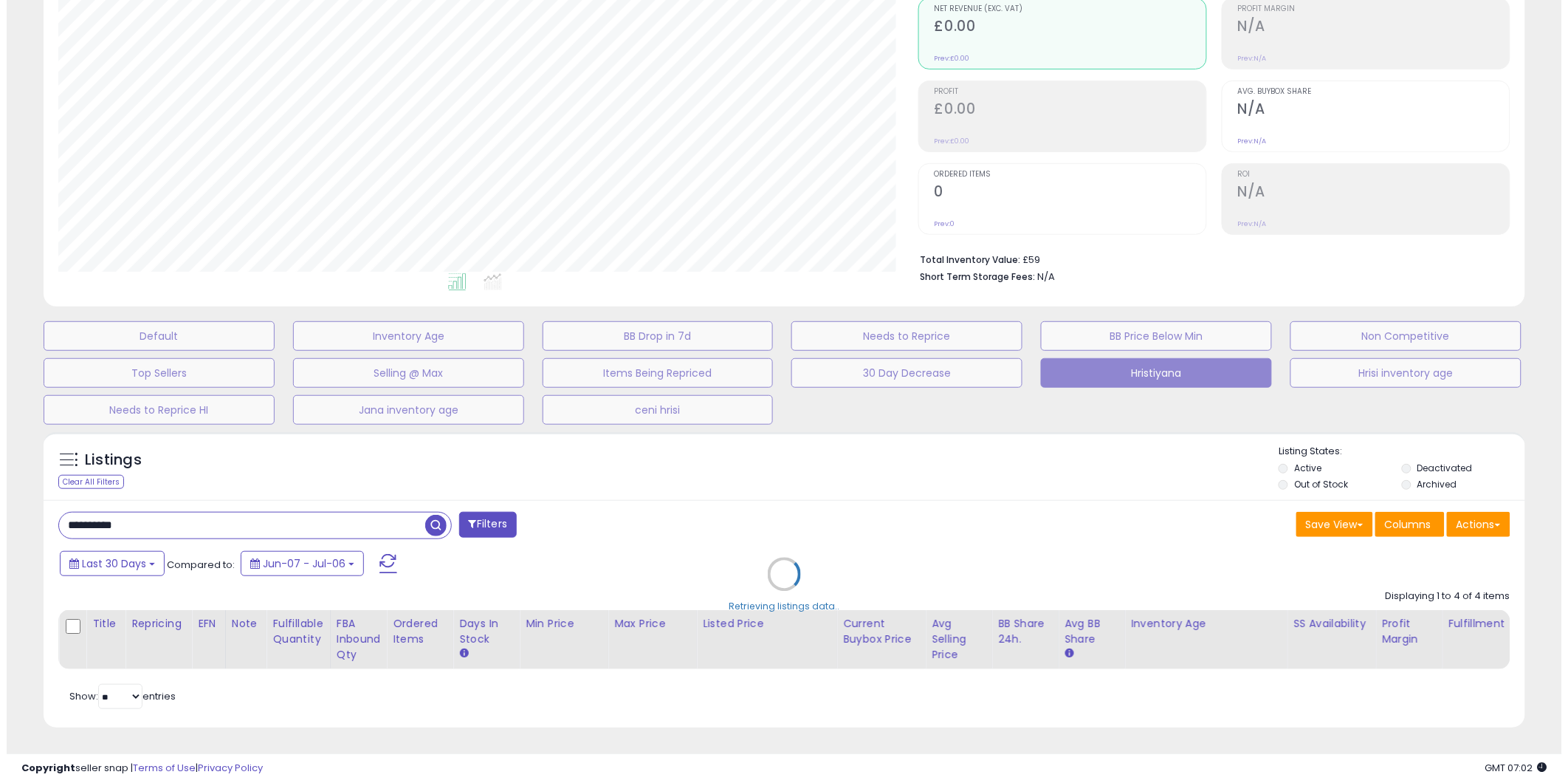 scroll, scrollTop: 157, scrollLeft: 0, axis: vertical 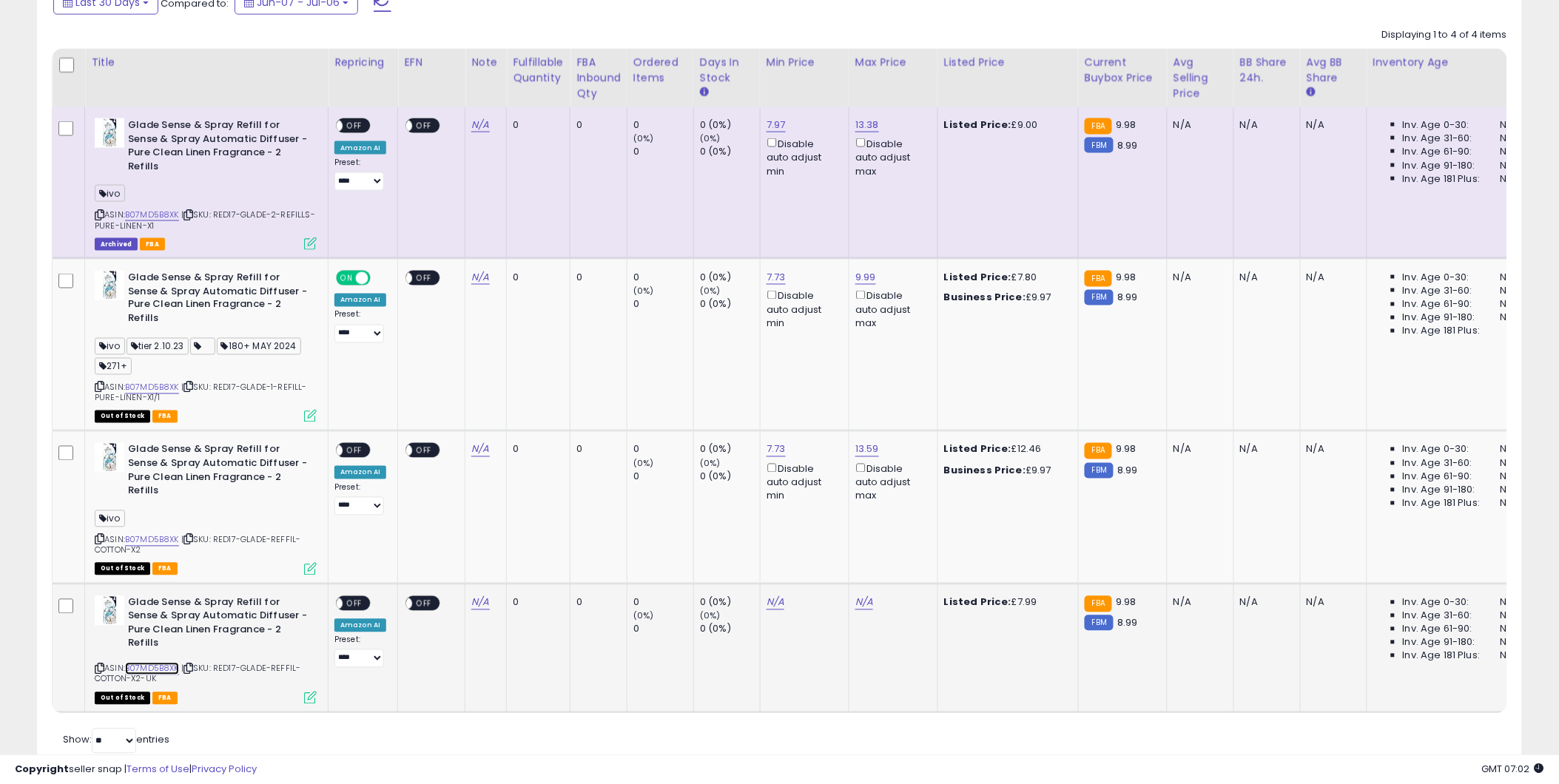 click on "B07MD5B8XK" at bounding box center [152, 669] 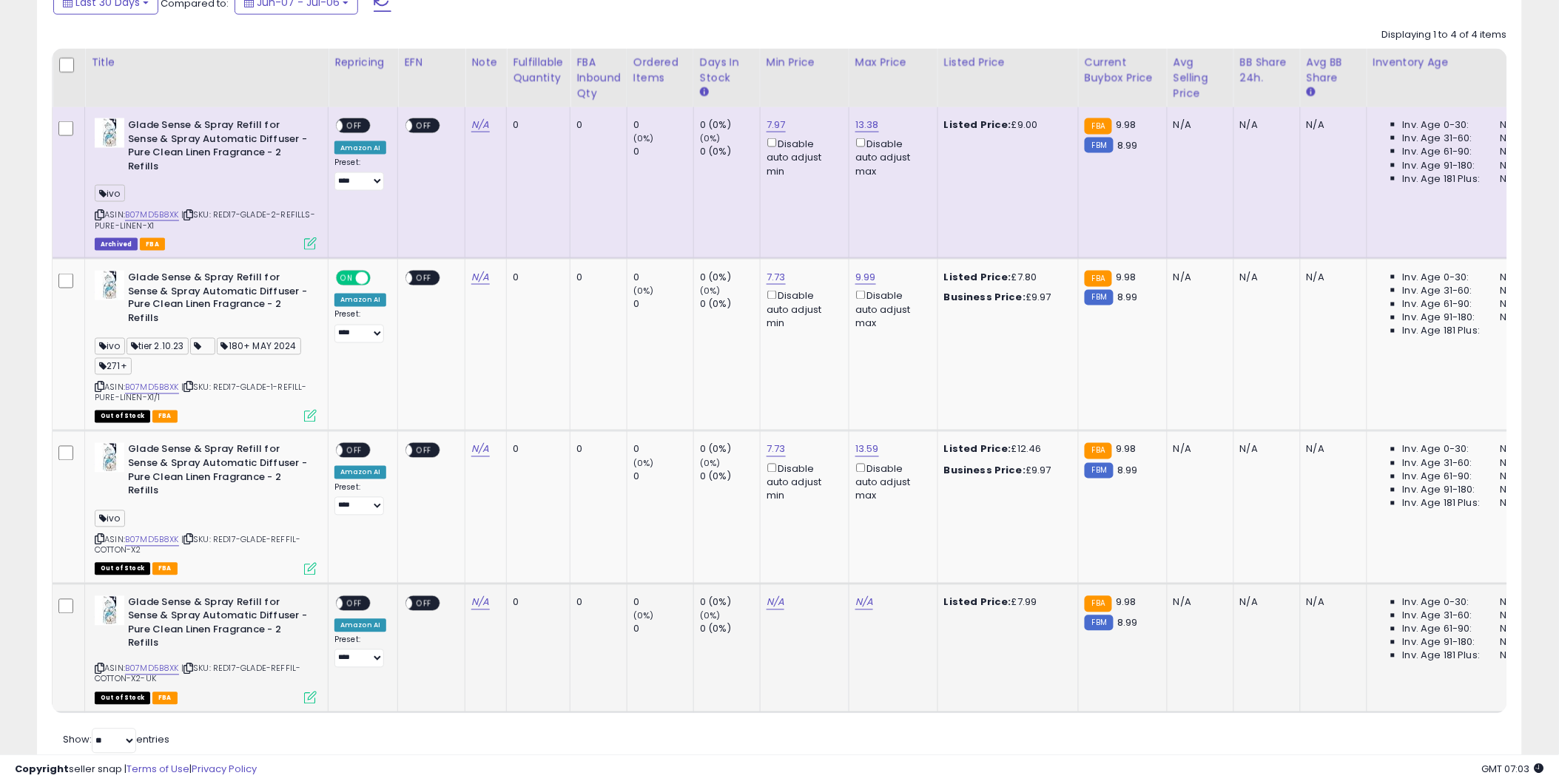 click at bounding box center (310, 697) 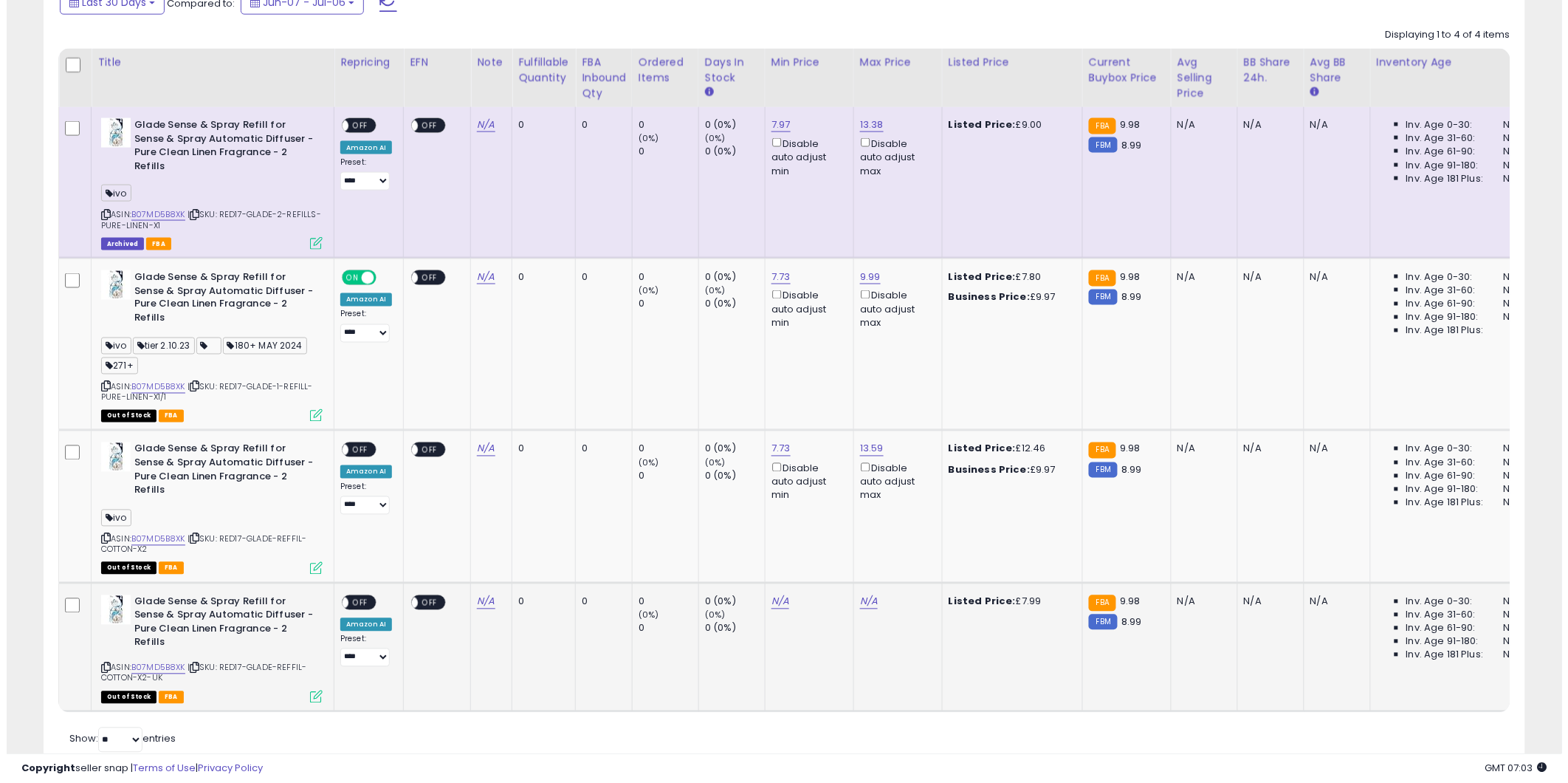 scroll, scrollTop: 738376, scrollLeft: 737362, axis: both 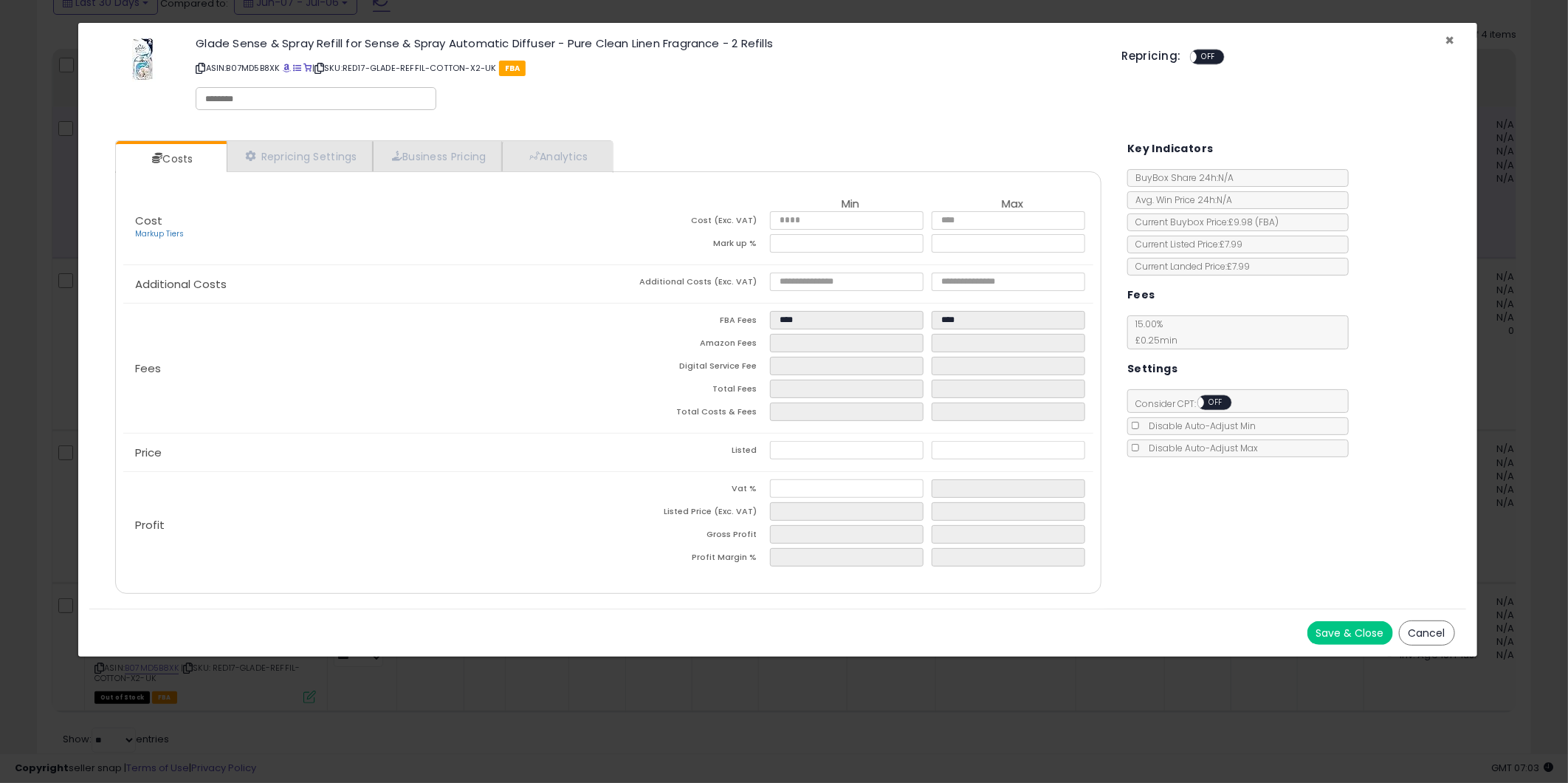 click on "×" at bounding box center (1450, 40) 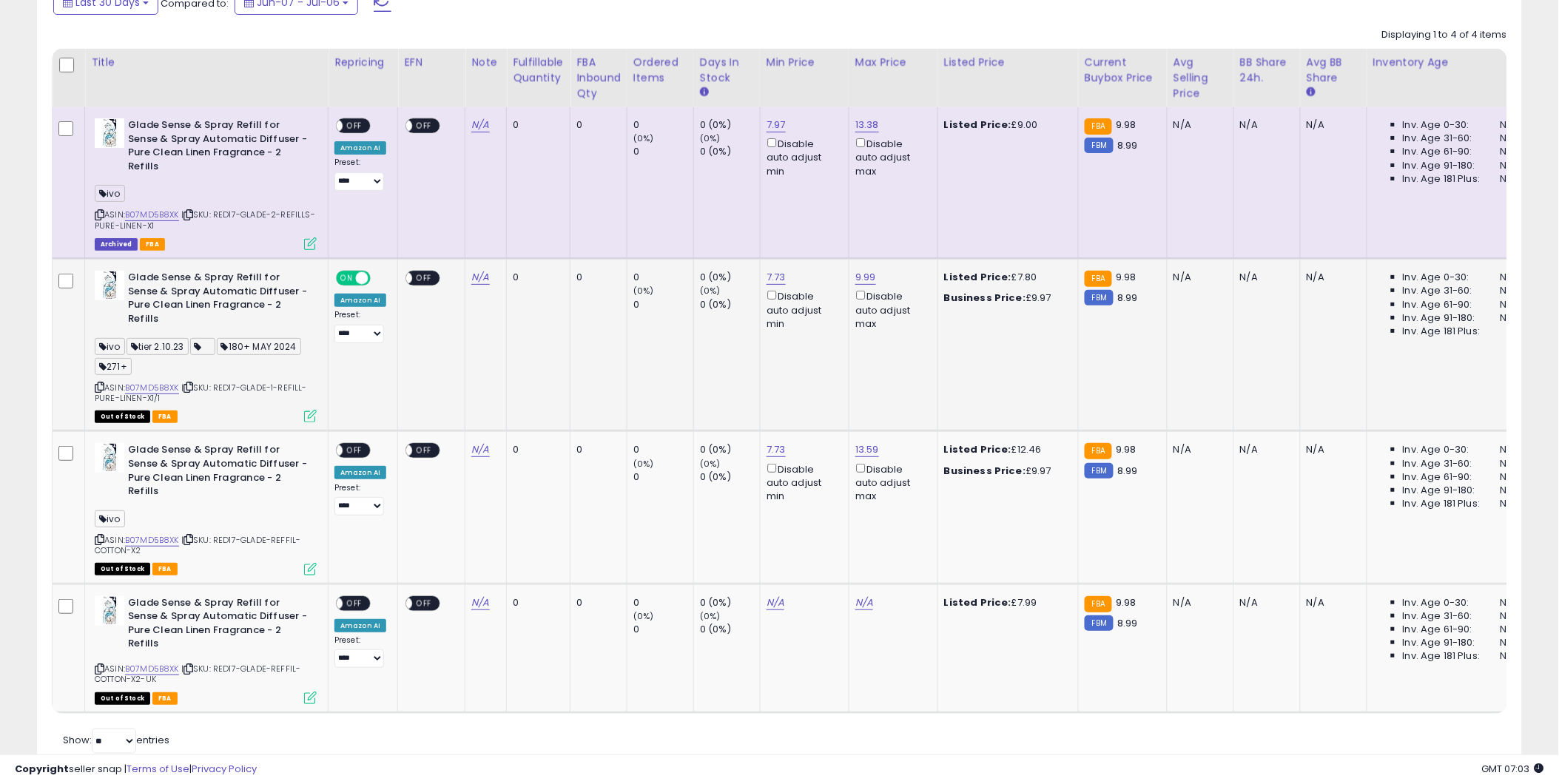 scroll, scrollTop: 303, scrollLeft: 862, axis: both 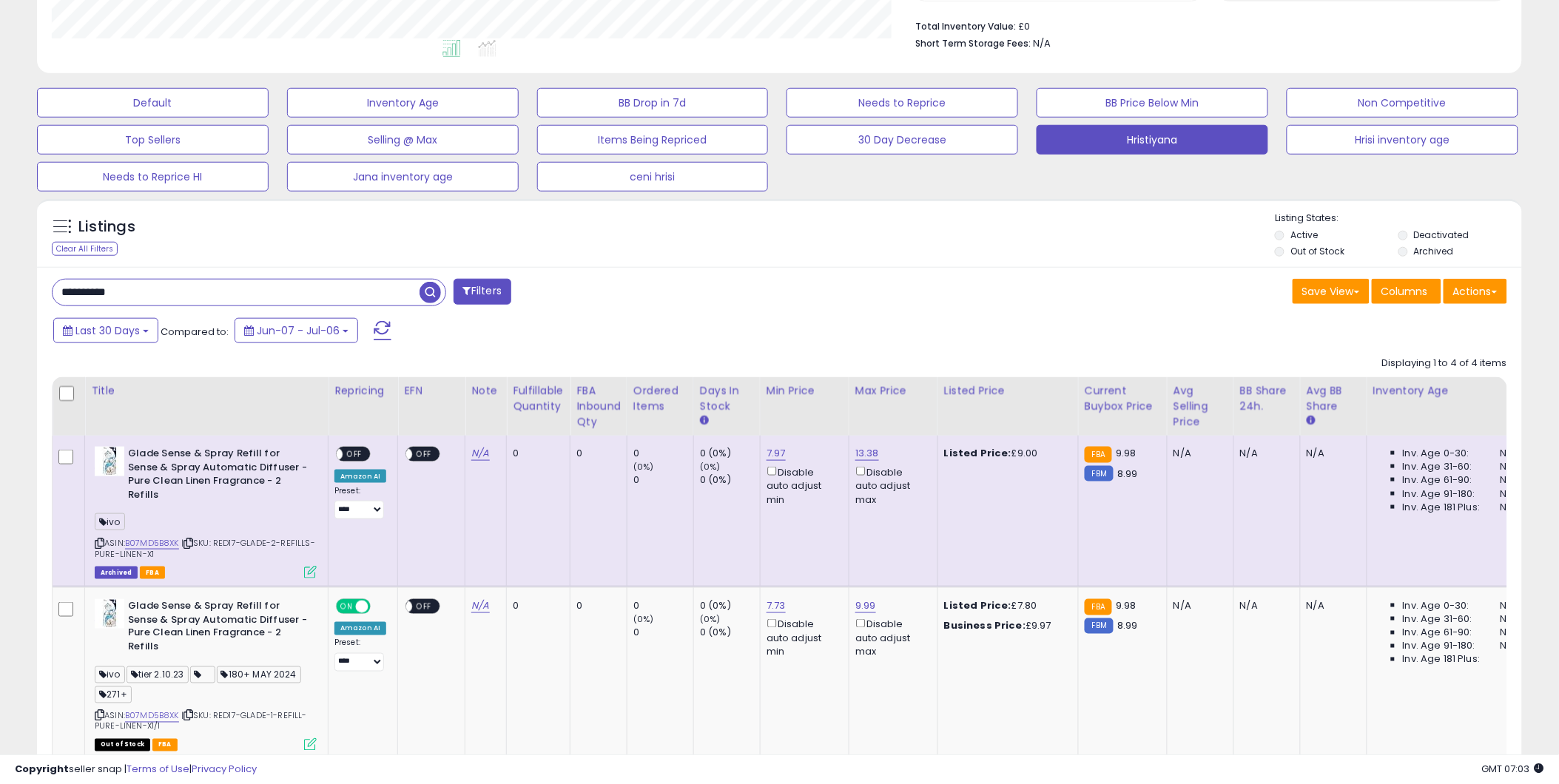 click on "**********" at bounding box center (236, 292) 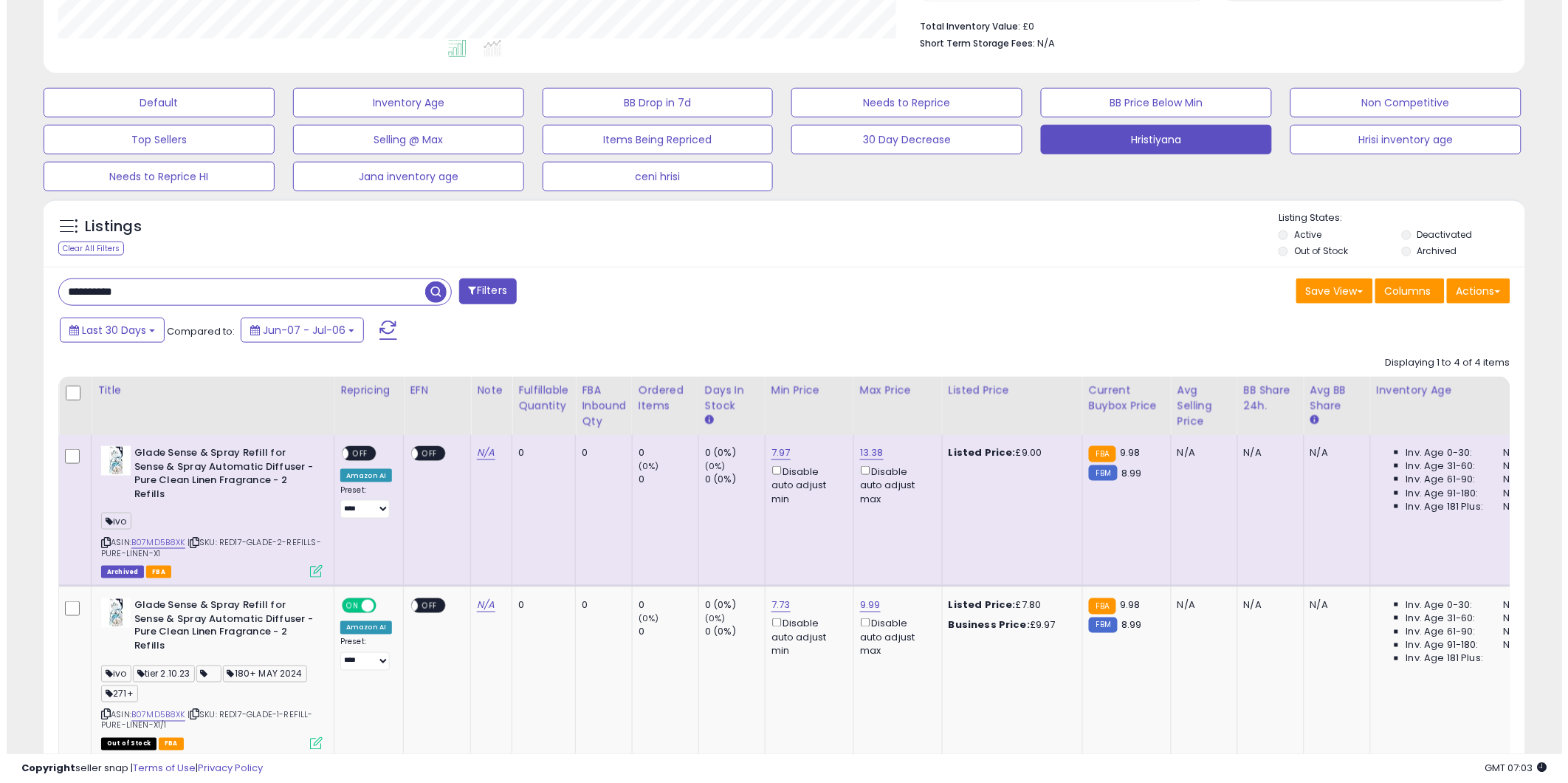 scroll, scrollTop: 157, scrollLeft: 0, axis: vertical 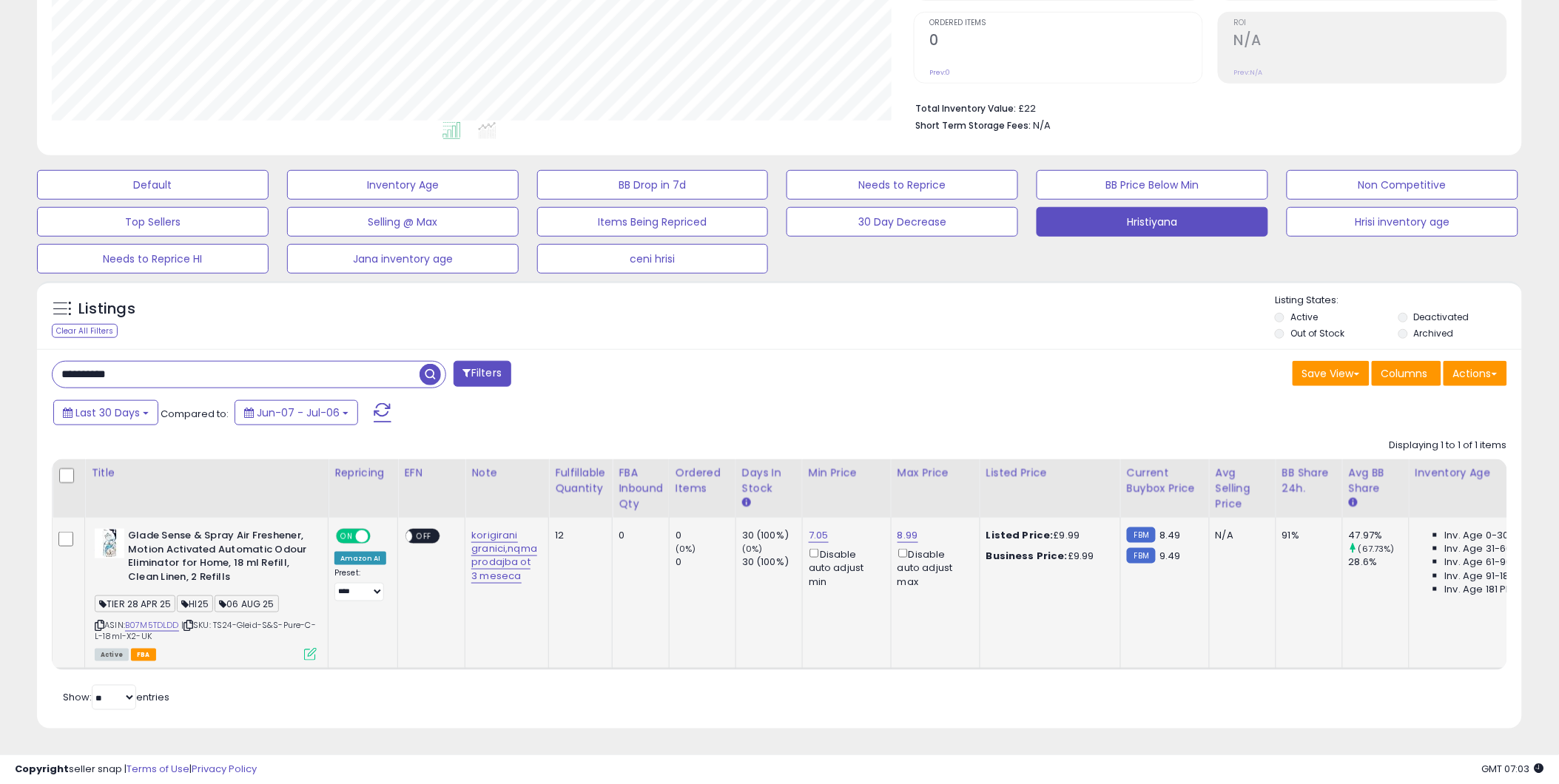 click at bounding box center (310, 654) 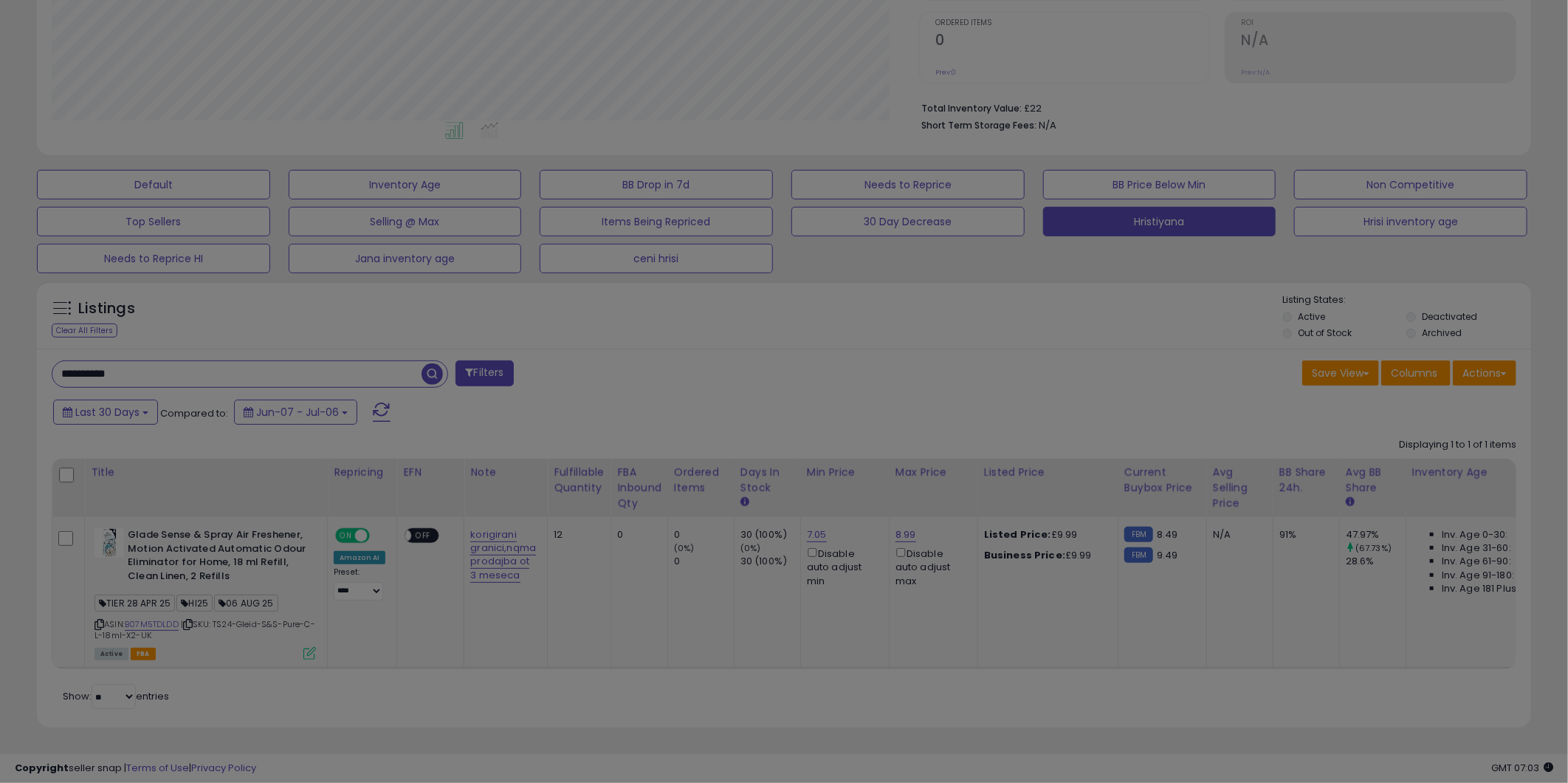 scroll, scrollTop: 738376, scrollLeft: 737362, axis: both 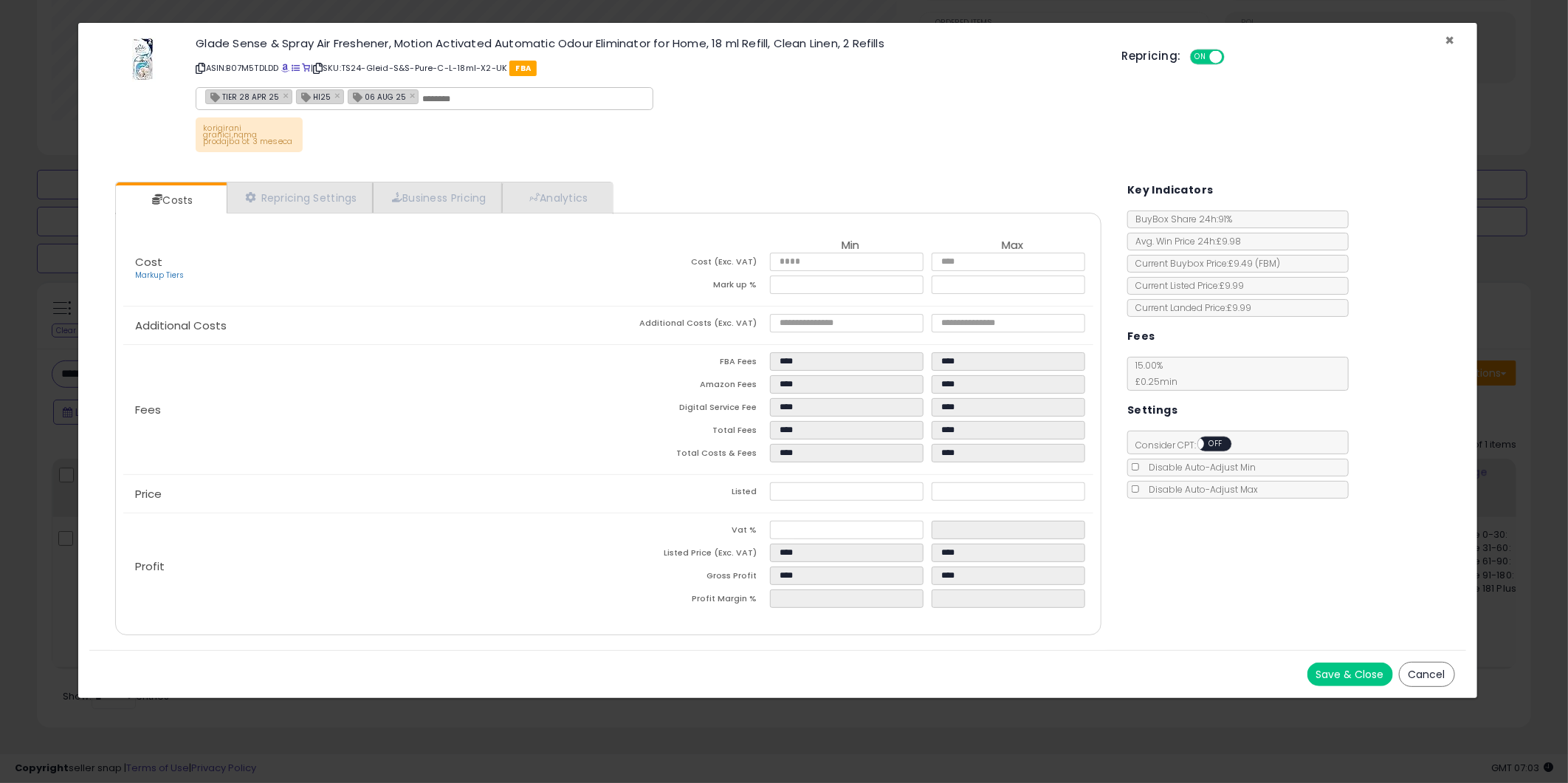 click on "×" at bounding box center [1450, 40] 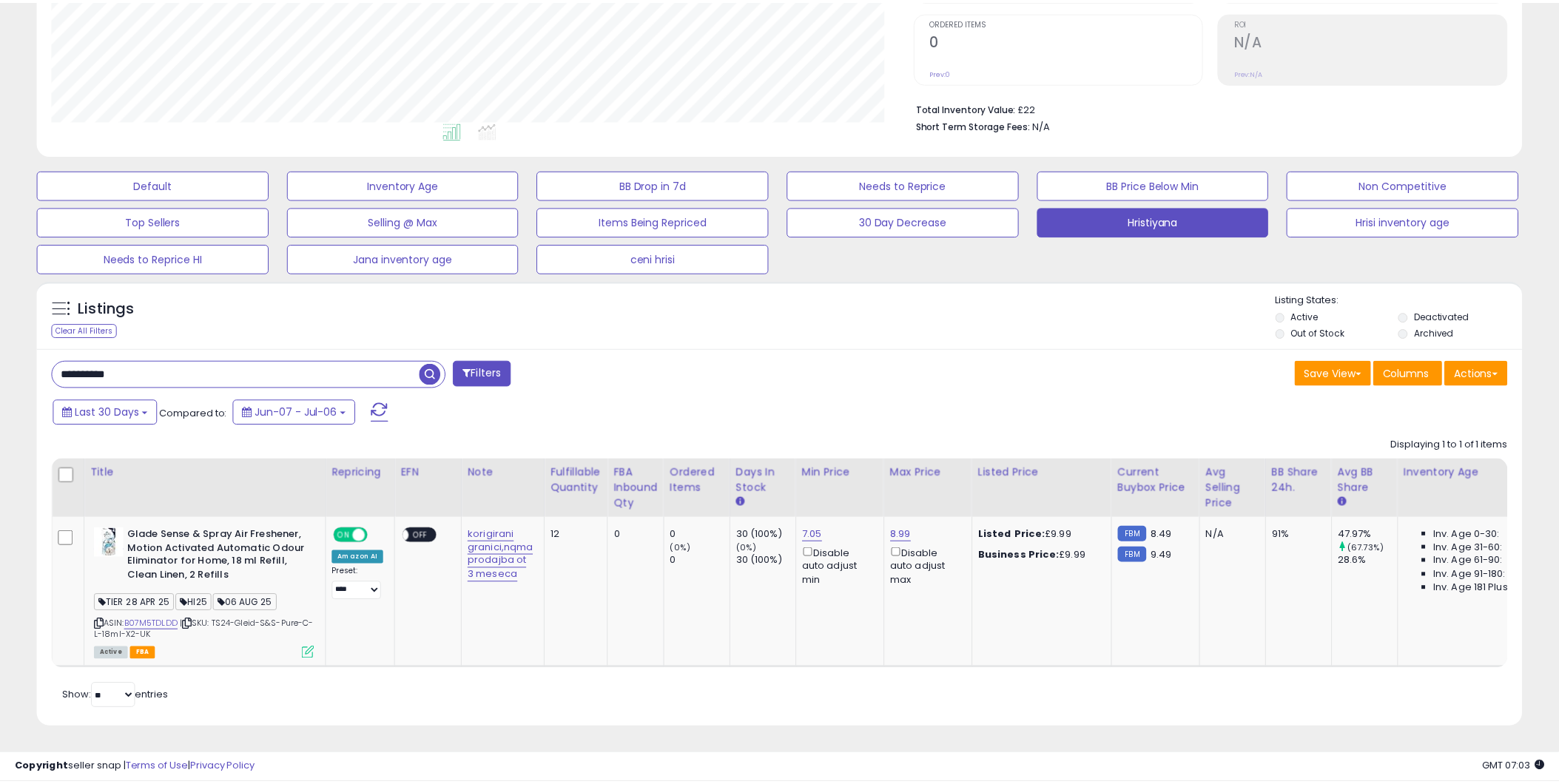 scroll, scrollTop: 303, scrollLeft: 862, axis: both 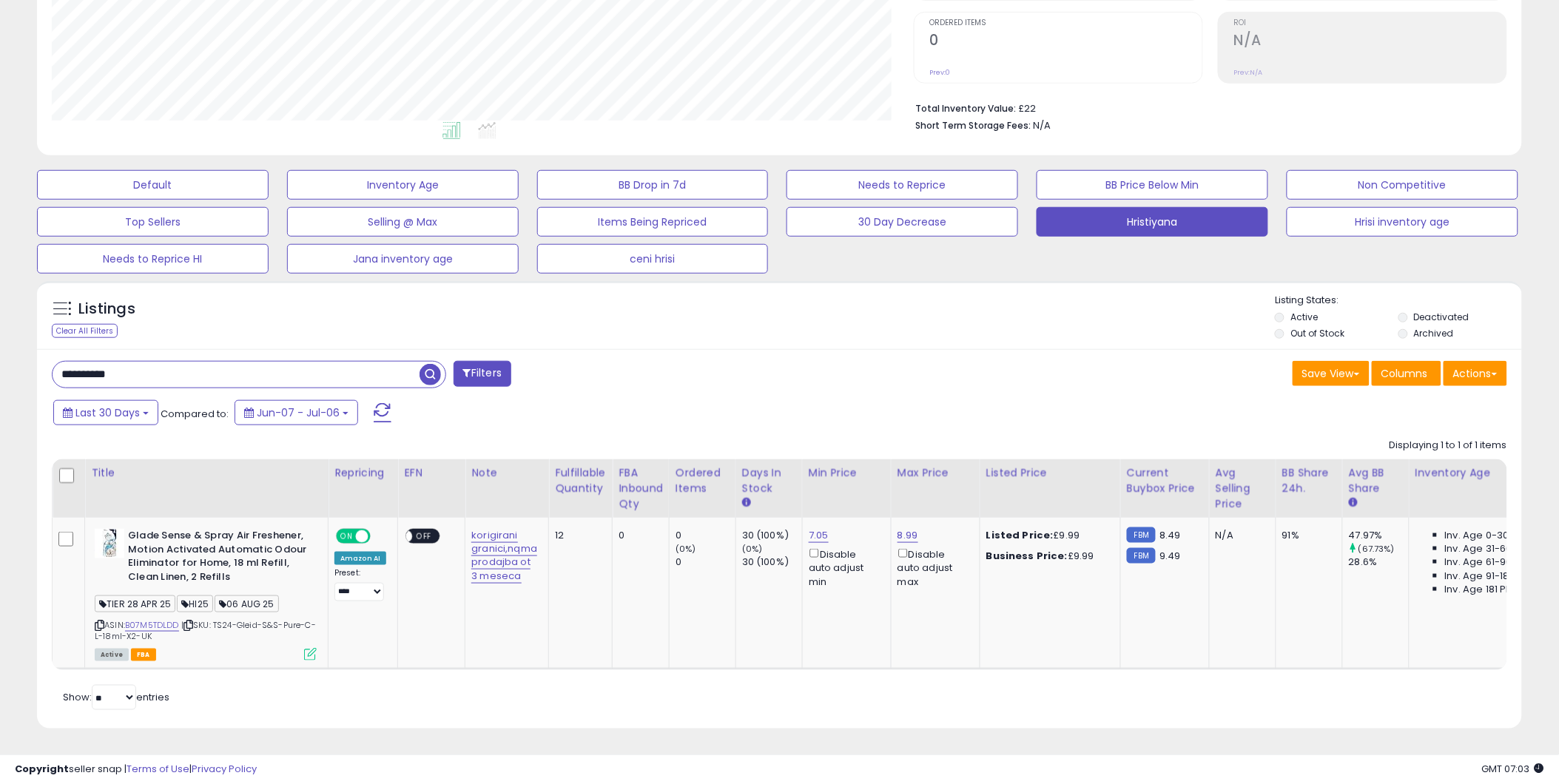 click on "**********" at bounding box center [236, 374] 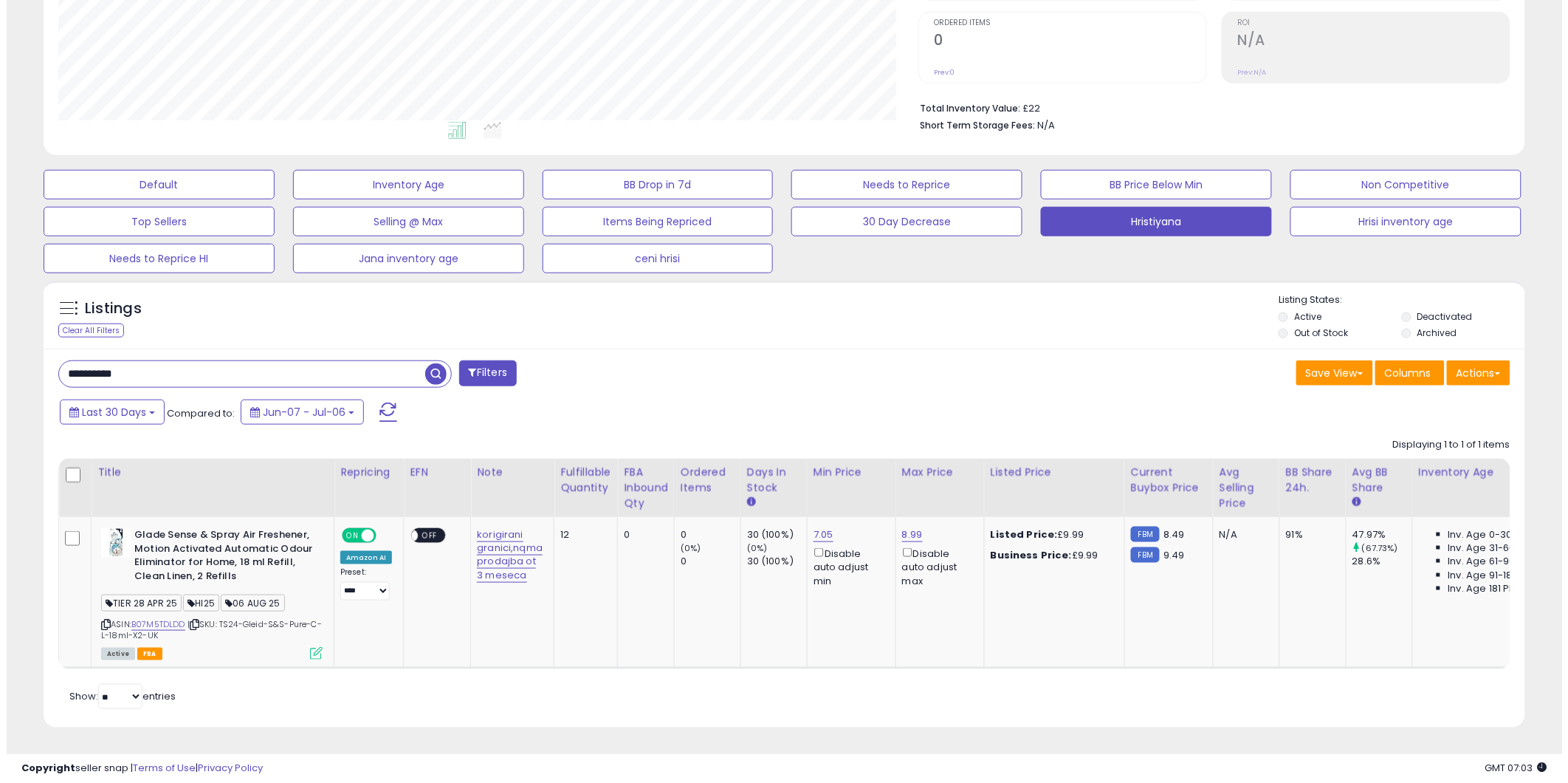 scroll, scrollTop: 157, scrollLeft: 0, axis: vertical 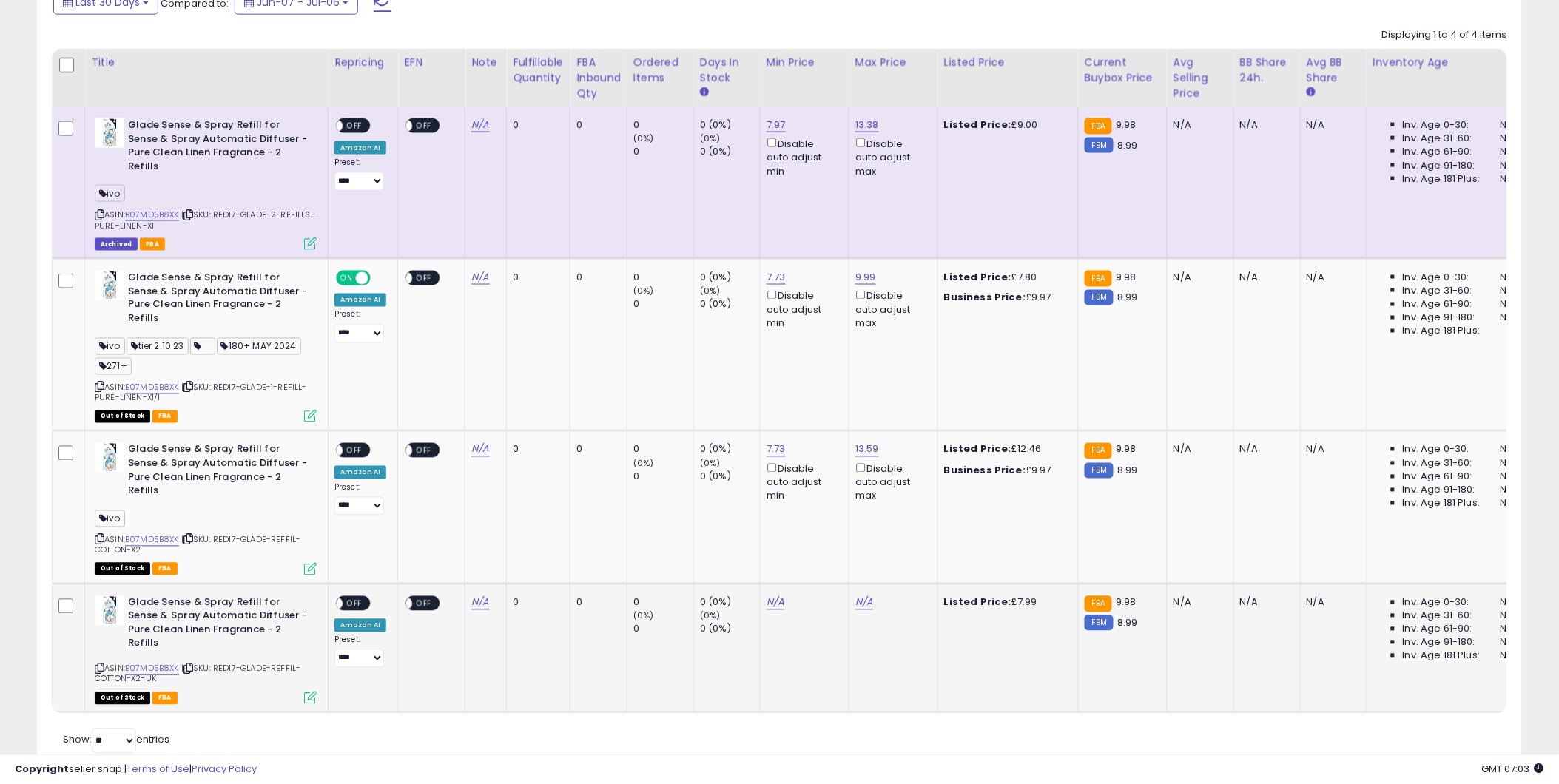click at bounding box center [310, 697] 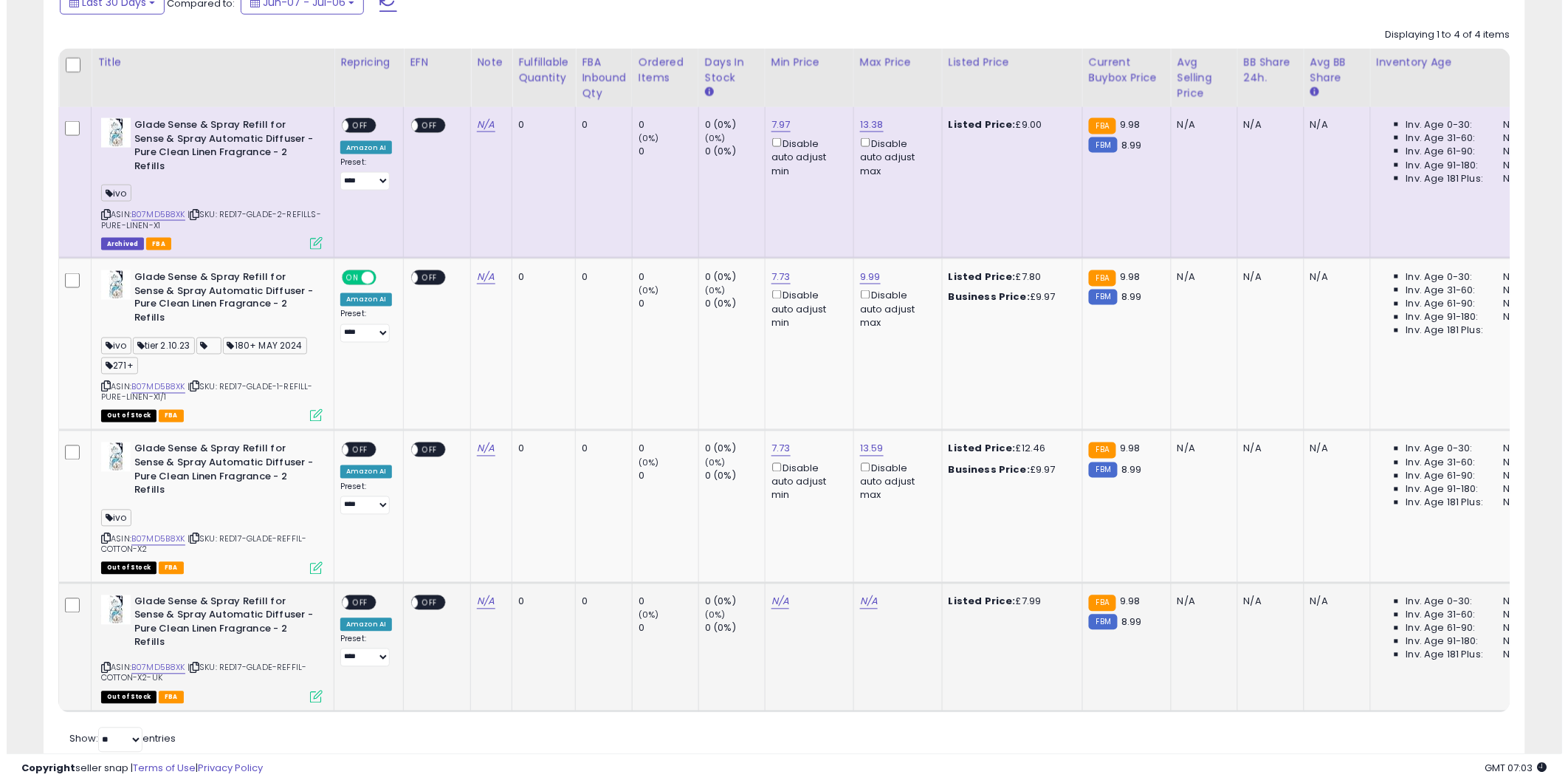 scroll, scrollTop: 738376, scrollLeft: 737362, axis: both 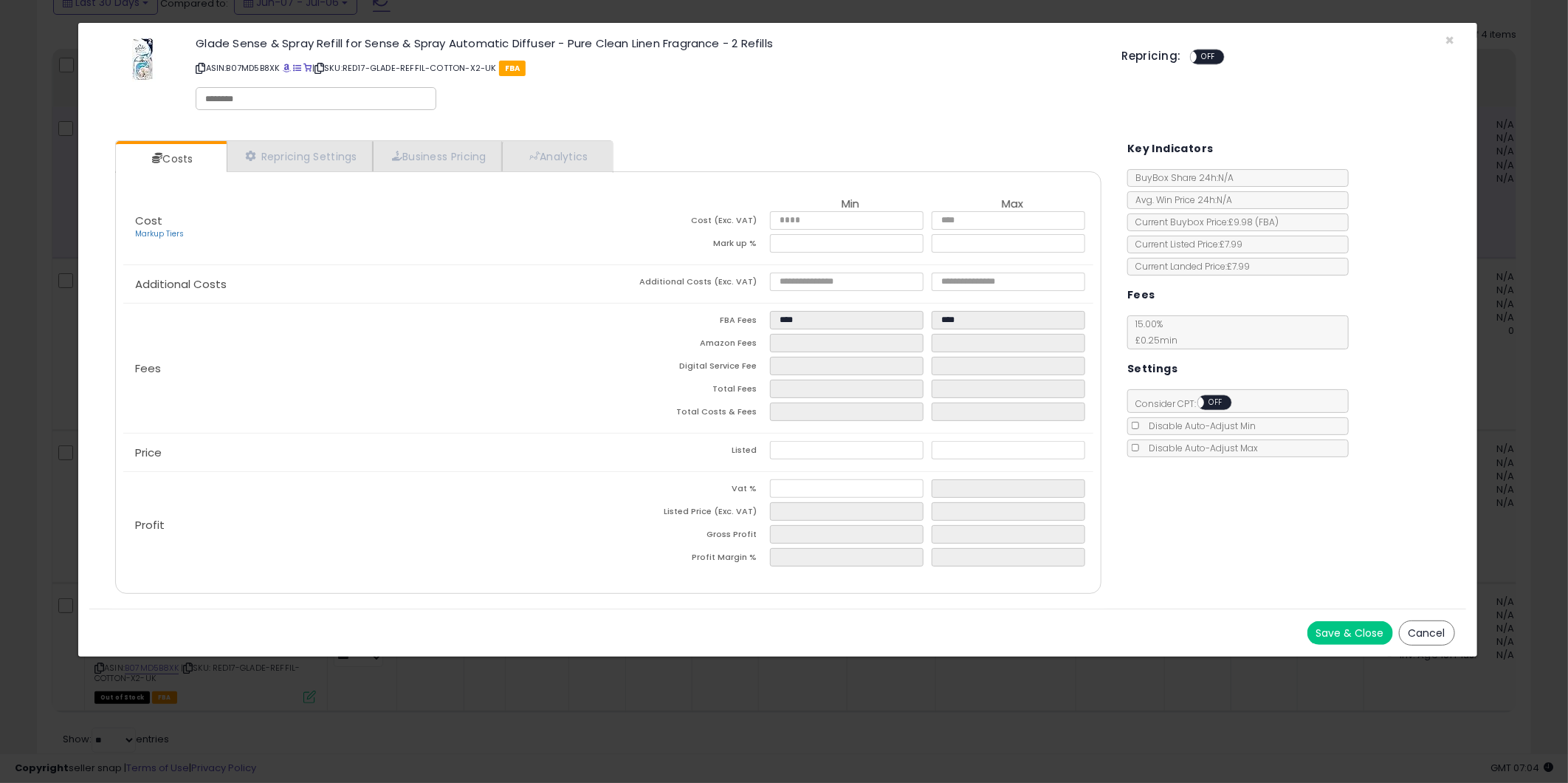 click on "Cost
Markup Tiers
Min
Max
Cost (Exc. VAT)
****
****
Mark up %" at bounding box center (608, 228) 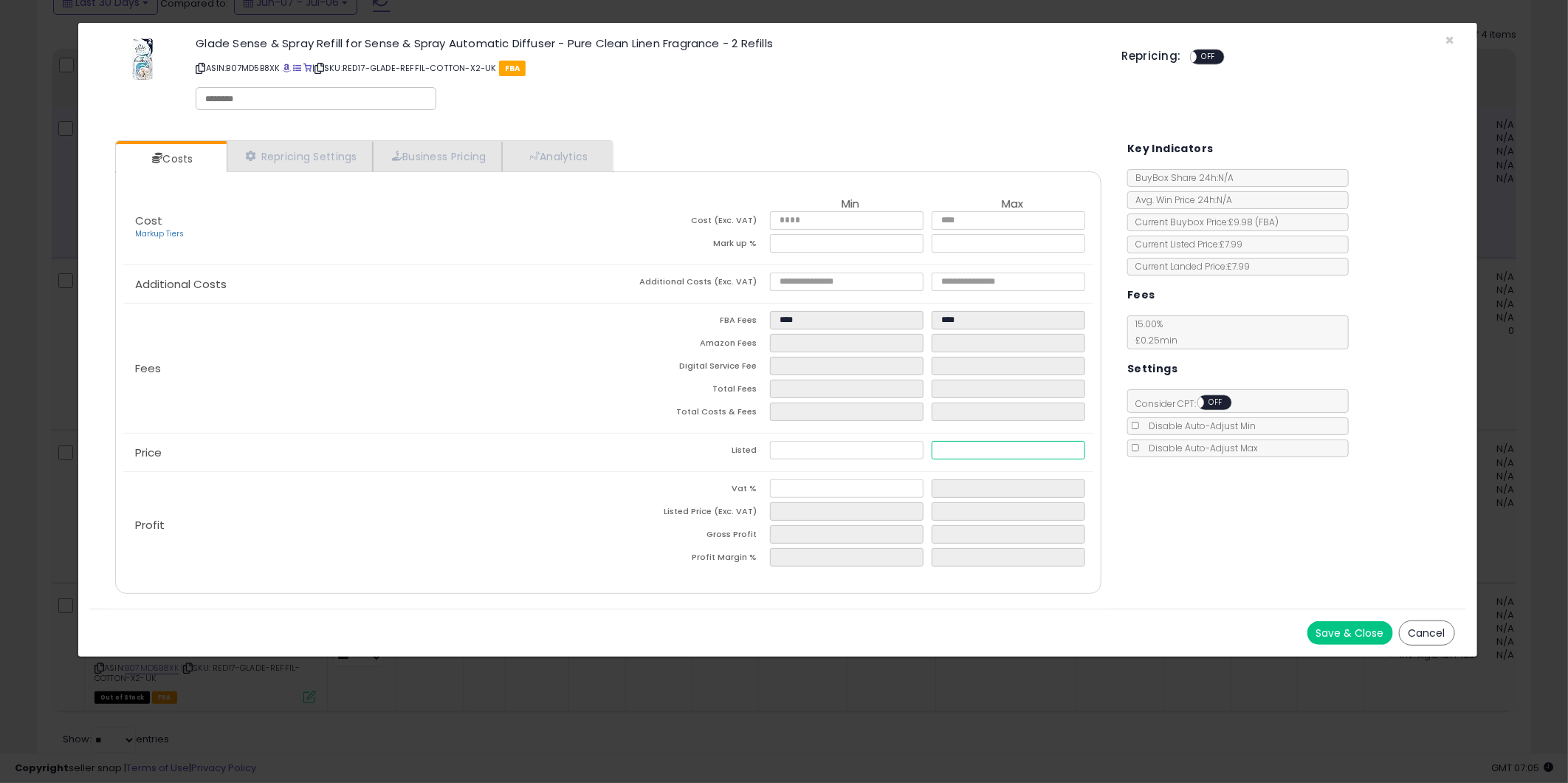 click at bounding box center (1008, 450) 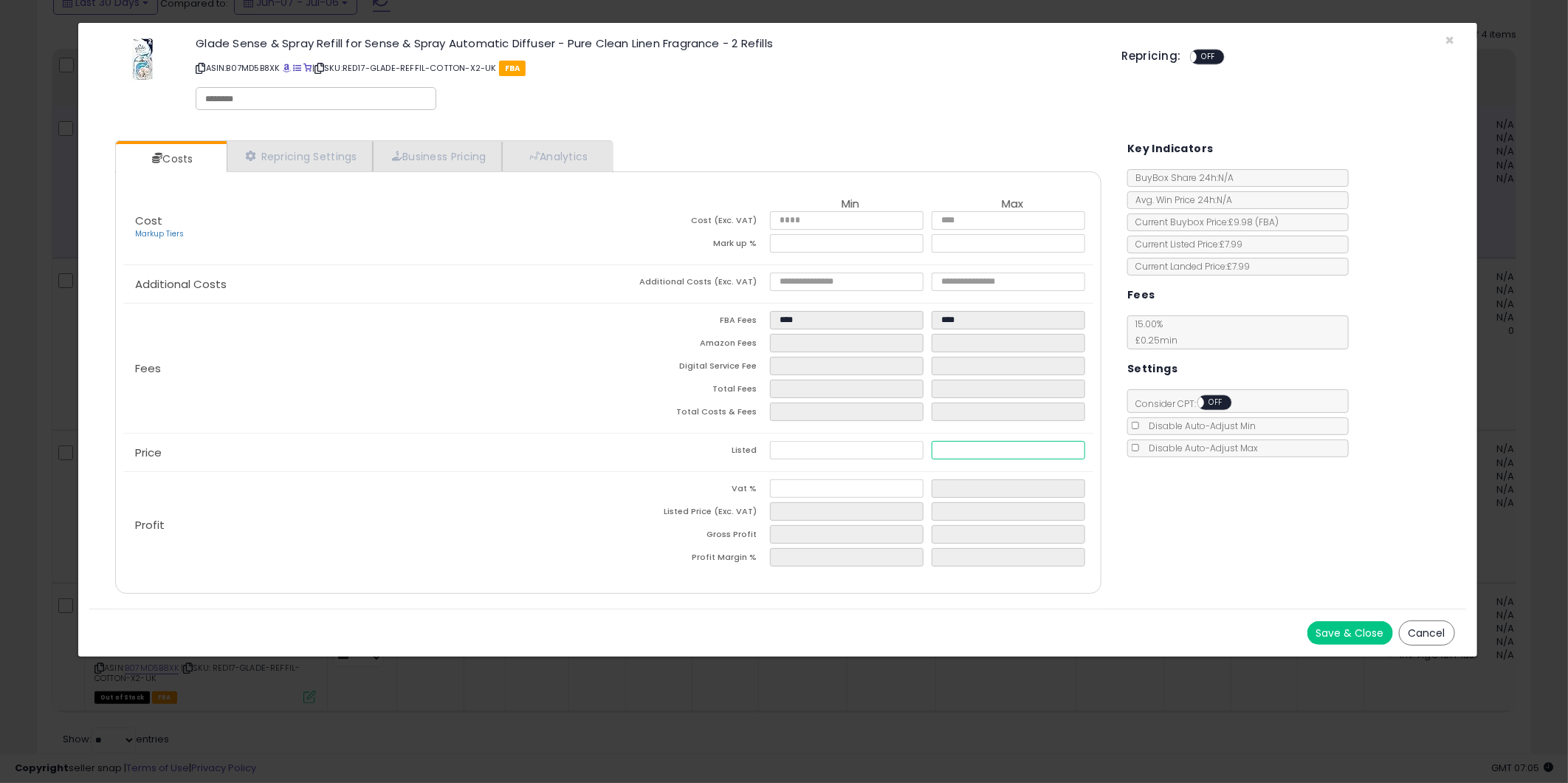 type on "****" 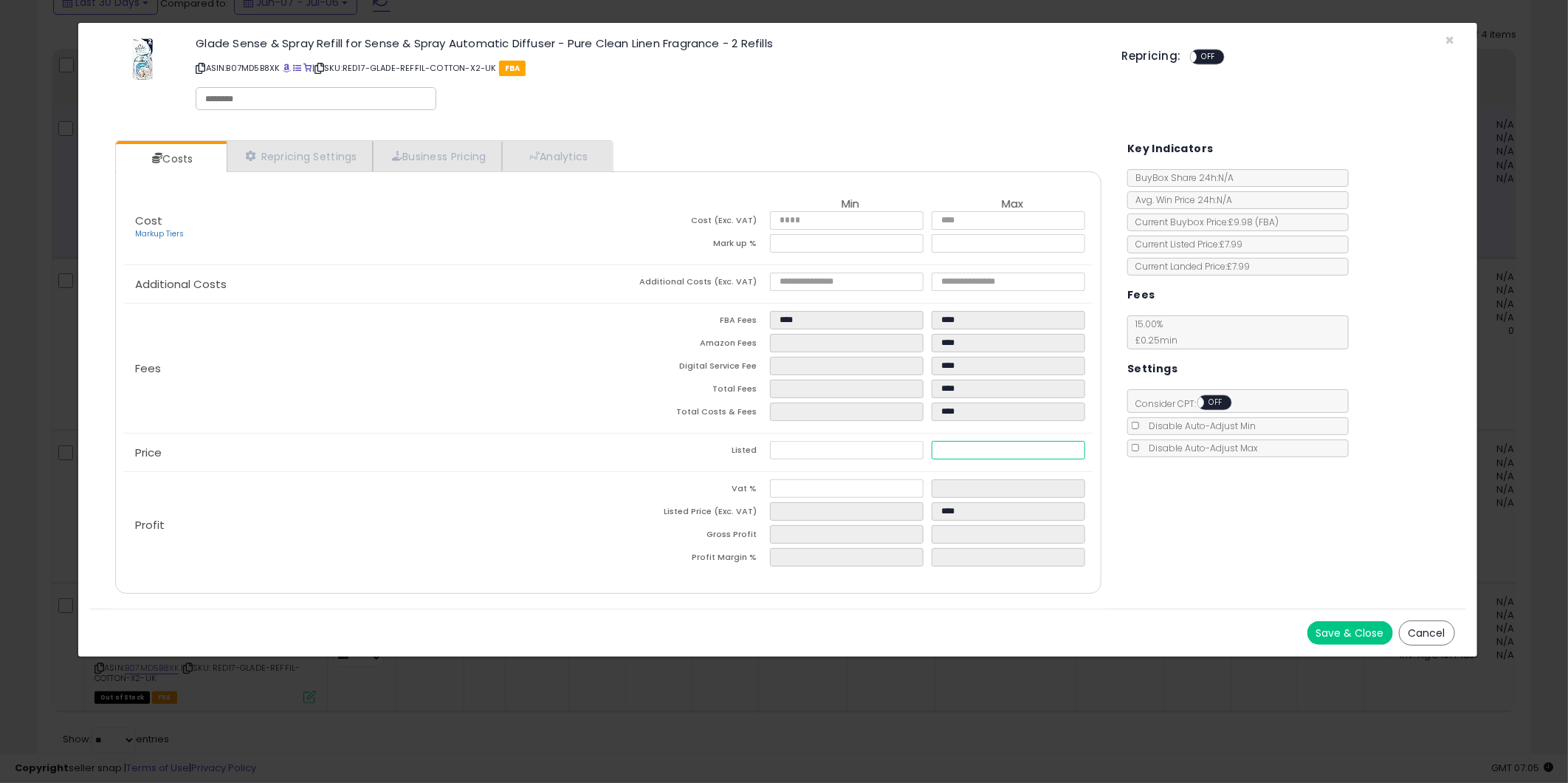 type on "****" 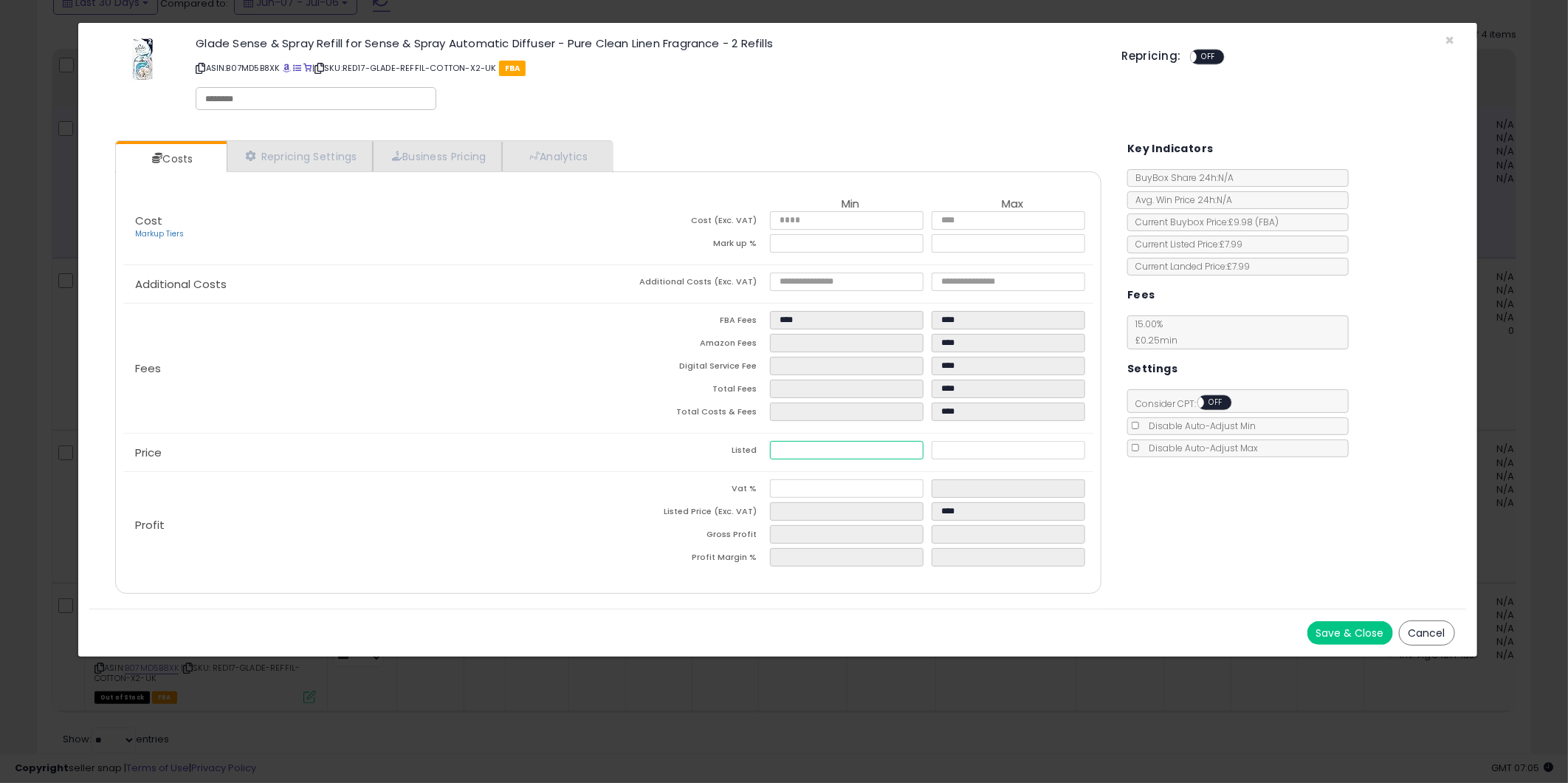 type on "*****" 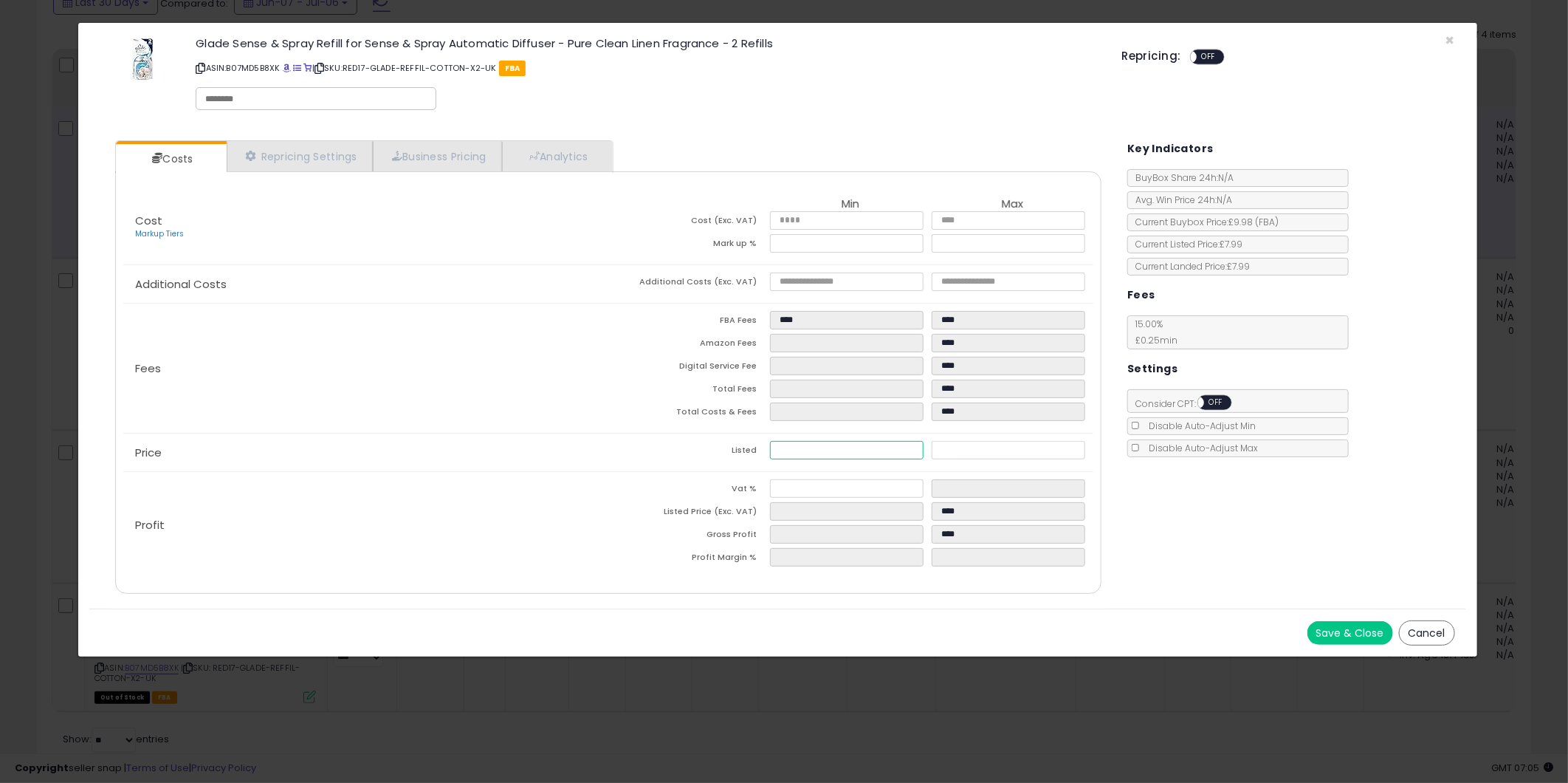 click at bounding box center (847, 450) 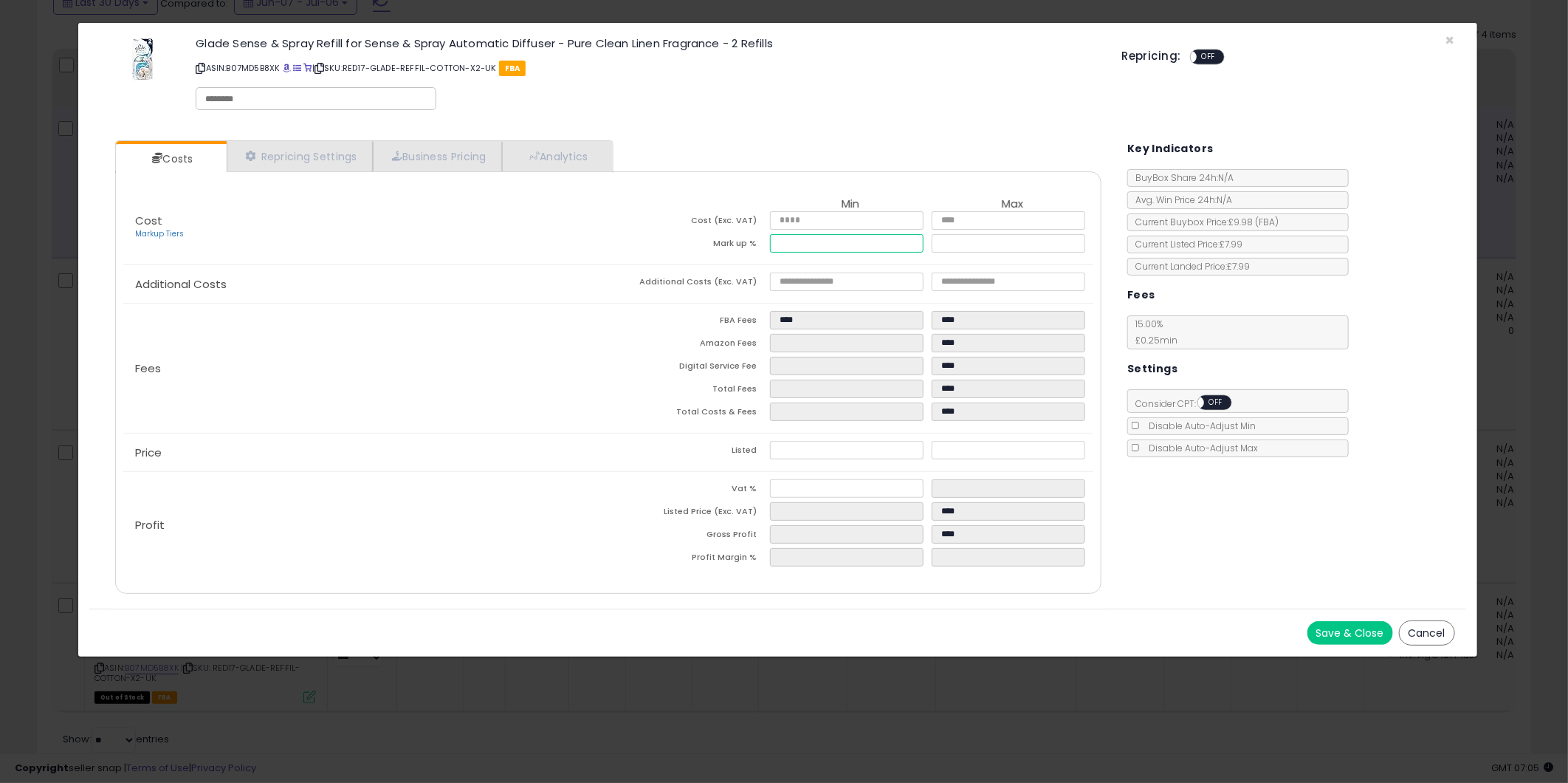 type on "****" 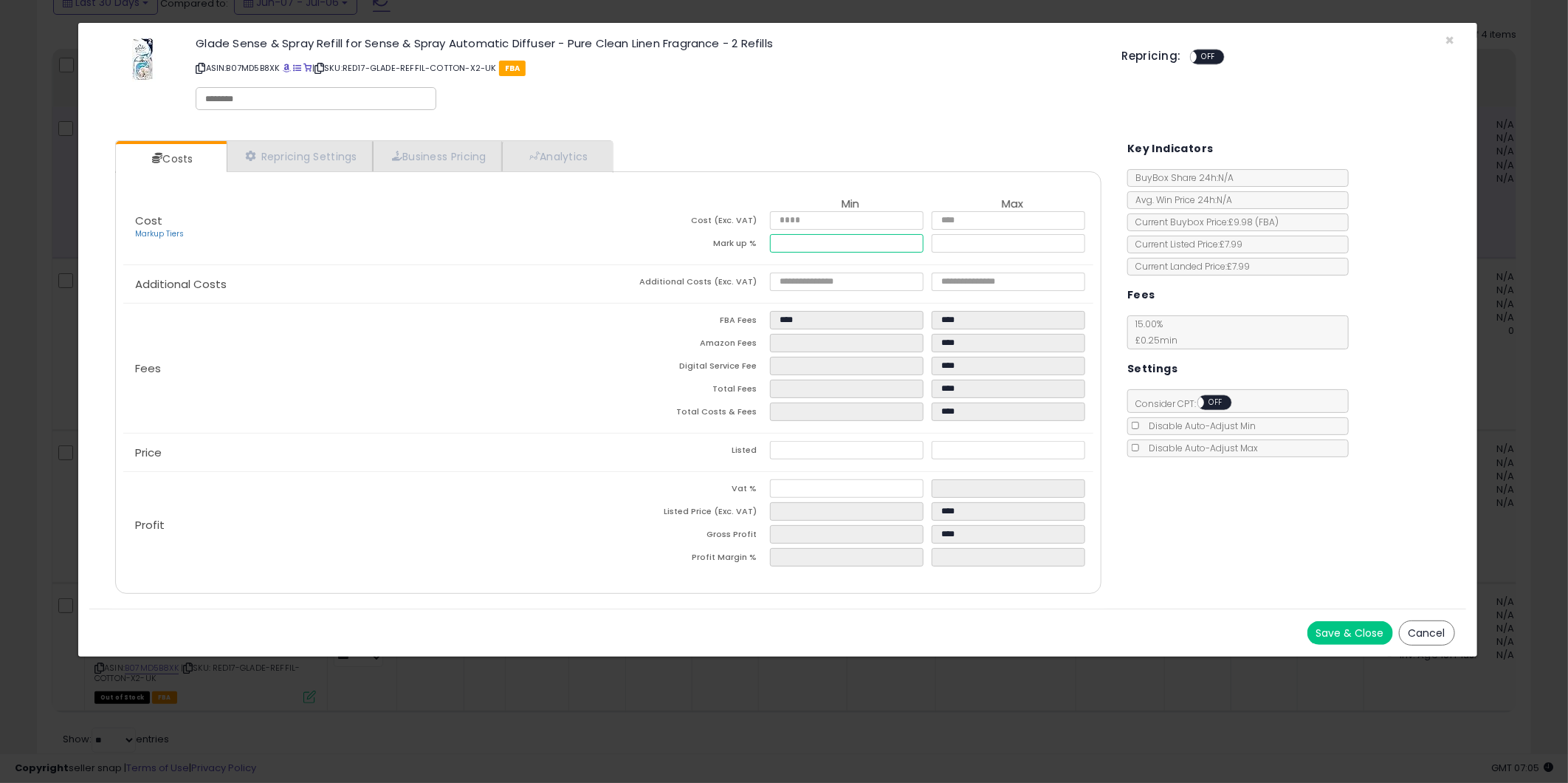 type on "****" 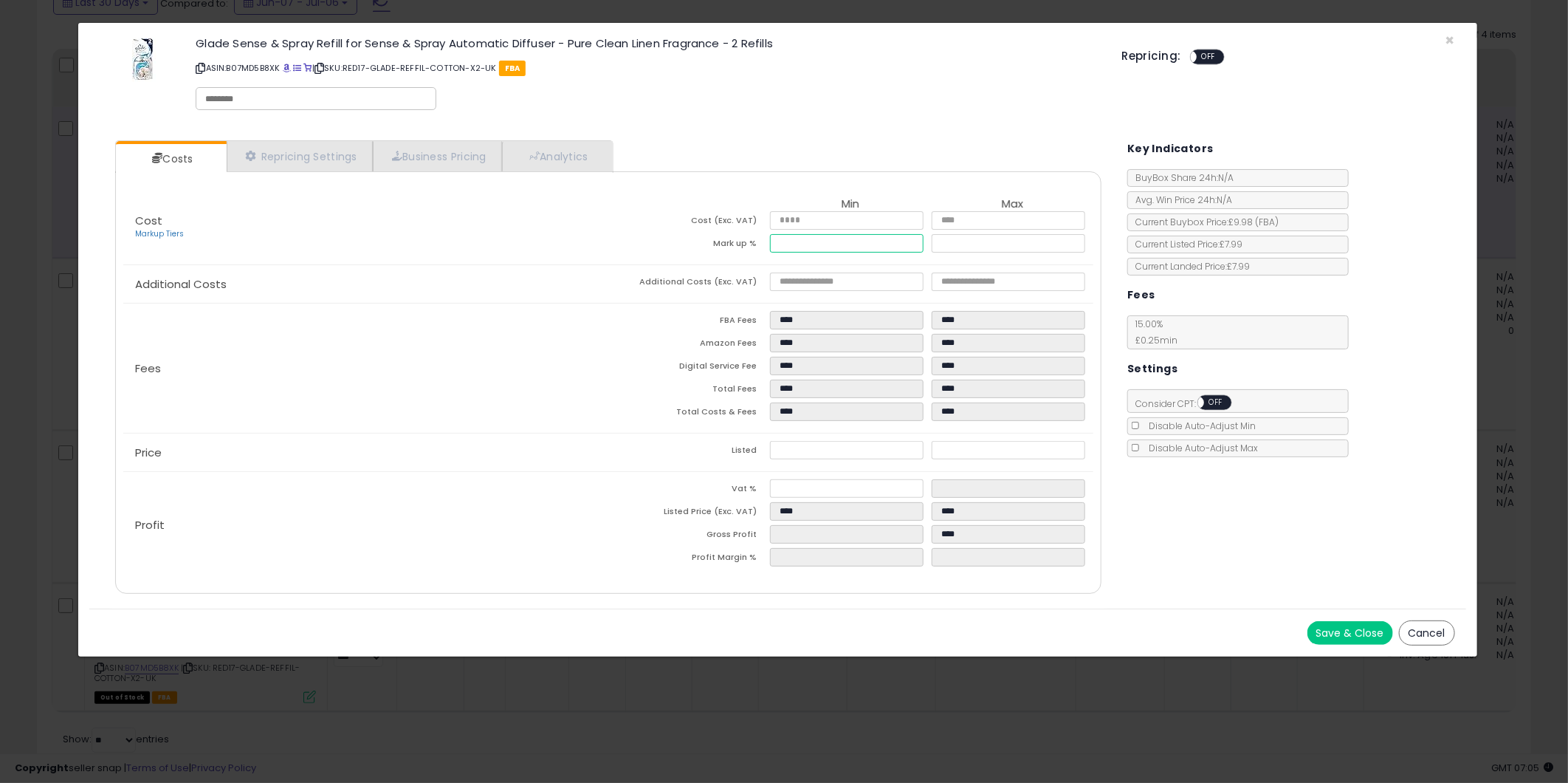 click at bounding box center [847, 243] 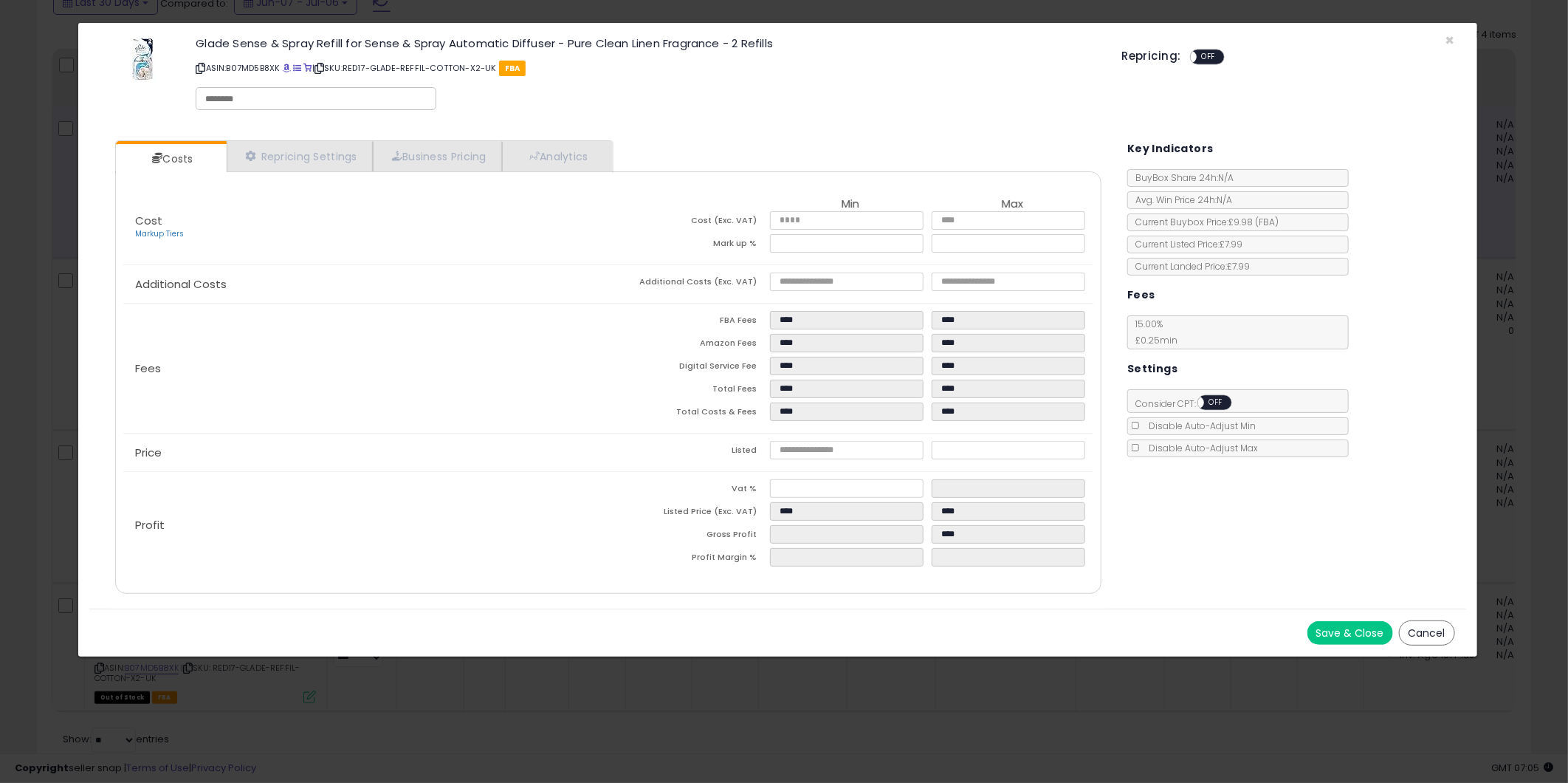 type on "*****" 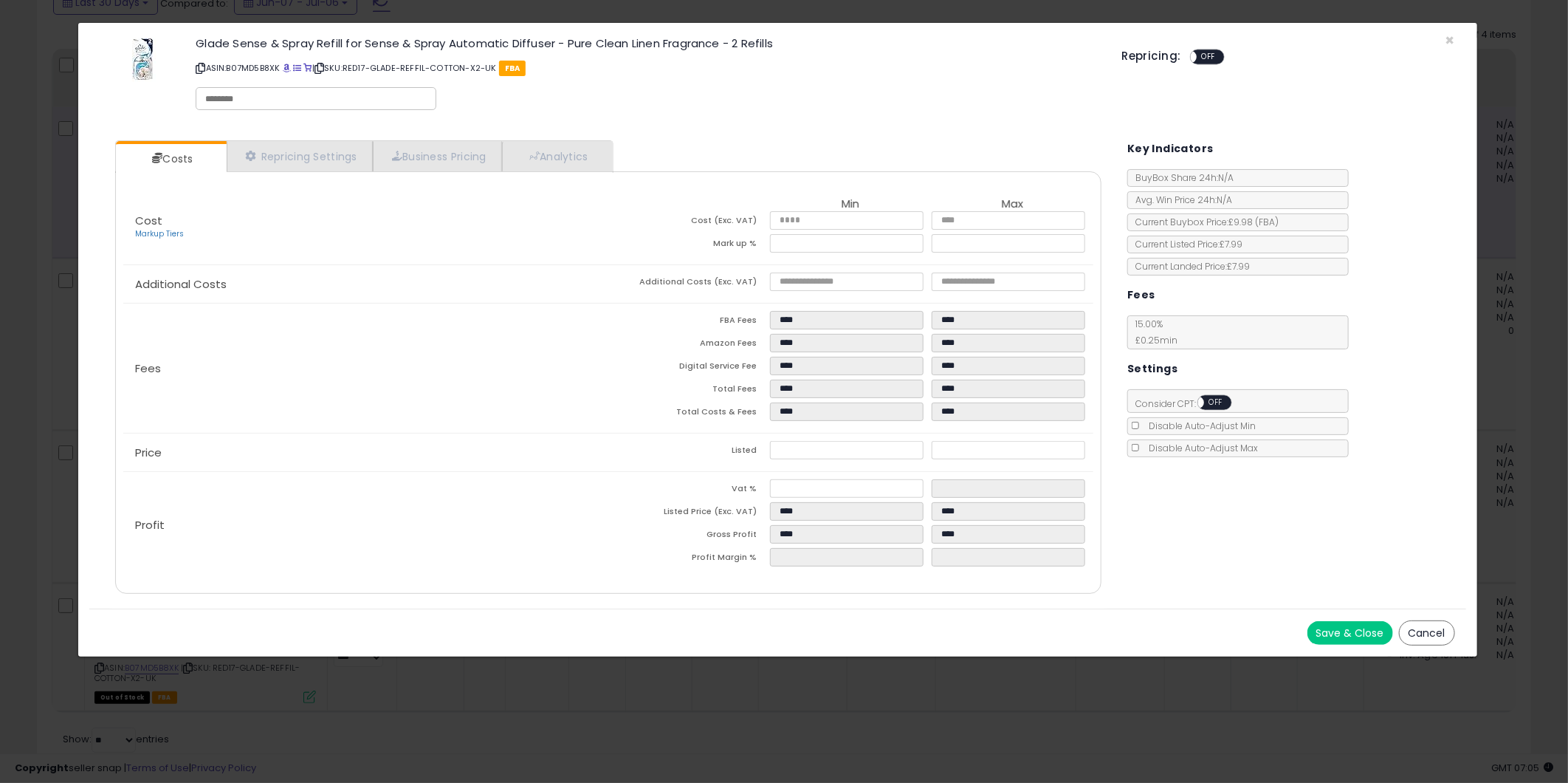 click on "Fees
FBA Fees
****
****
Amazon Fees
****
****
Digital Service Fee
****
****
Total Fees
****
****
Total Costs & Fees
****
****" 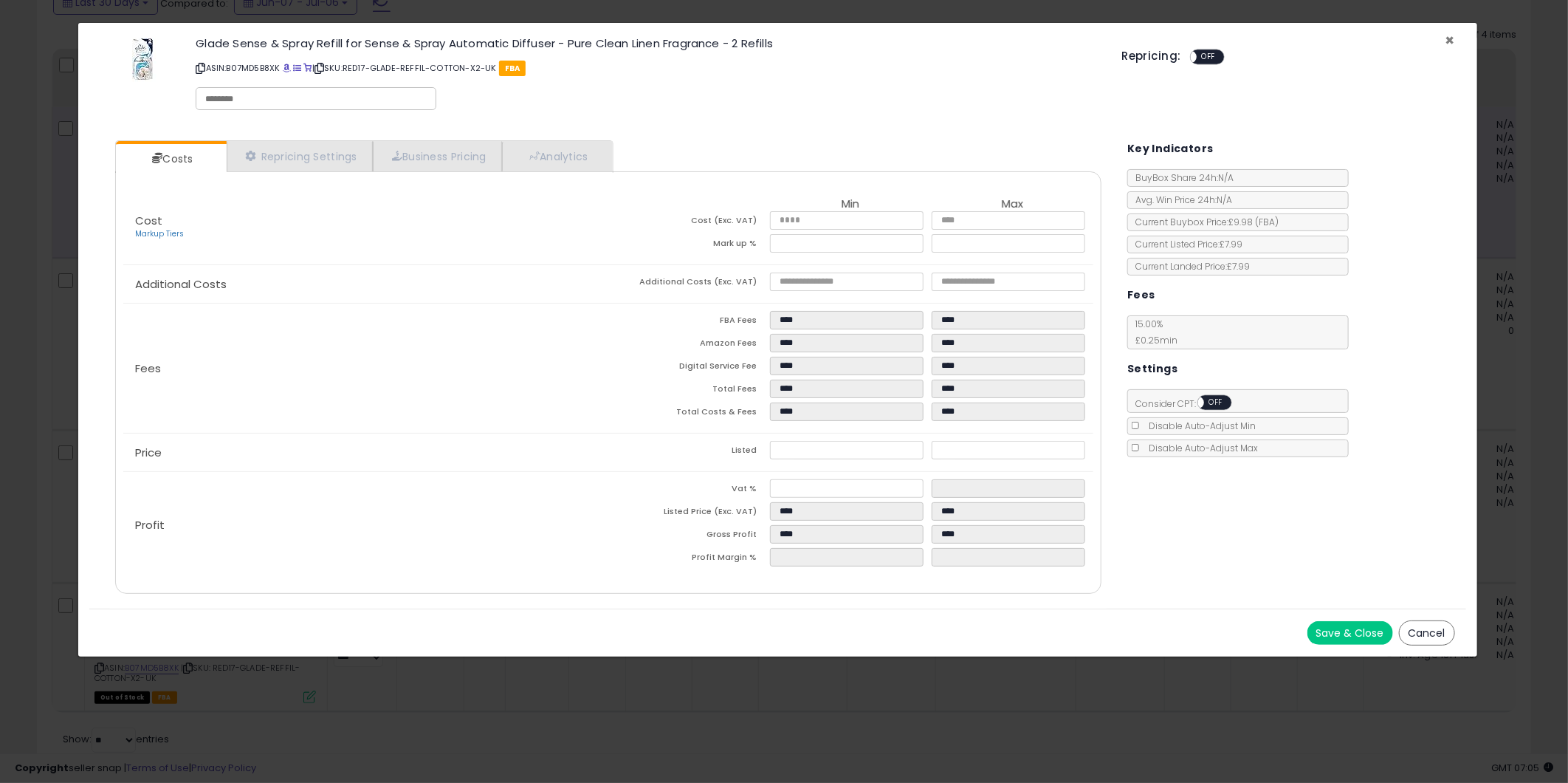click on "×" at bounding box center (1450, 40) 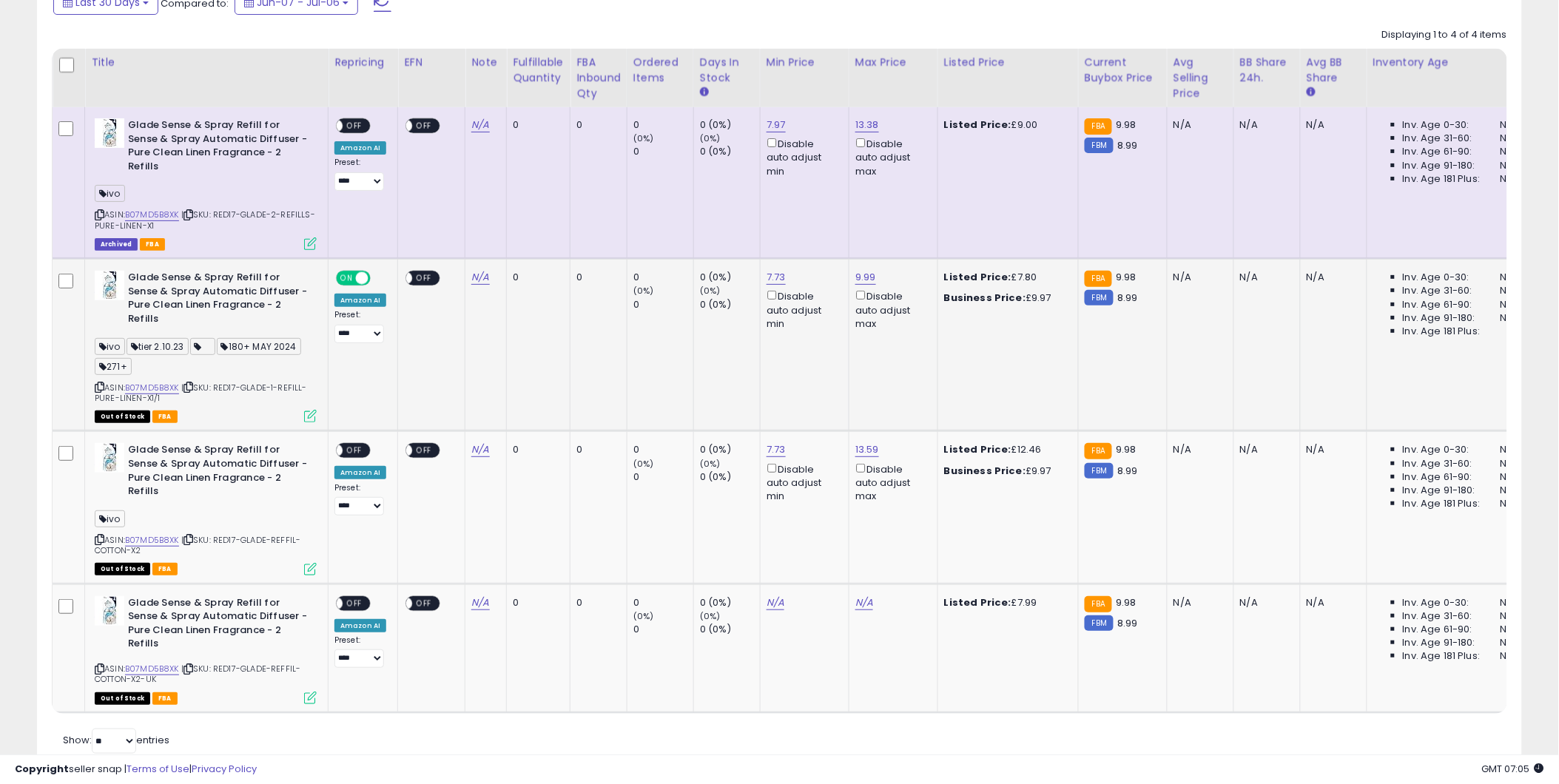 scroll, scrollTop: 303, scrollLeft: 862, axis: both 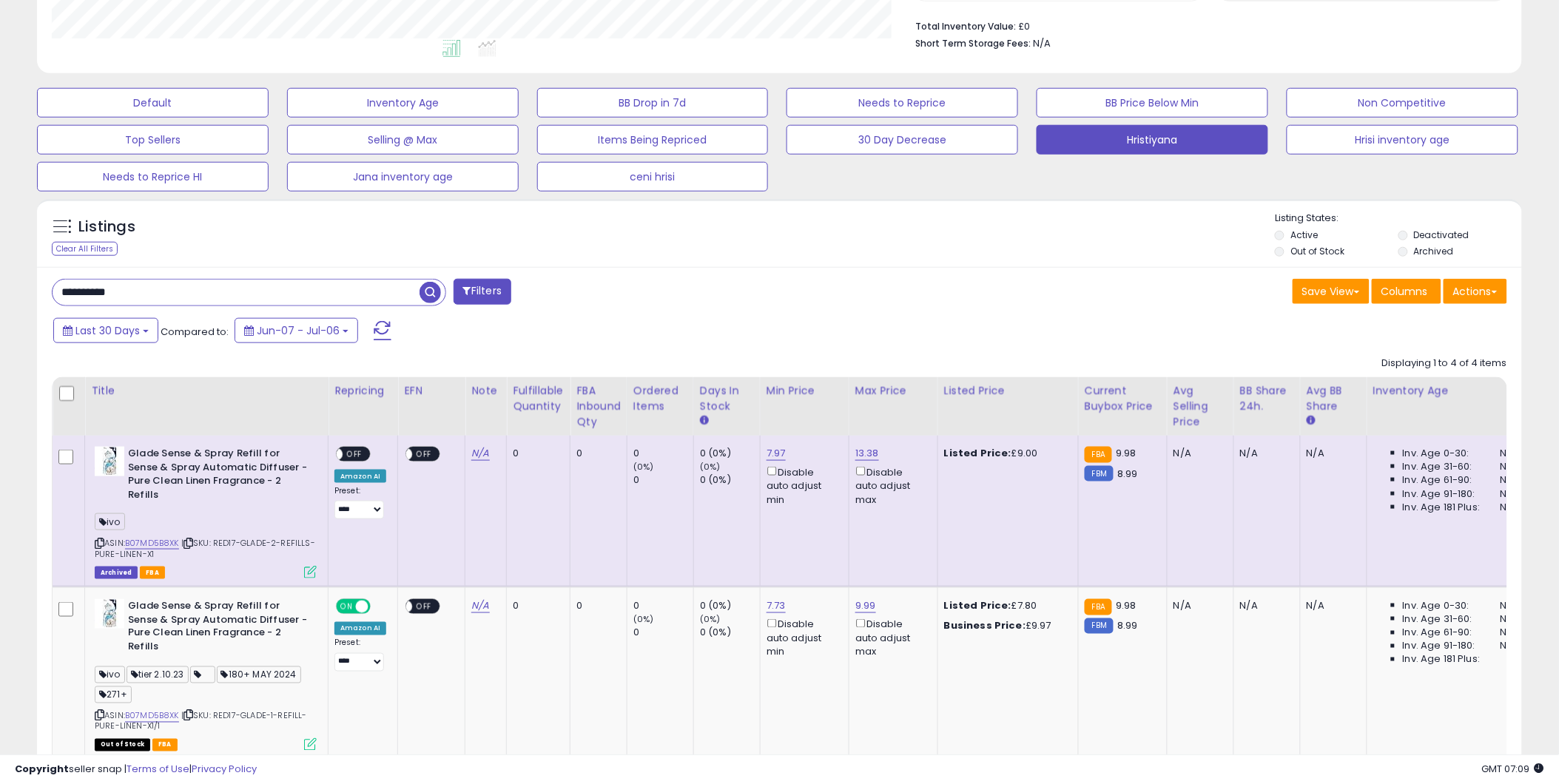 click on "**********" at bounding box center (236, 292) 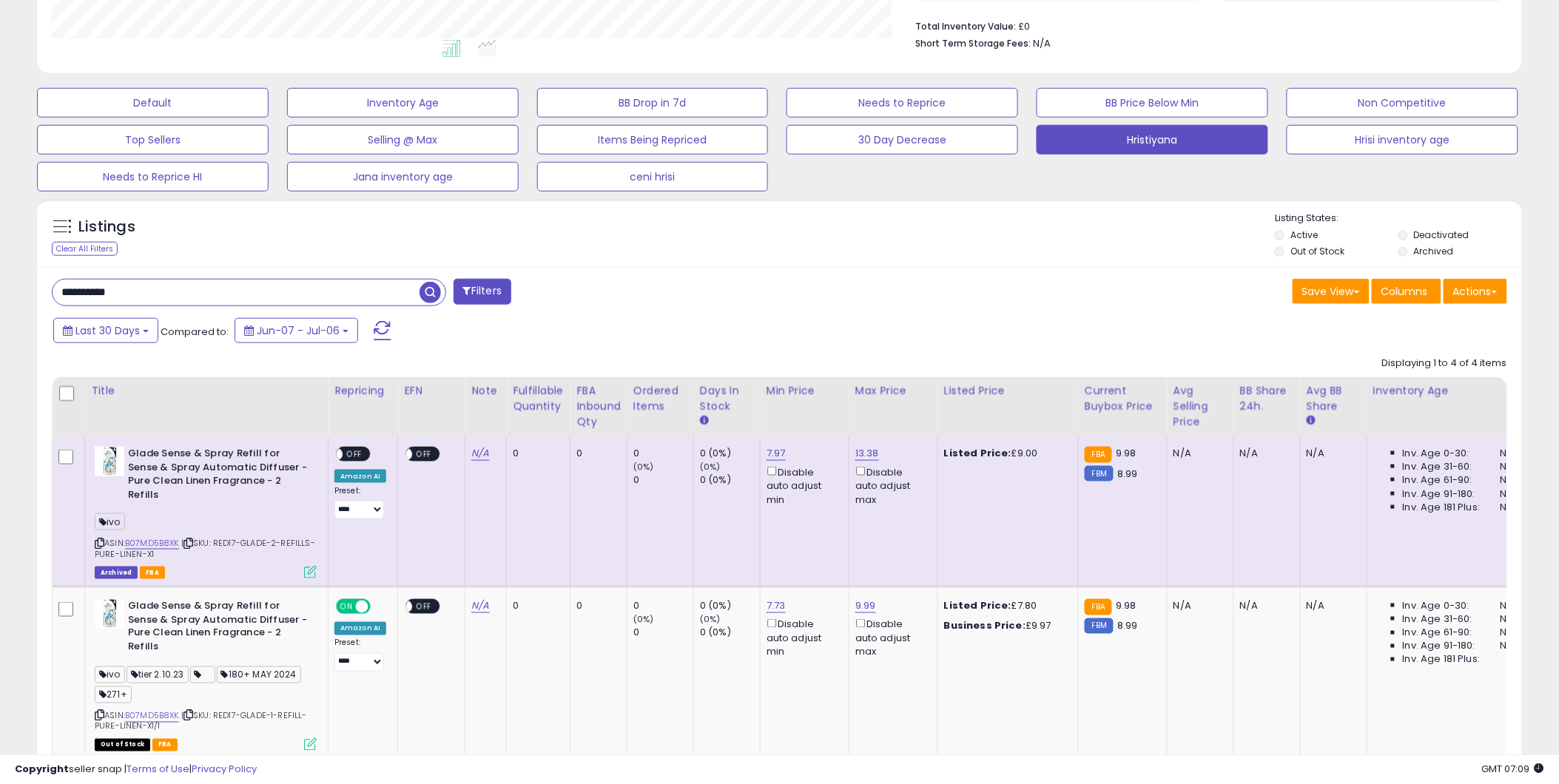 click on "**********" at bounding box center [236, 292] 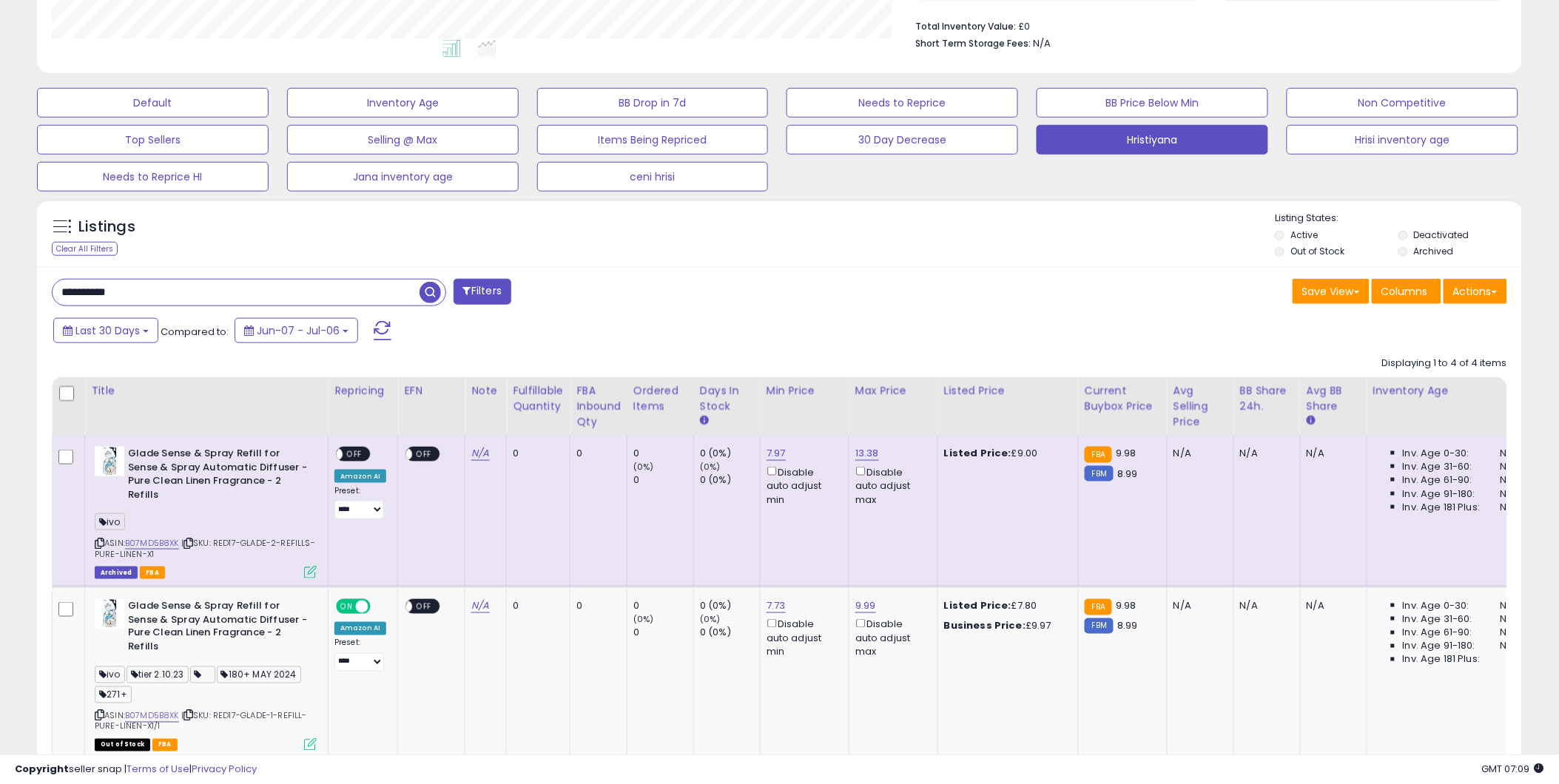 click at bounding box center [430, 292] 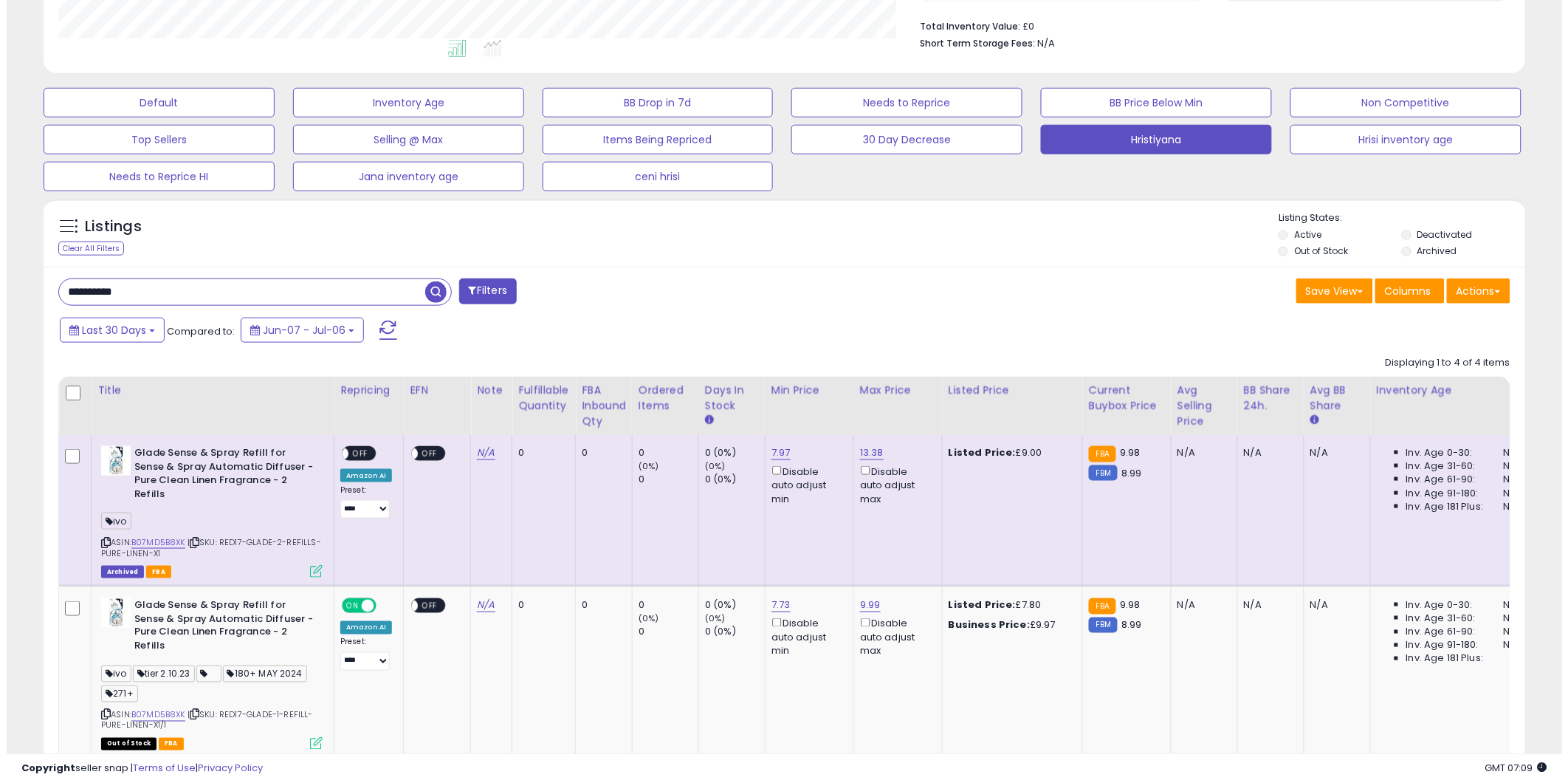 scroll, scrollTop: 157, scrollLeft: 0, axis: vertical 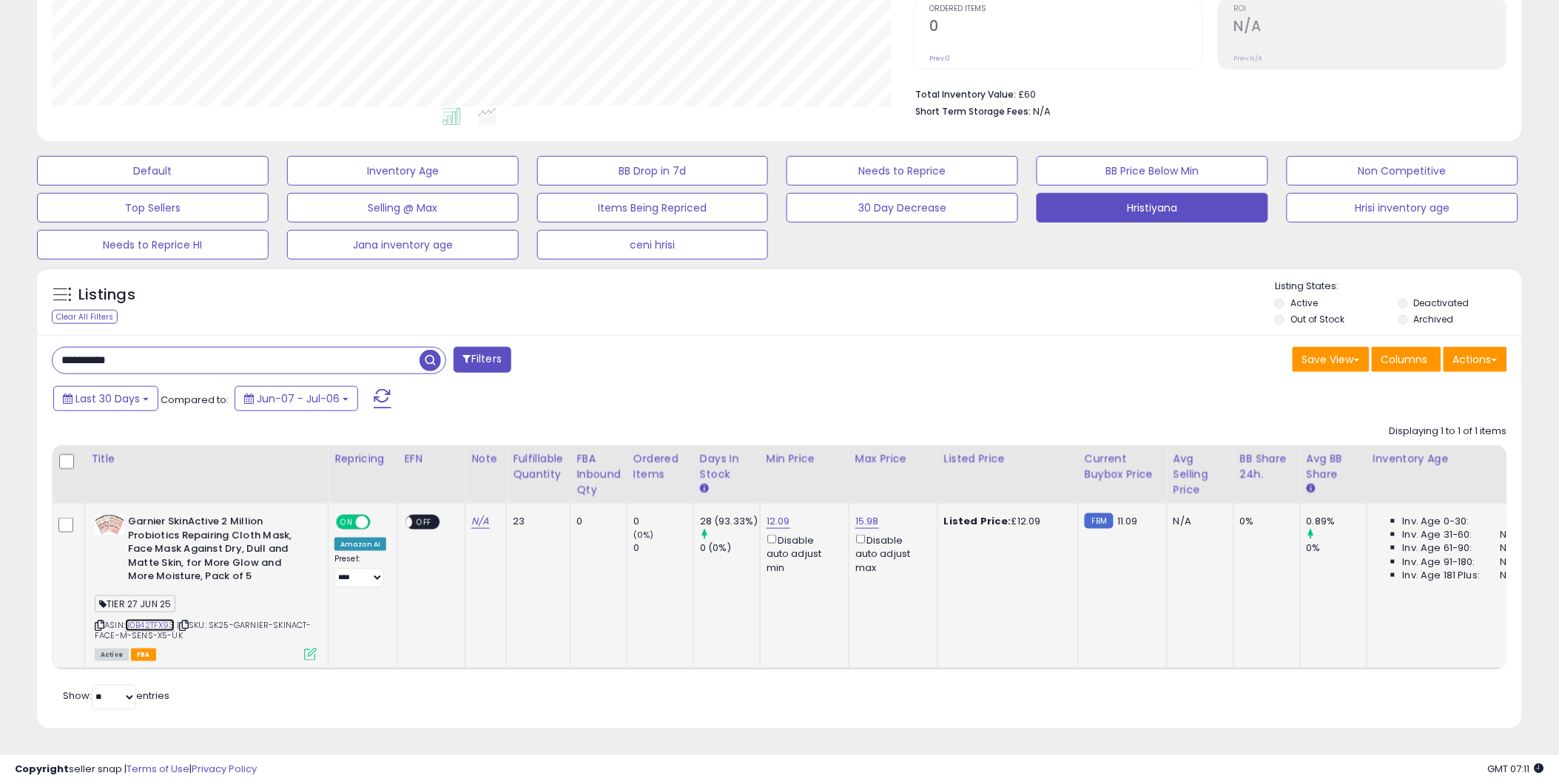 click on "B0B42TFX93" at bounding box center (149, 625) 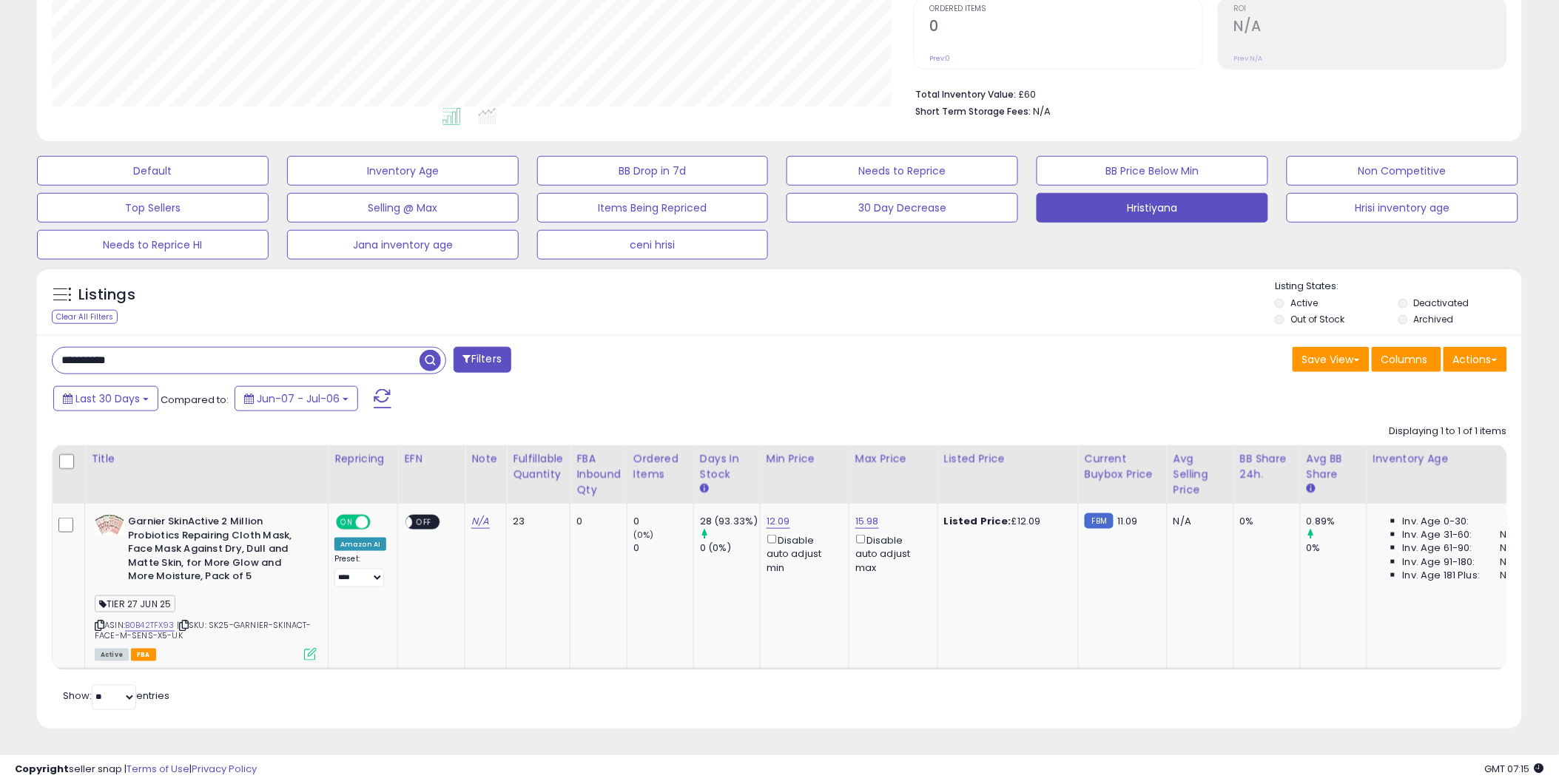click on "**********" at bounding box center [236, 360] 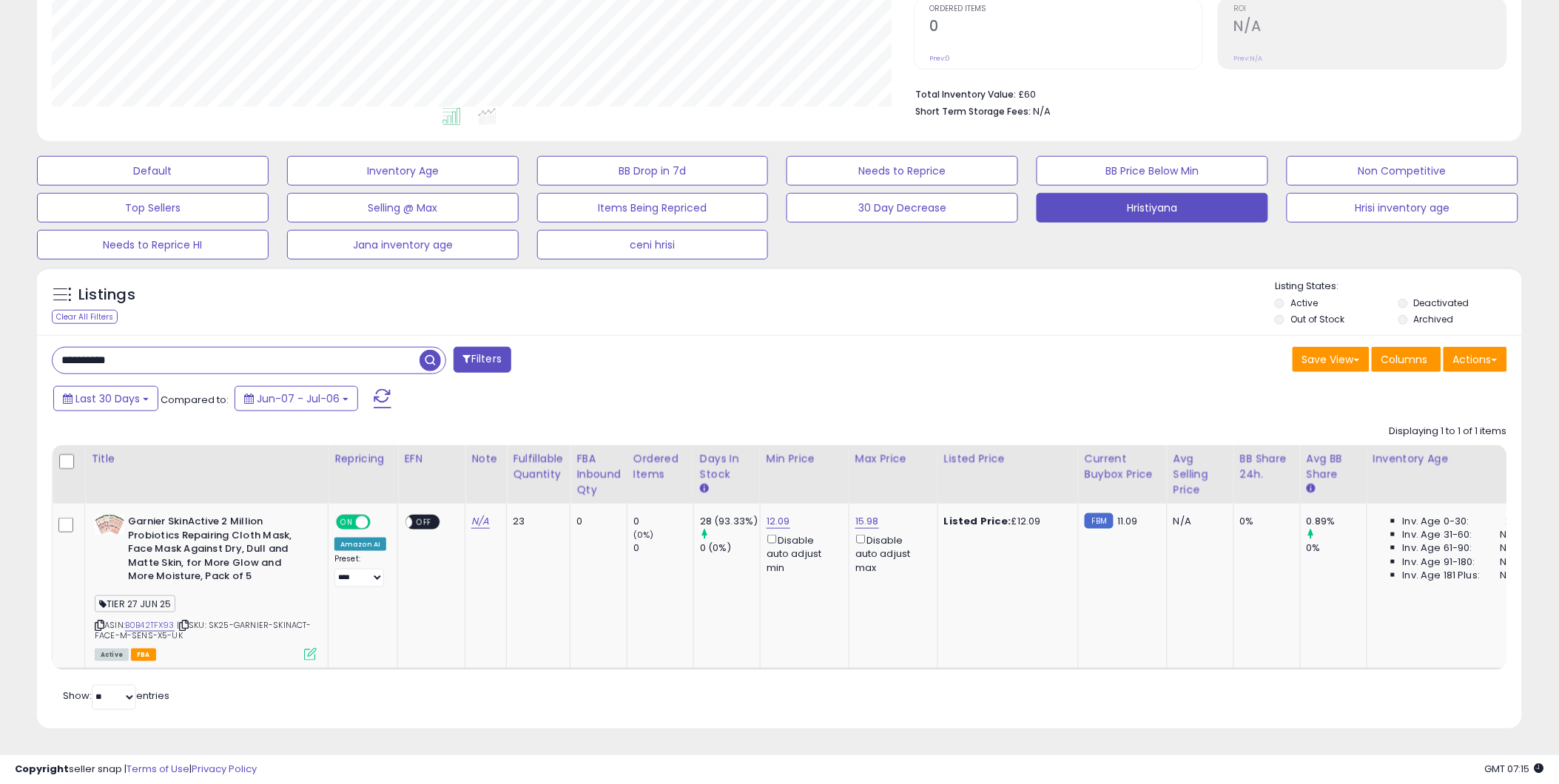 paste 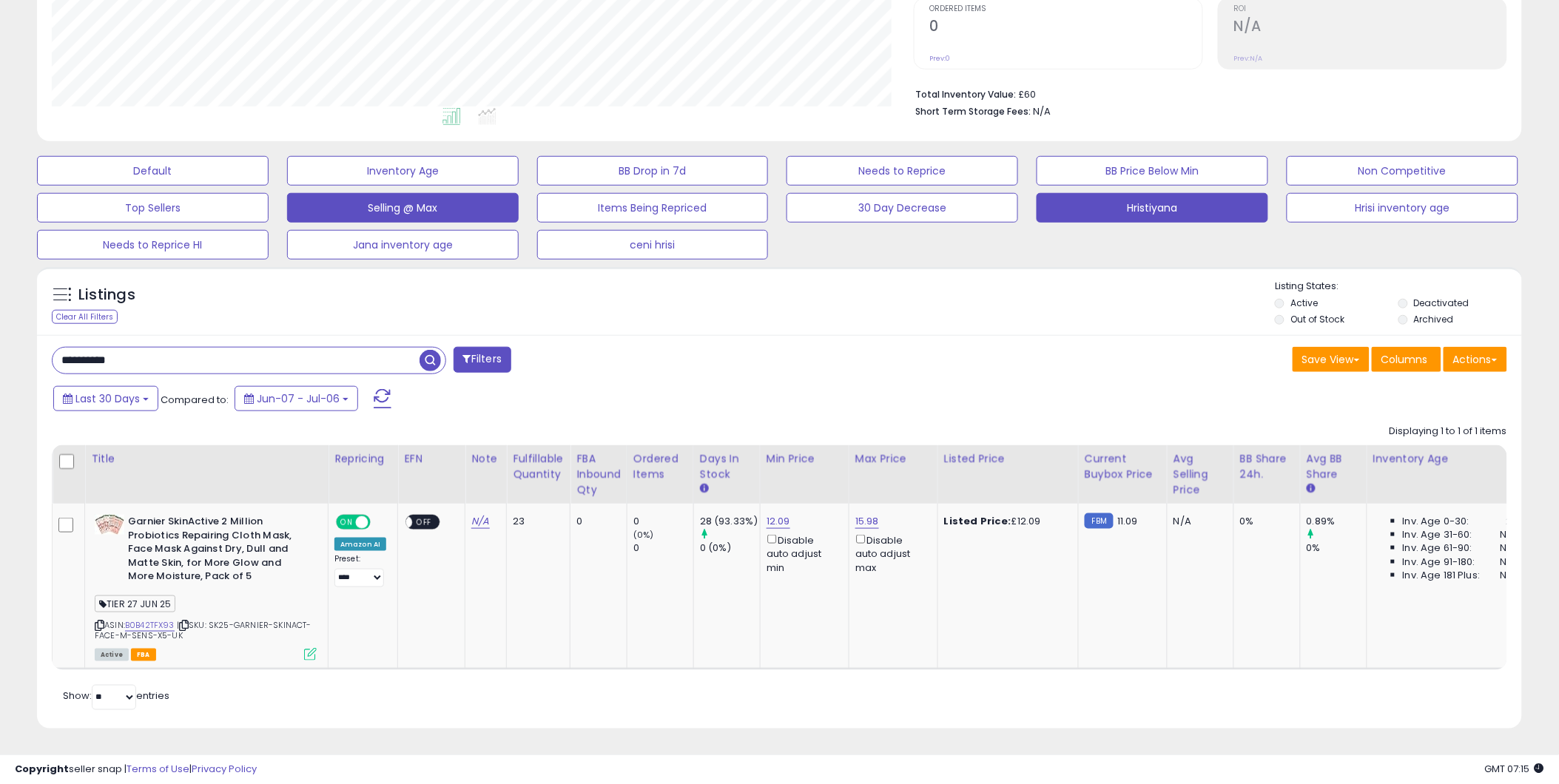 click at bounding box center (430, 360) 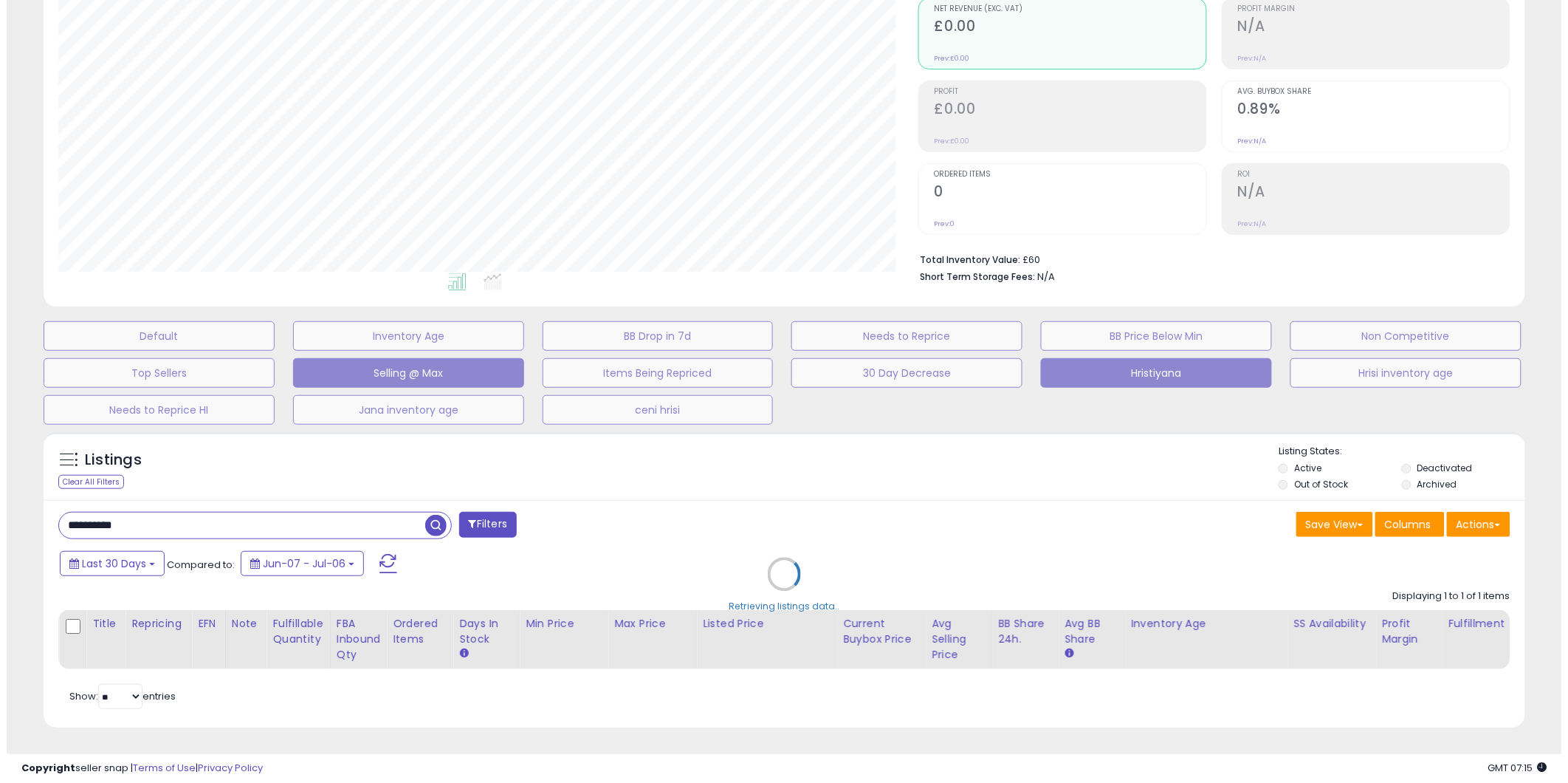 scroll, scrollTop: 157, scrollLeft: 0, axis: vertical 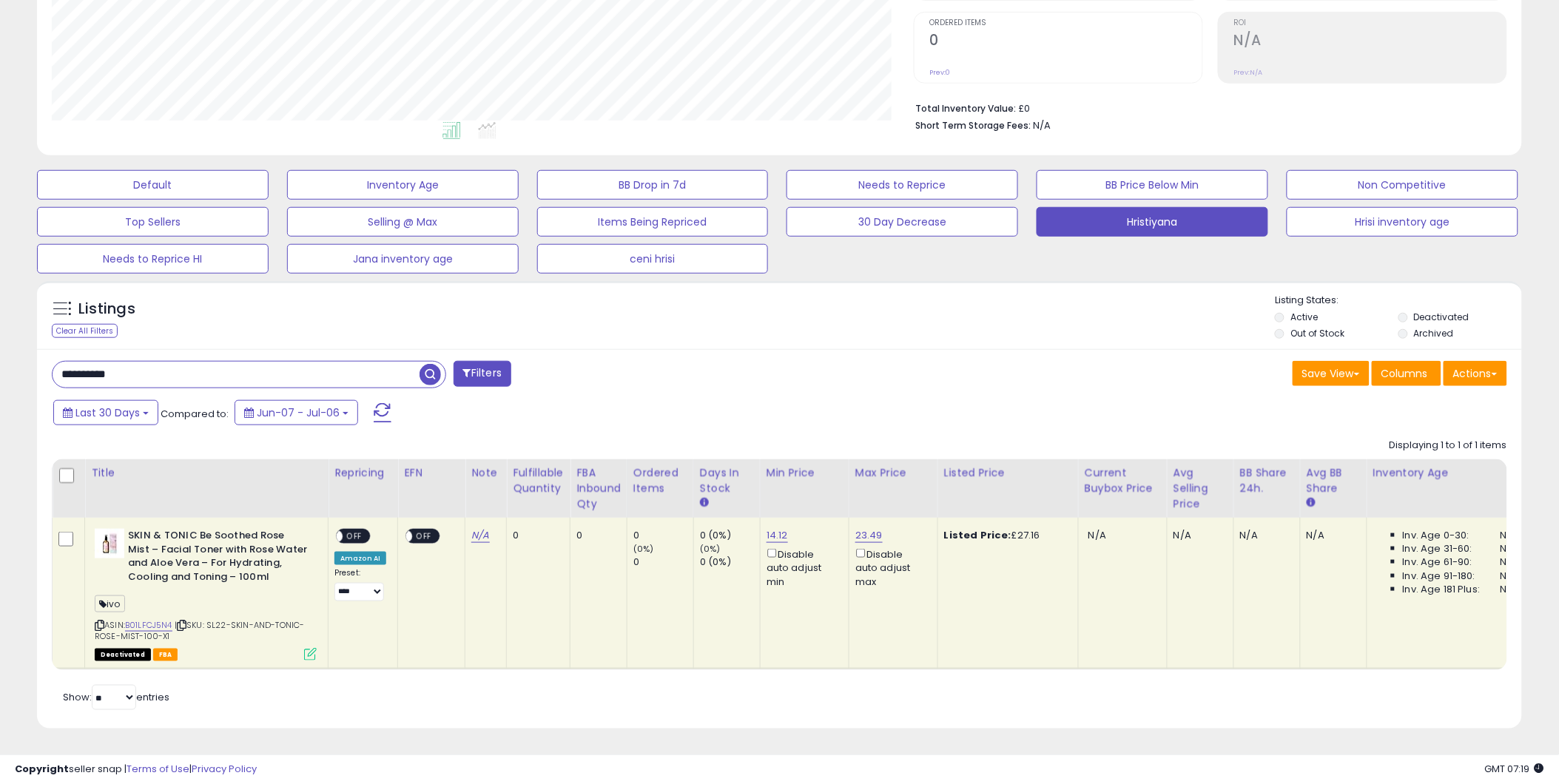click on "**********" at bounding box center [236, 374] 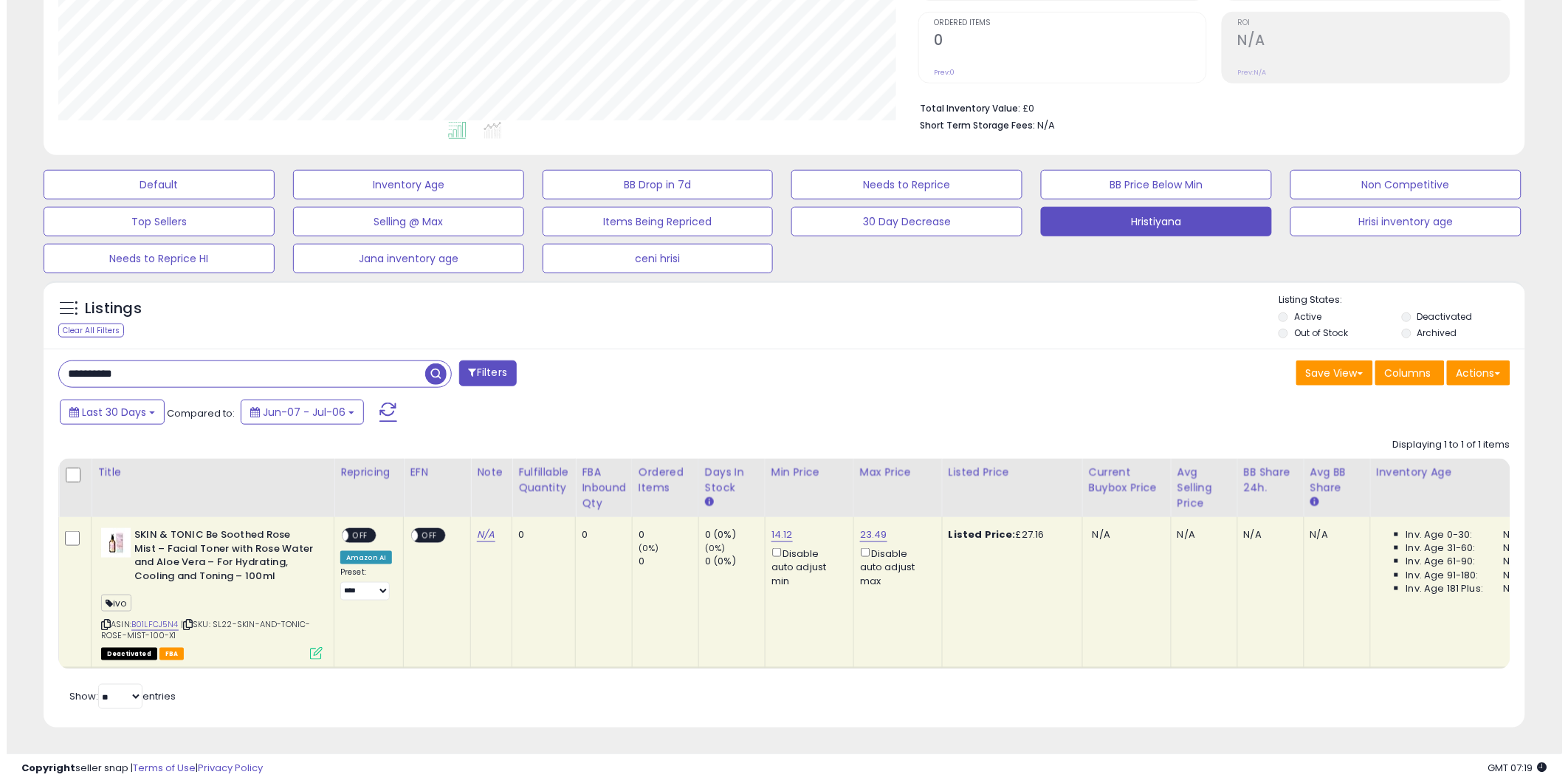 scroll, scrollTop: 157, scrollLeft: 0, axis: vertical 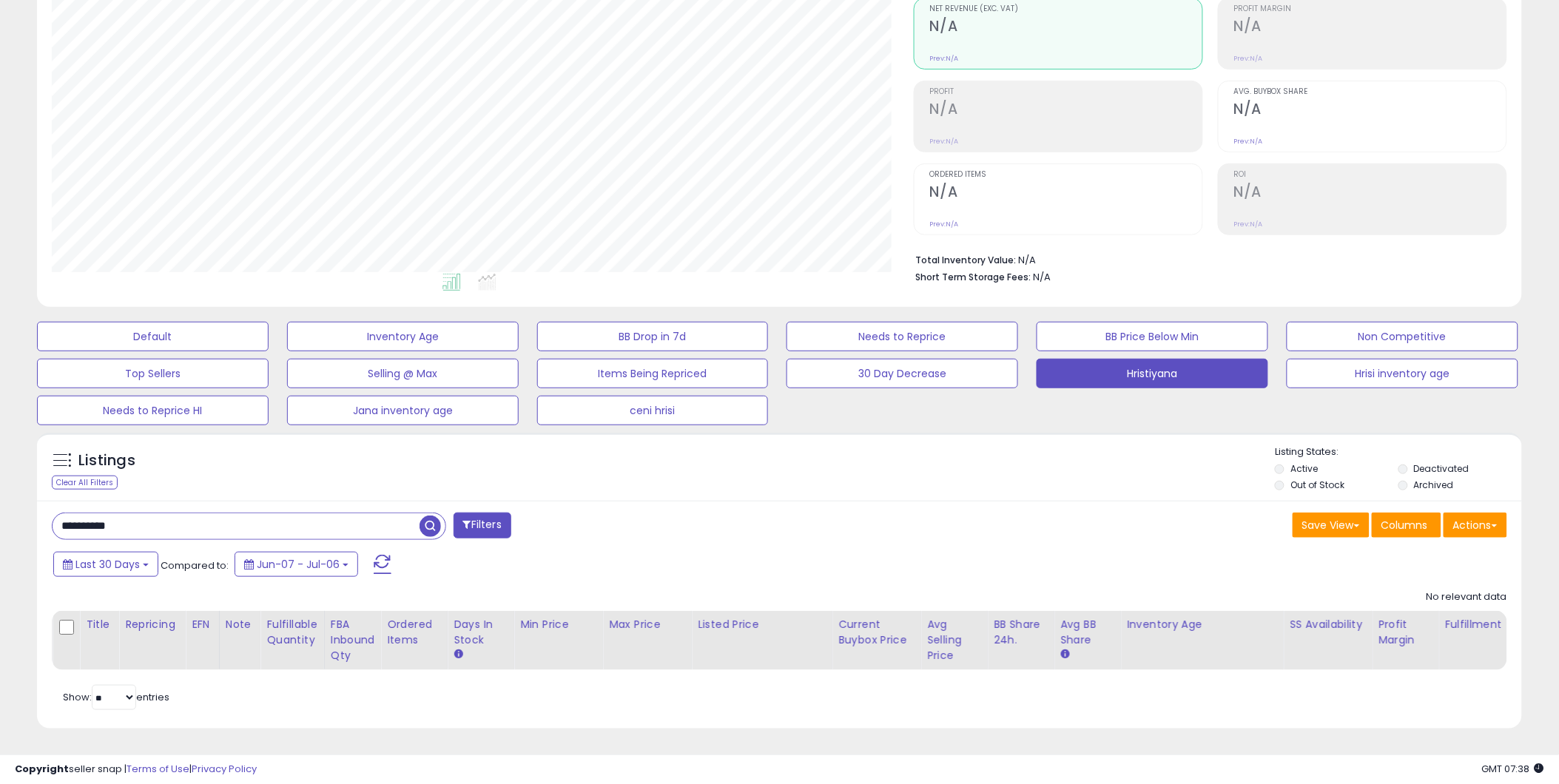 click on "**********" at bounding box center [236, 526] 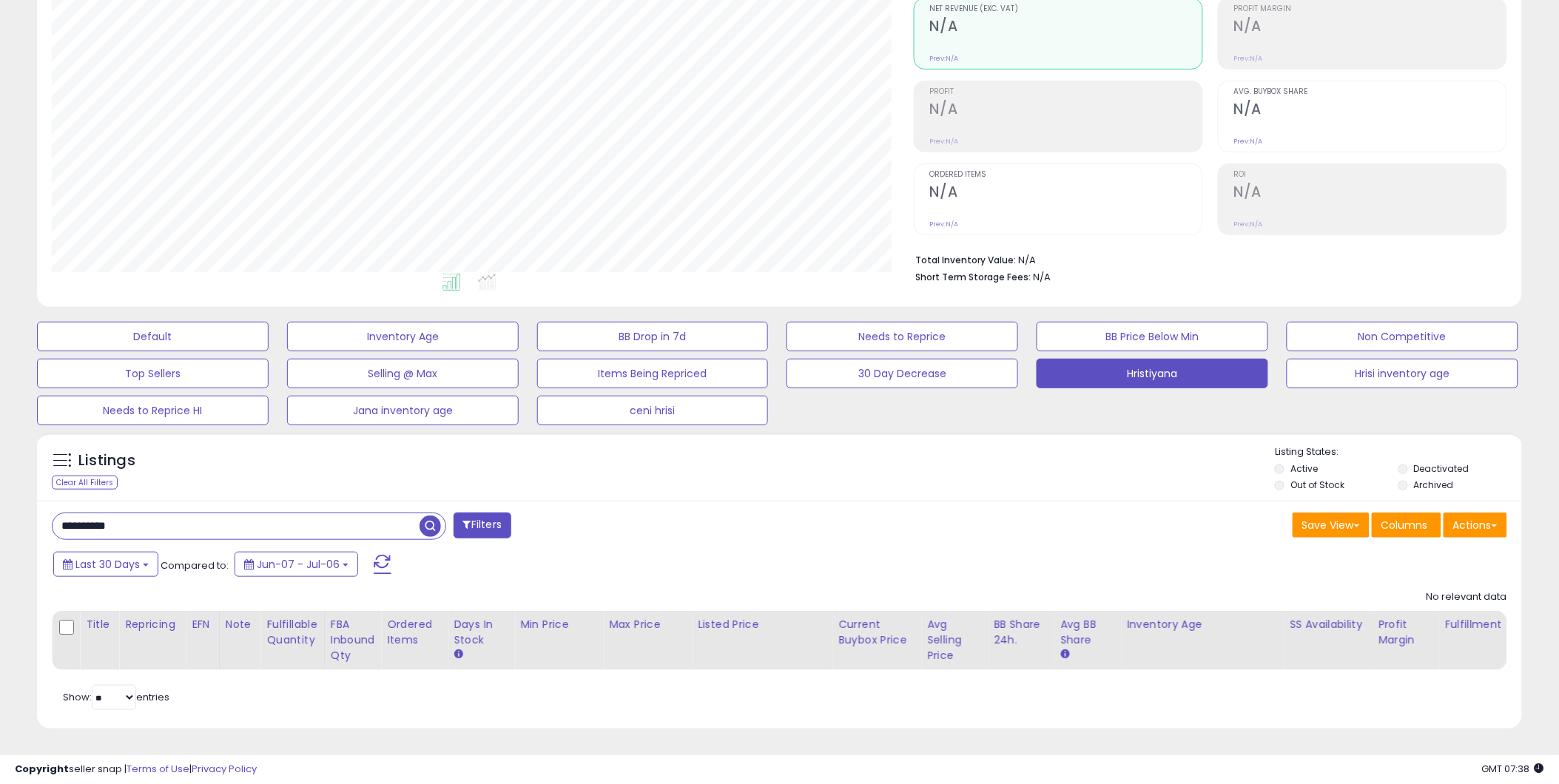 click on "**********" at bounding box center [236, 526] 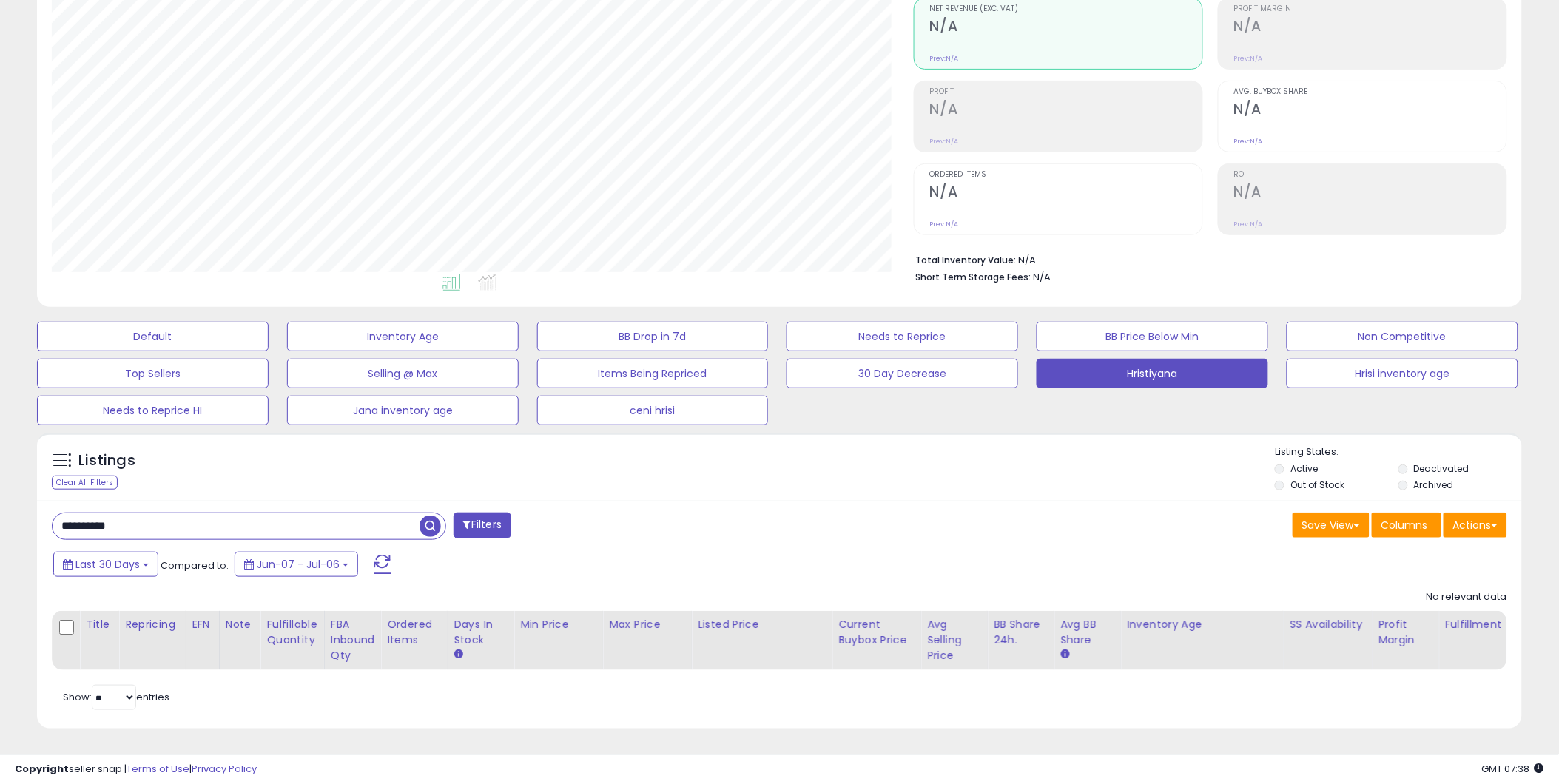 paste 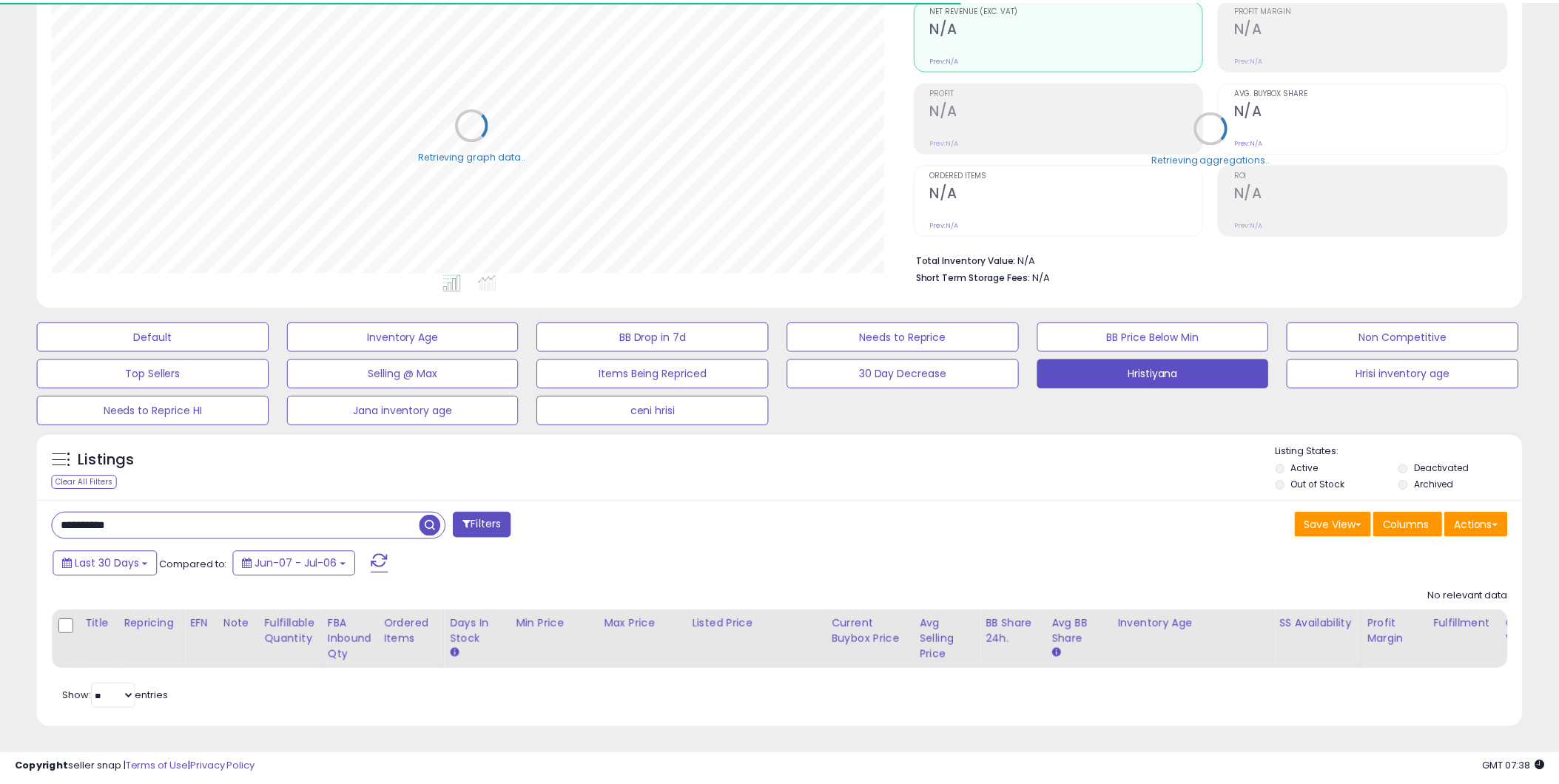 scroll, scrollTop: 303, scrollLeft: 862, axis: both 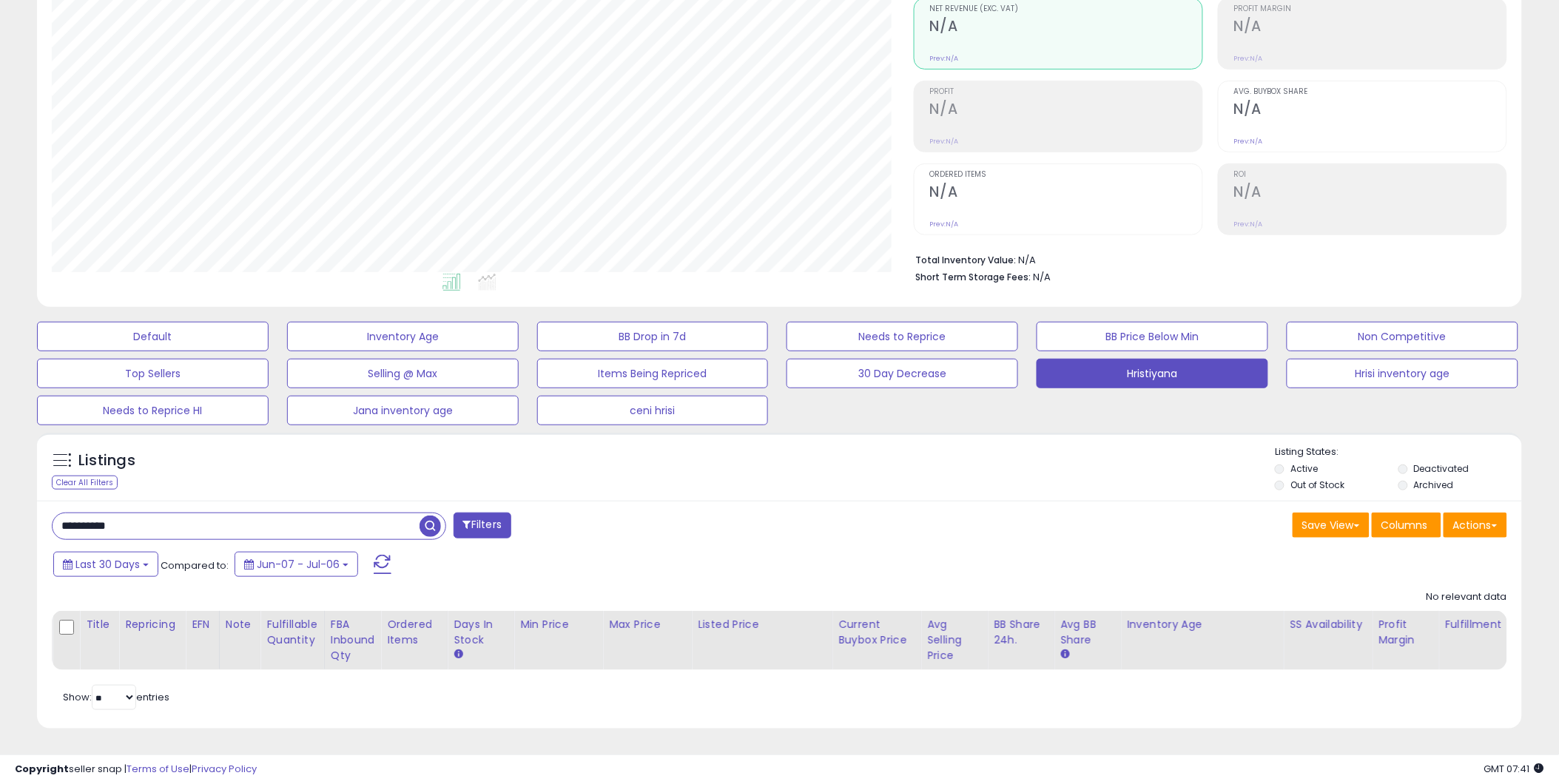click on "**********" at bounding box center [236, 526] 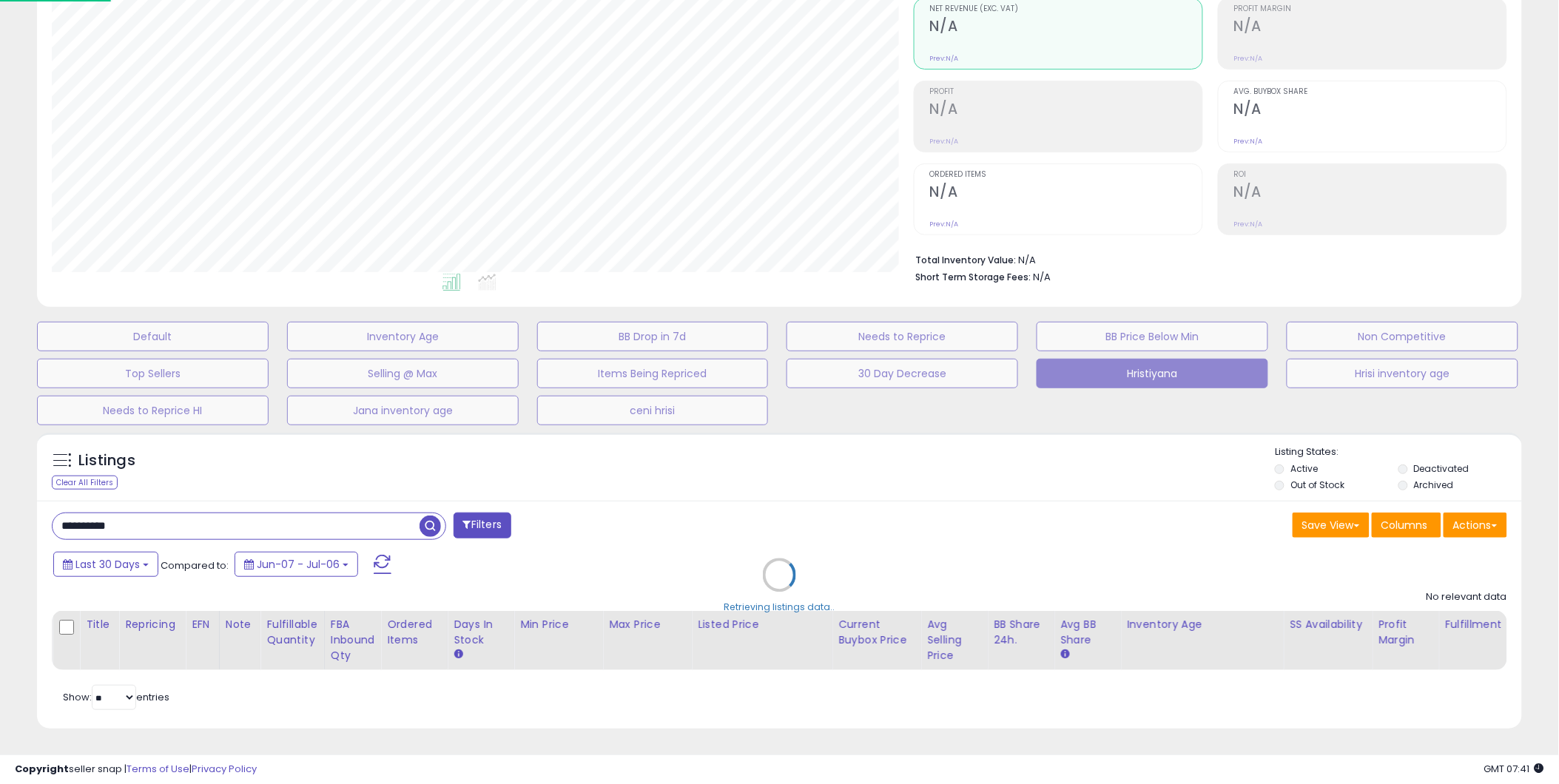 scroll, scrollTop: 739319, scrollLeft: 739044, axis: both 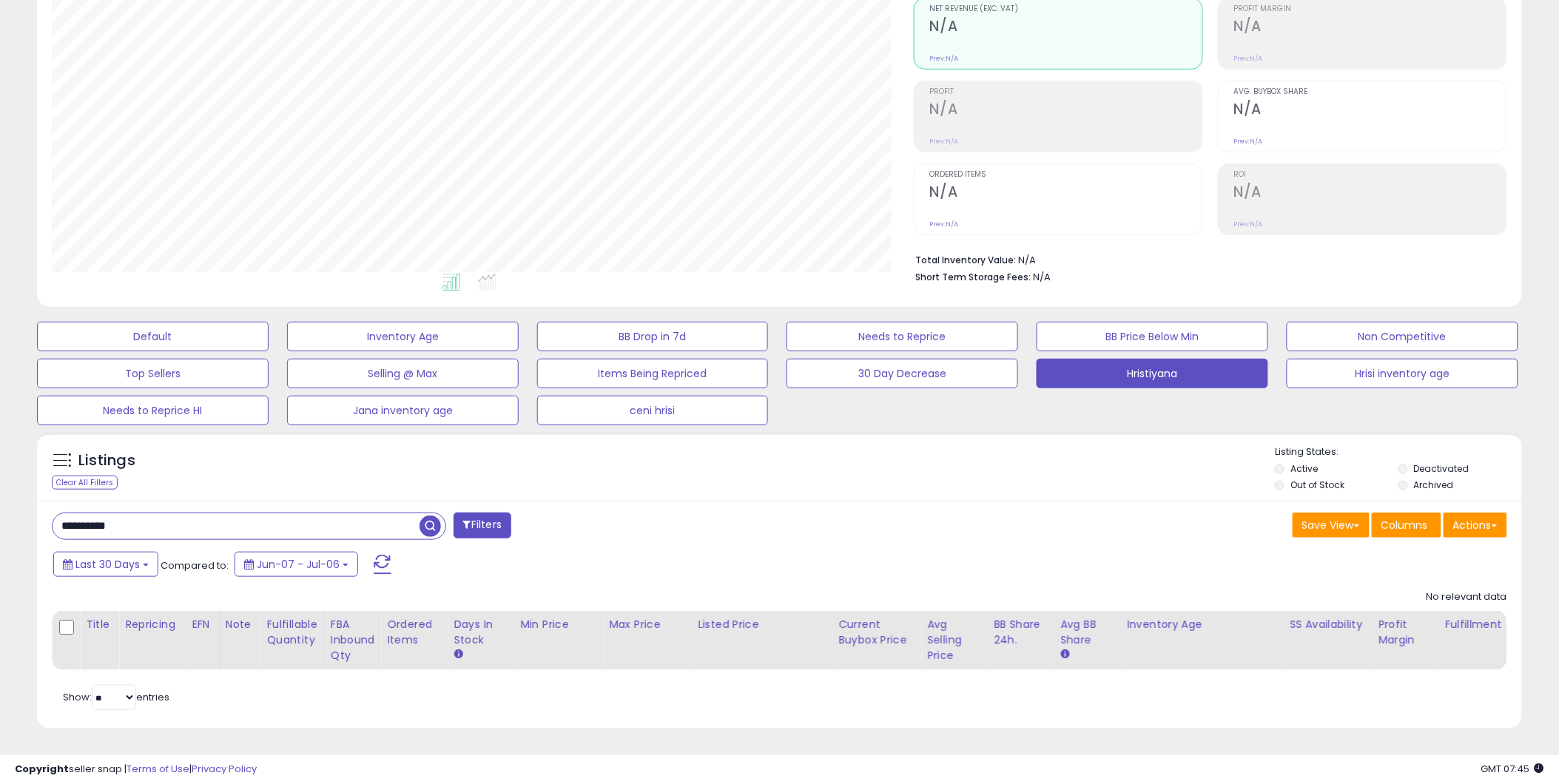 click on "**********" at bounding box center [236, 526] 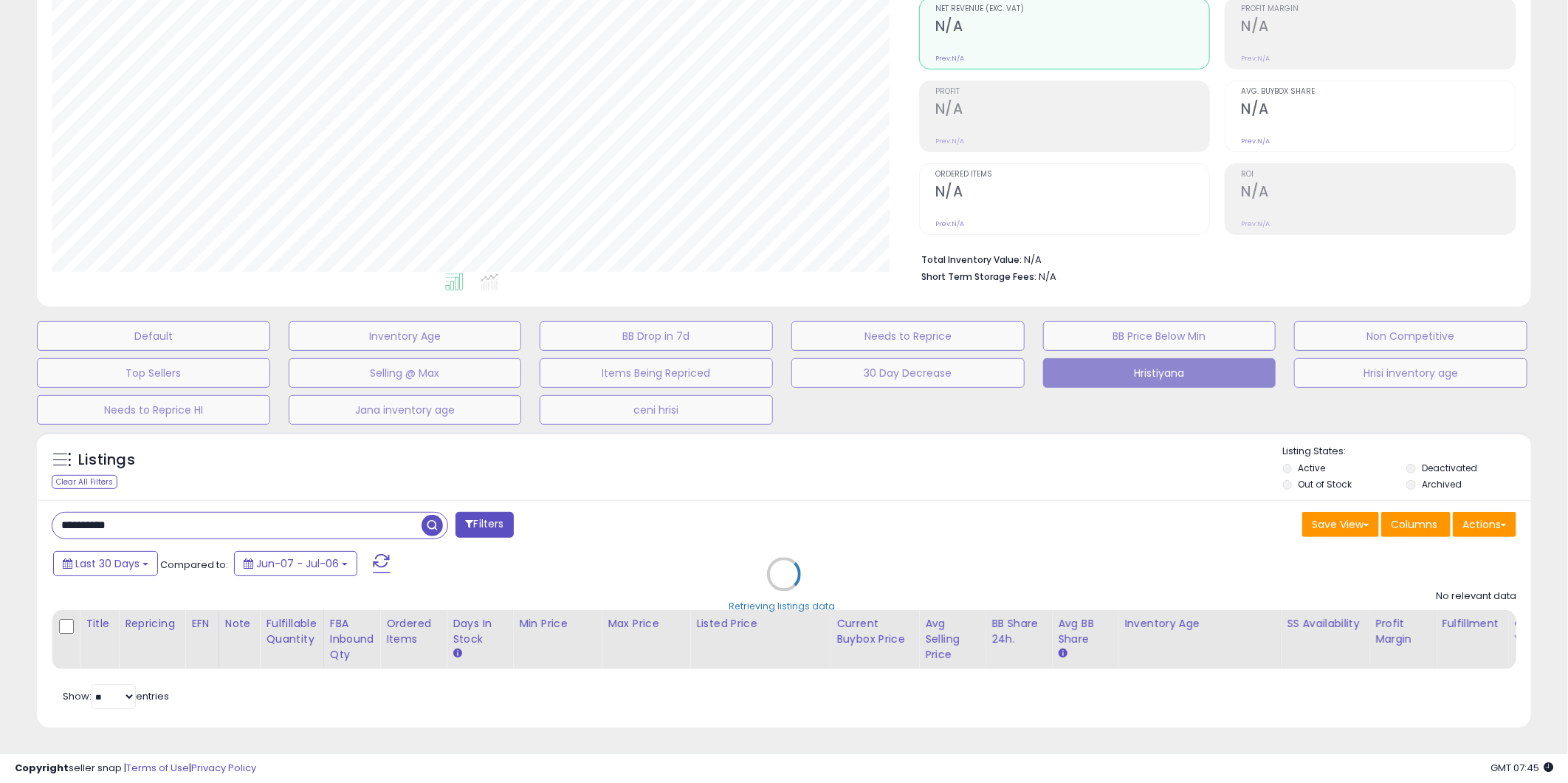scroll, scrollTop: 738376, scrollLeft: 737362, axis: both 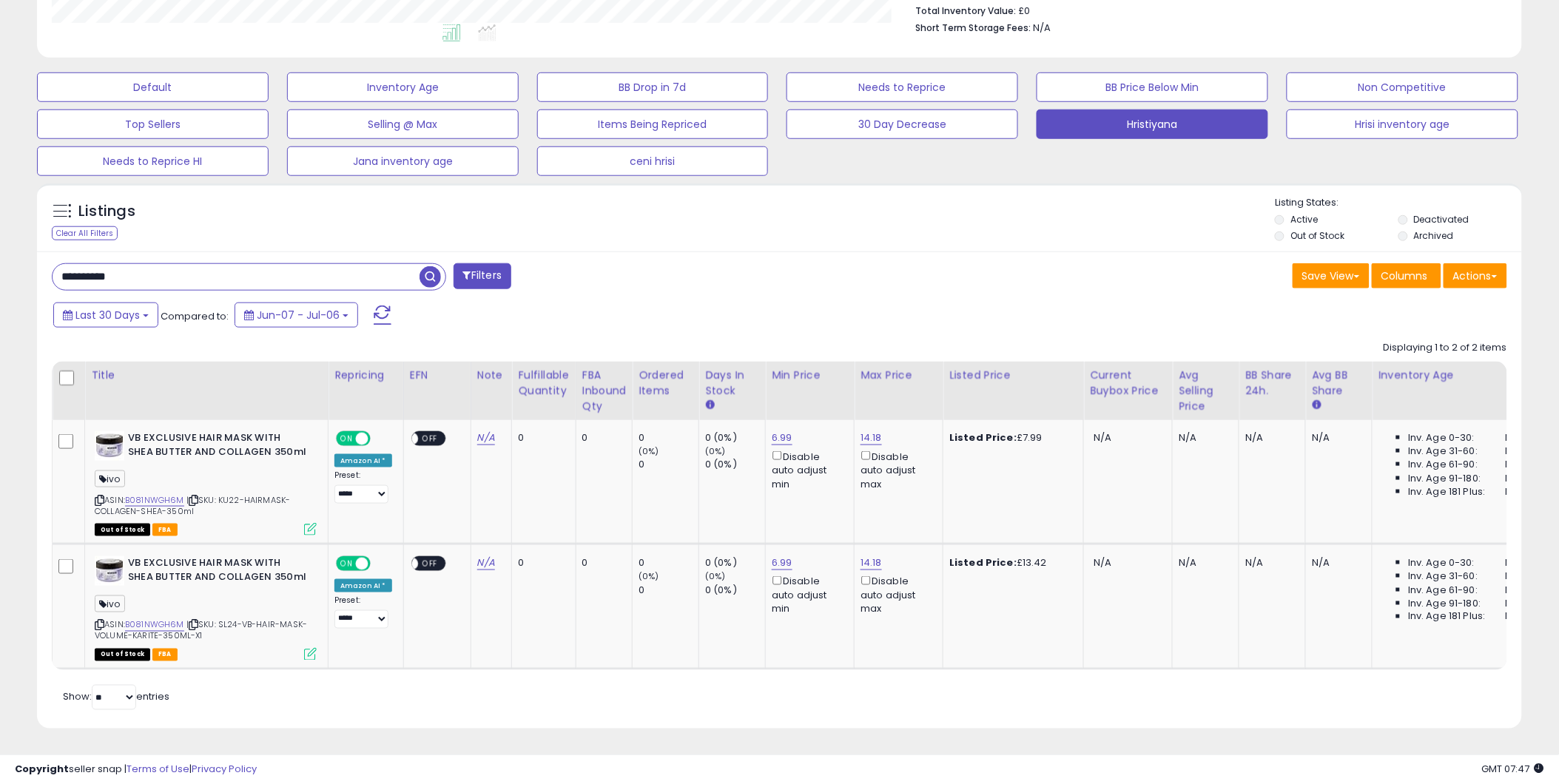 click on "**********" at bounding box center (236, 277) 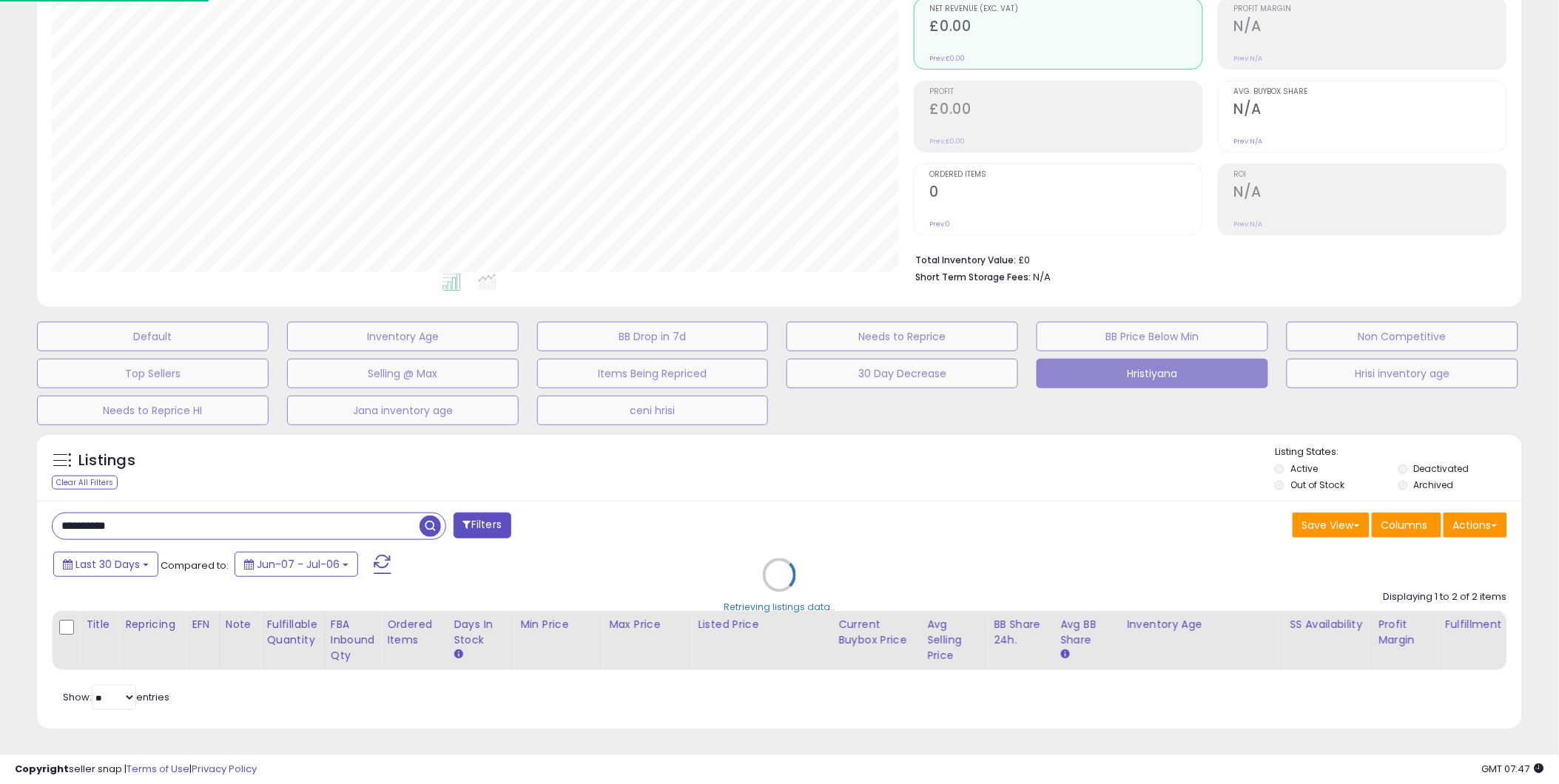 scroll, scrollTop: 739319, scrollLeft: 739044, axis: both 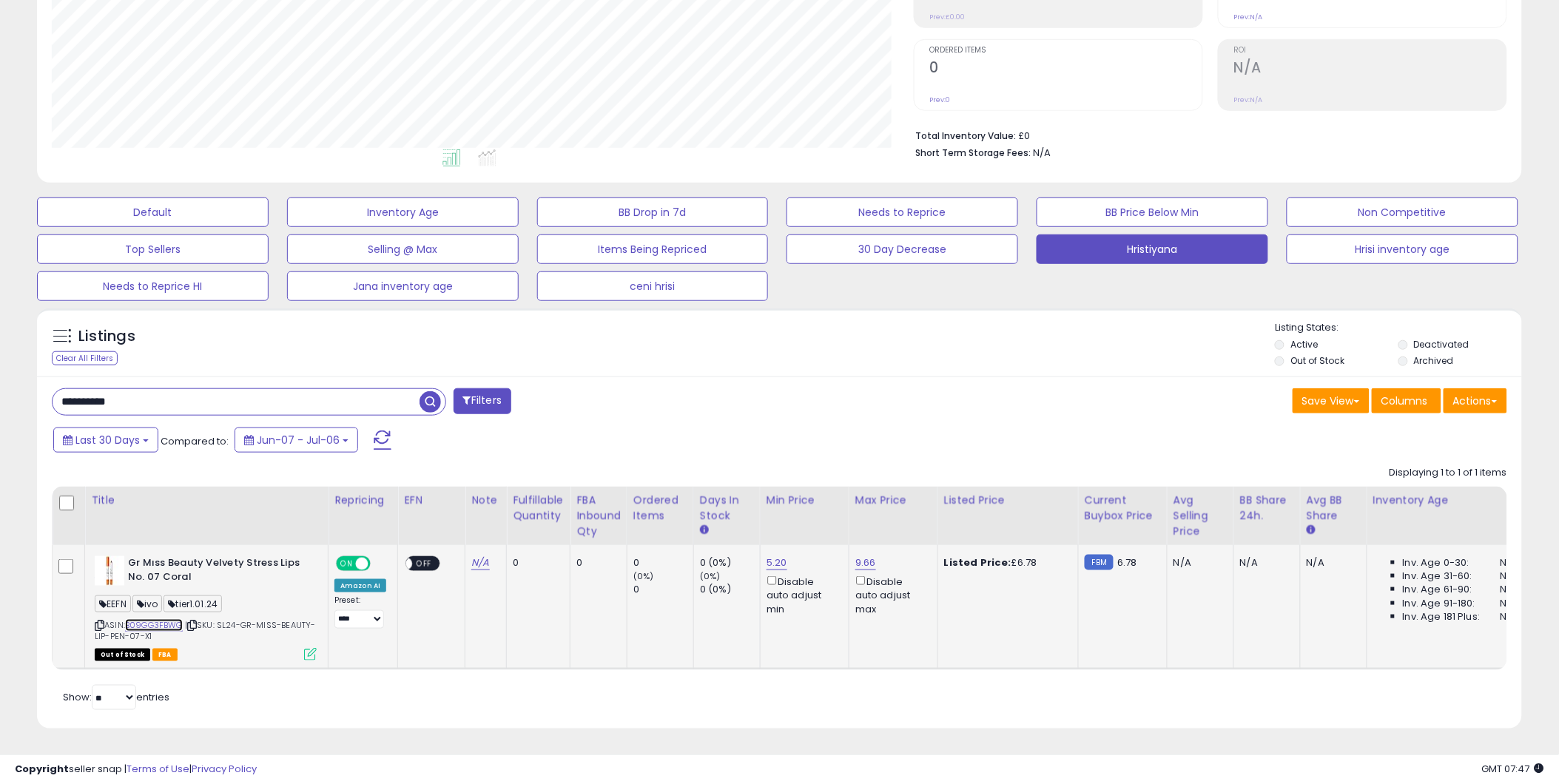 click on "B09GG3FBWG" at bounding box center (154, 625) 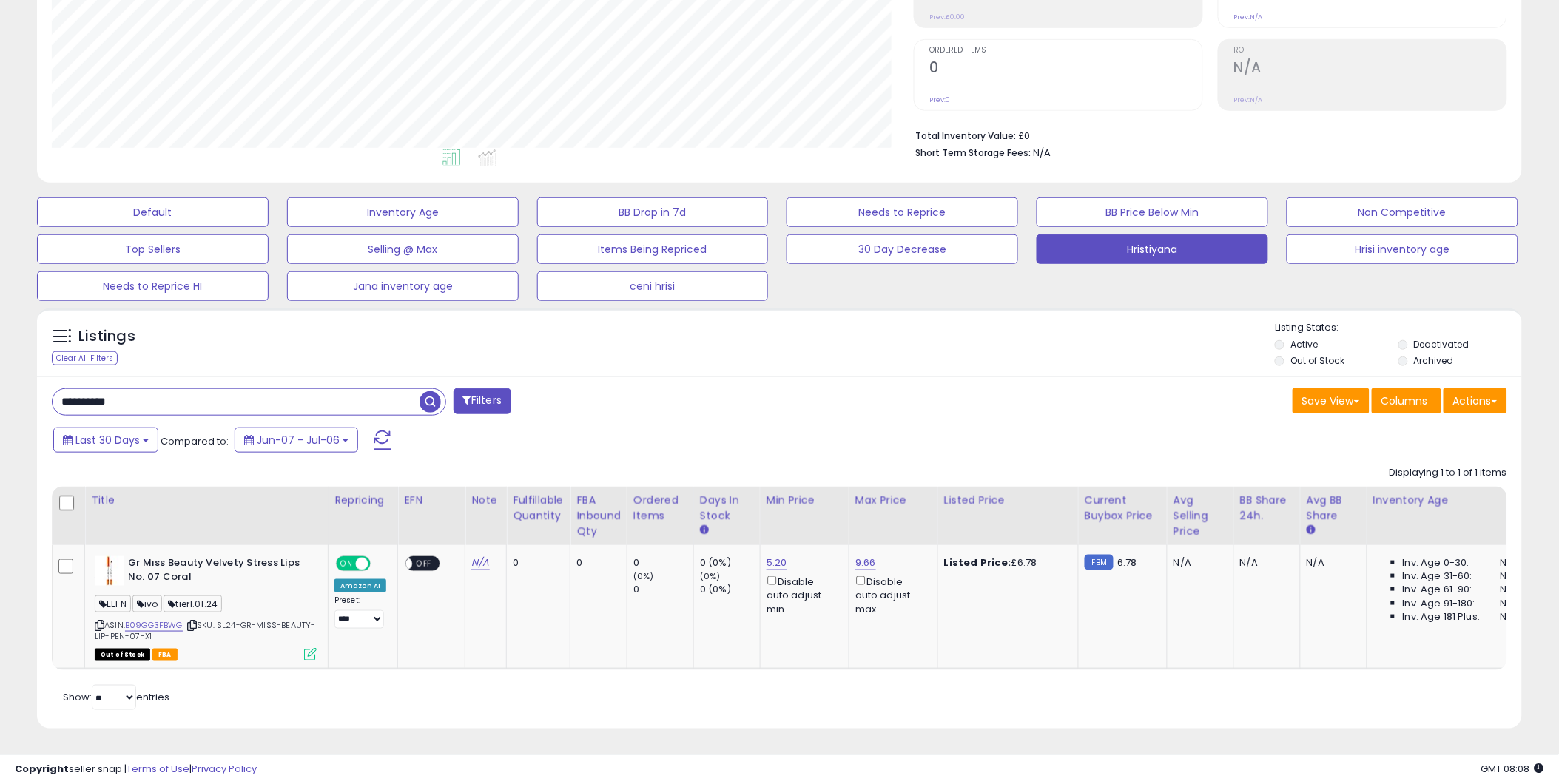 click on "**********" at bounding box center (236, 402) 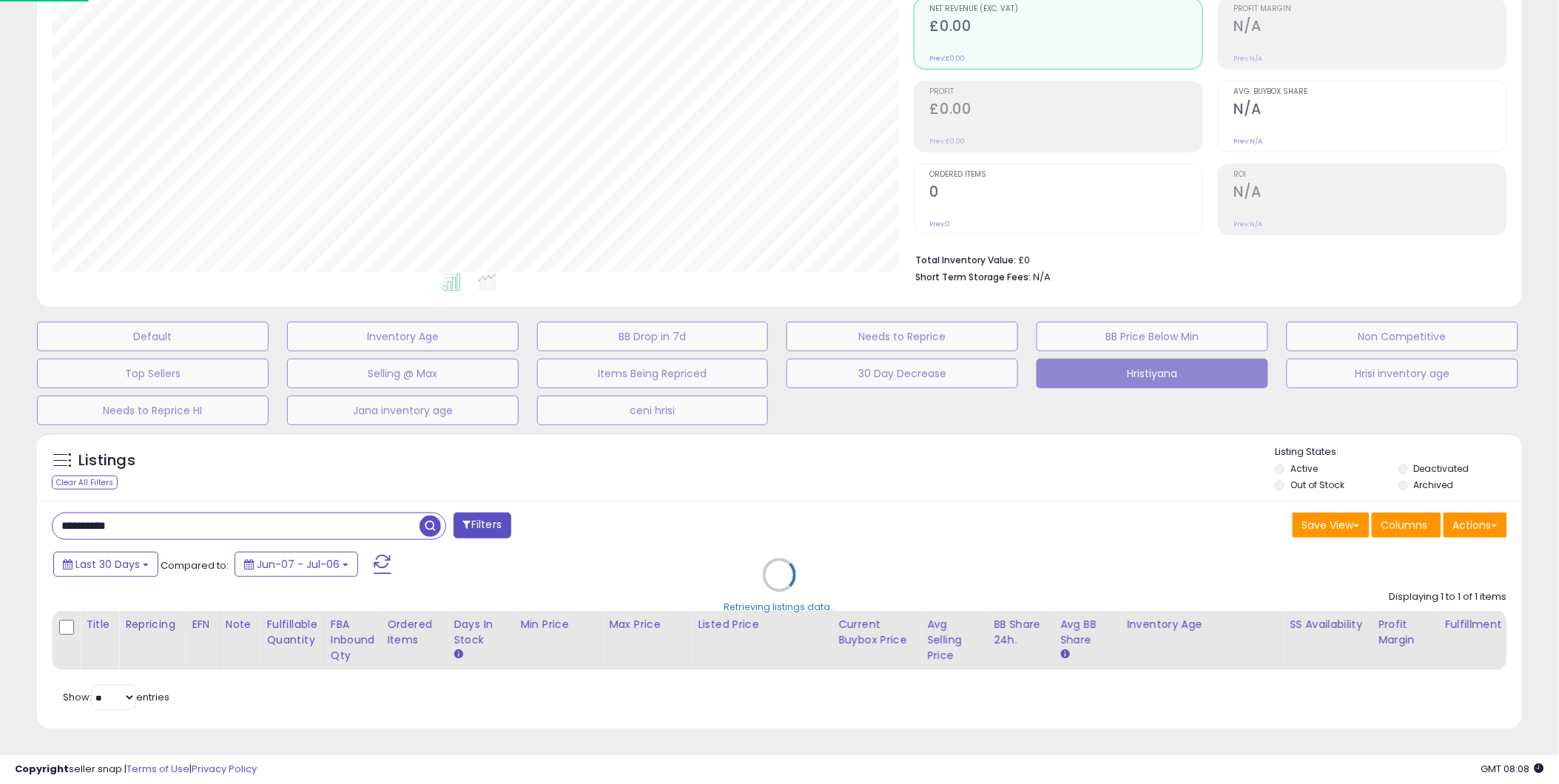 scroll, scrollTop: 739319, scrollLeft: 739044, axis: both 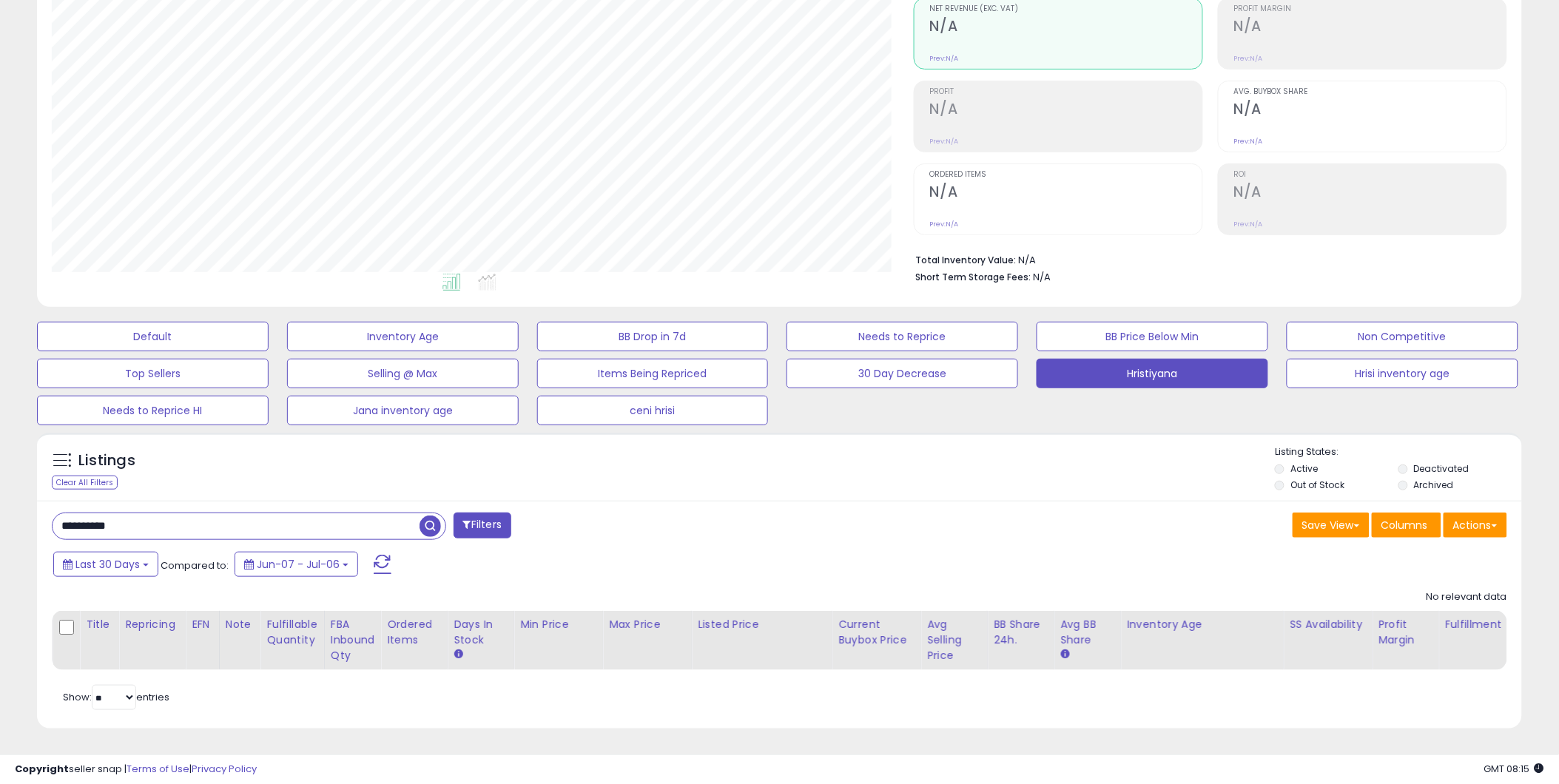 click on "**********" at bounding box center (236, 526) 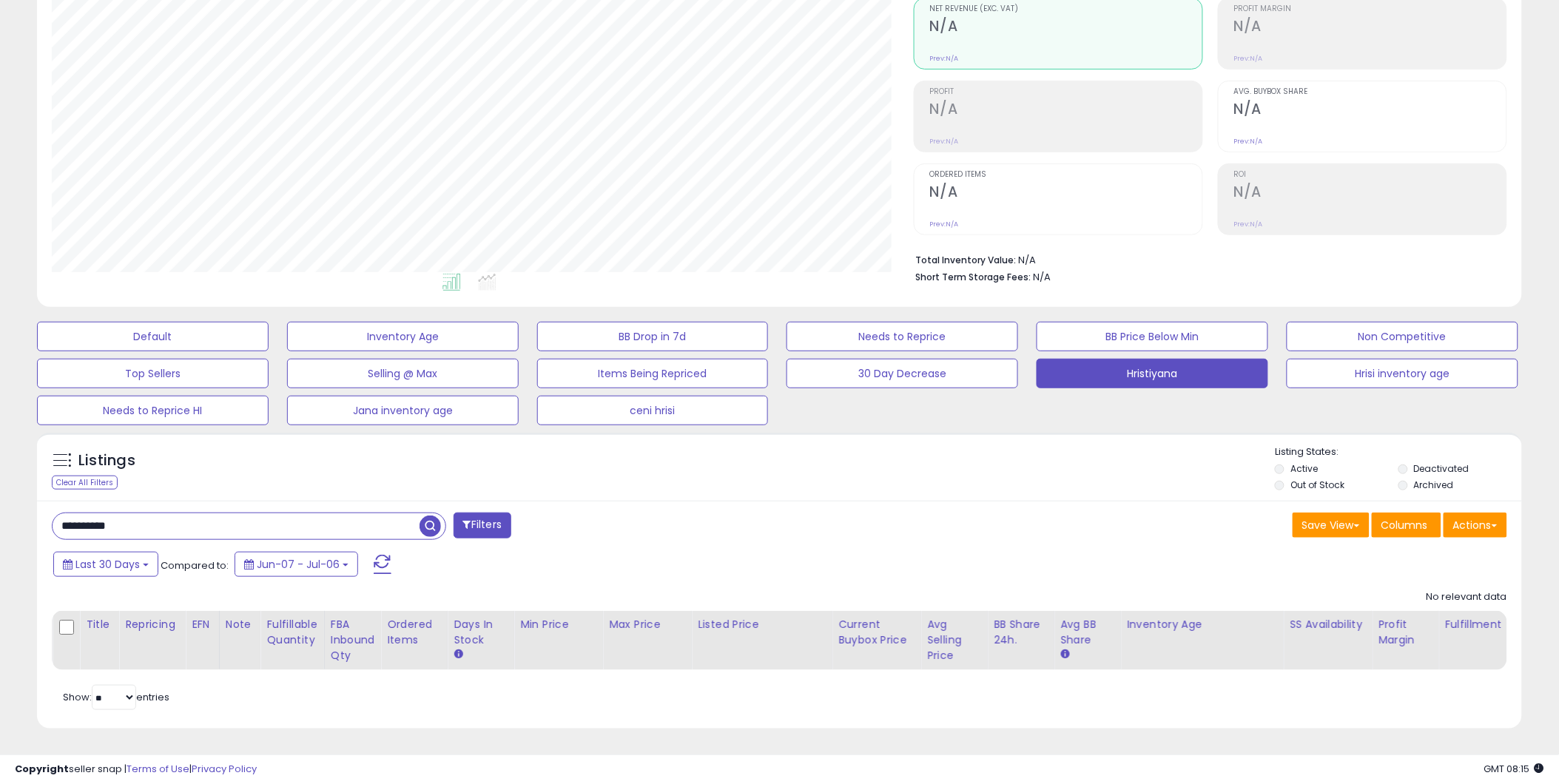 paste 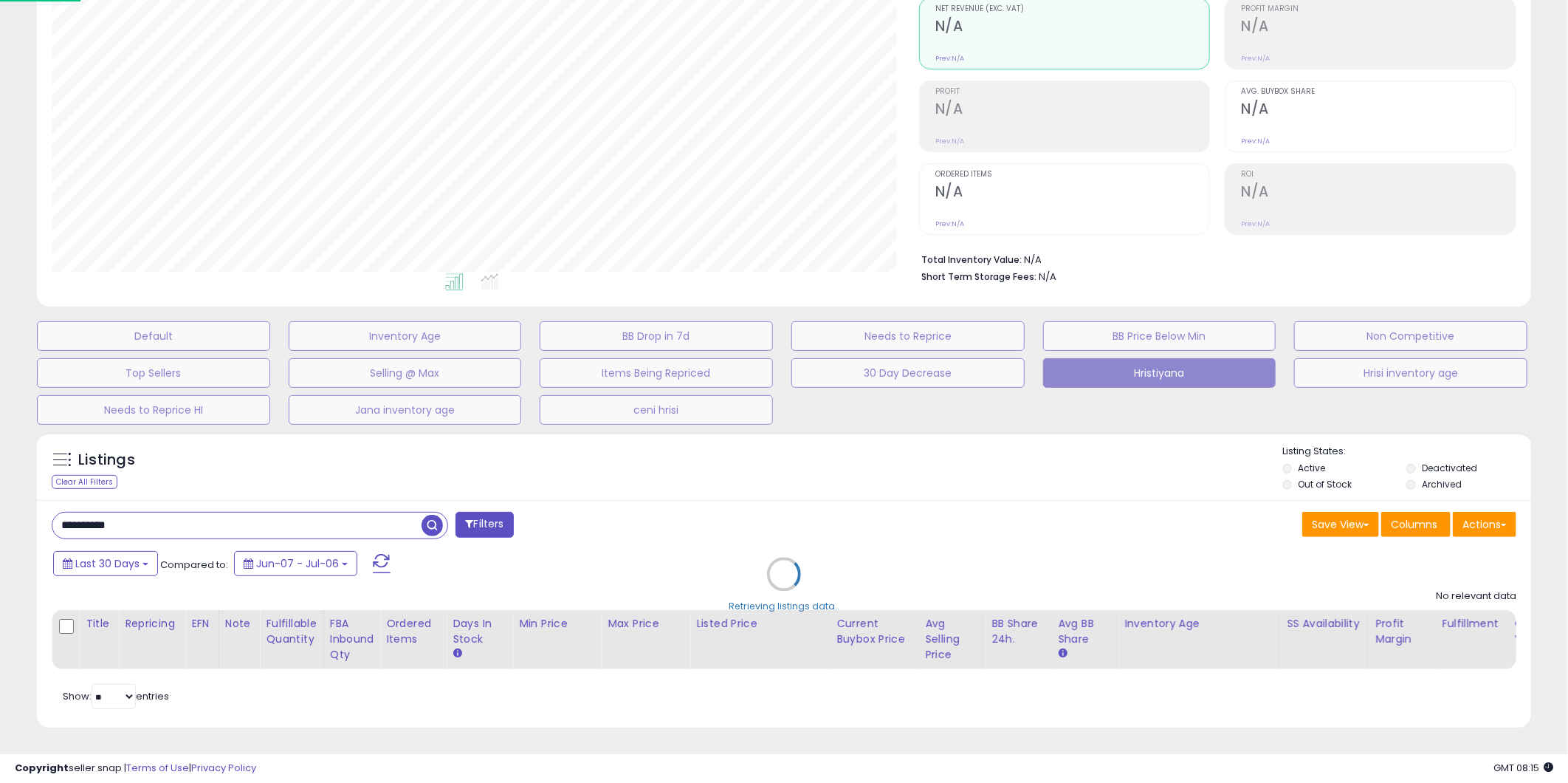 scroll, scrollTop: 738376, scrollLeft: 737362, axis: both 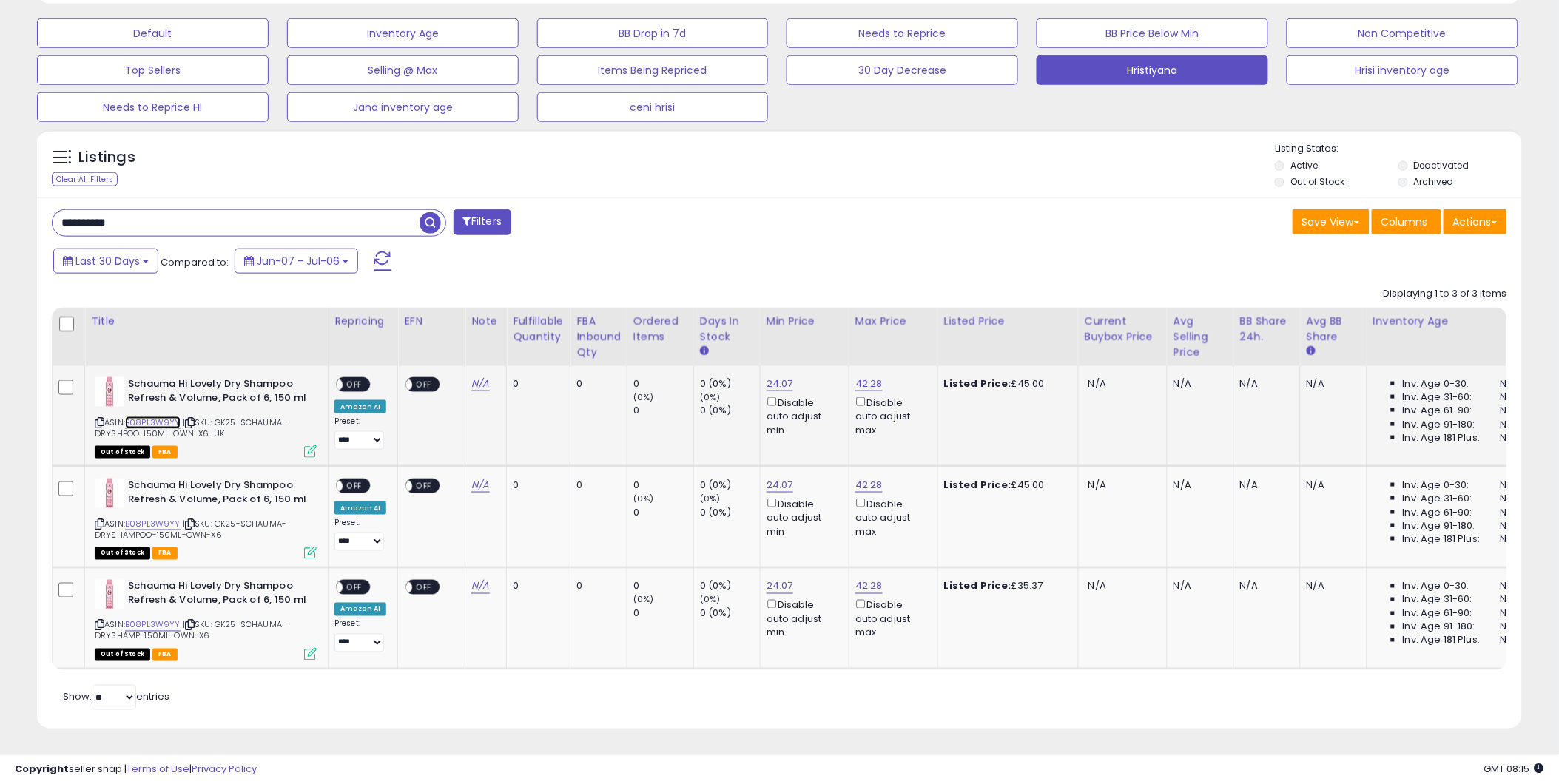 click on "B08PL3W9YY" at bounding box center [152, 422] 